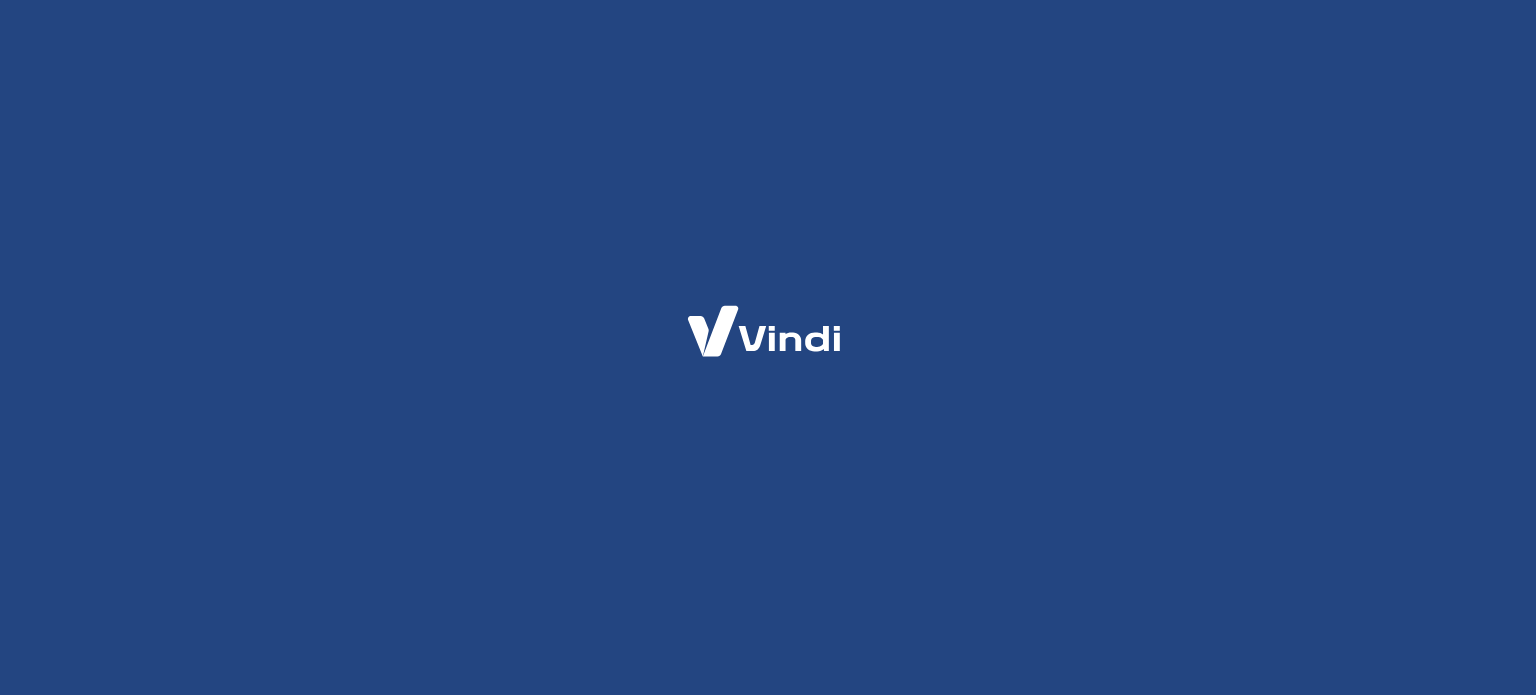scroll, scrollTop: 0, scrollLeft: 0, axis: both 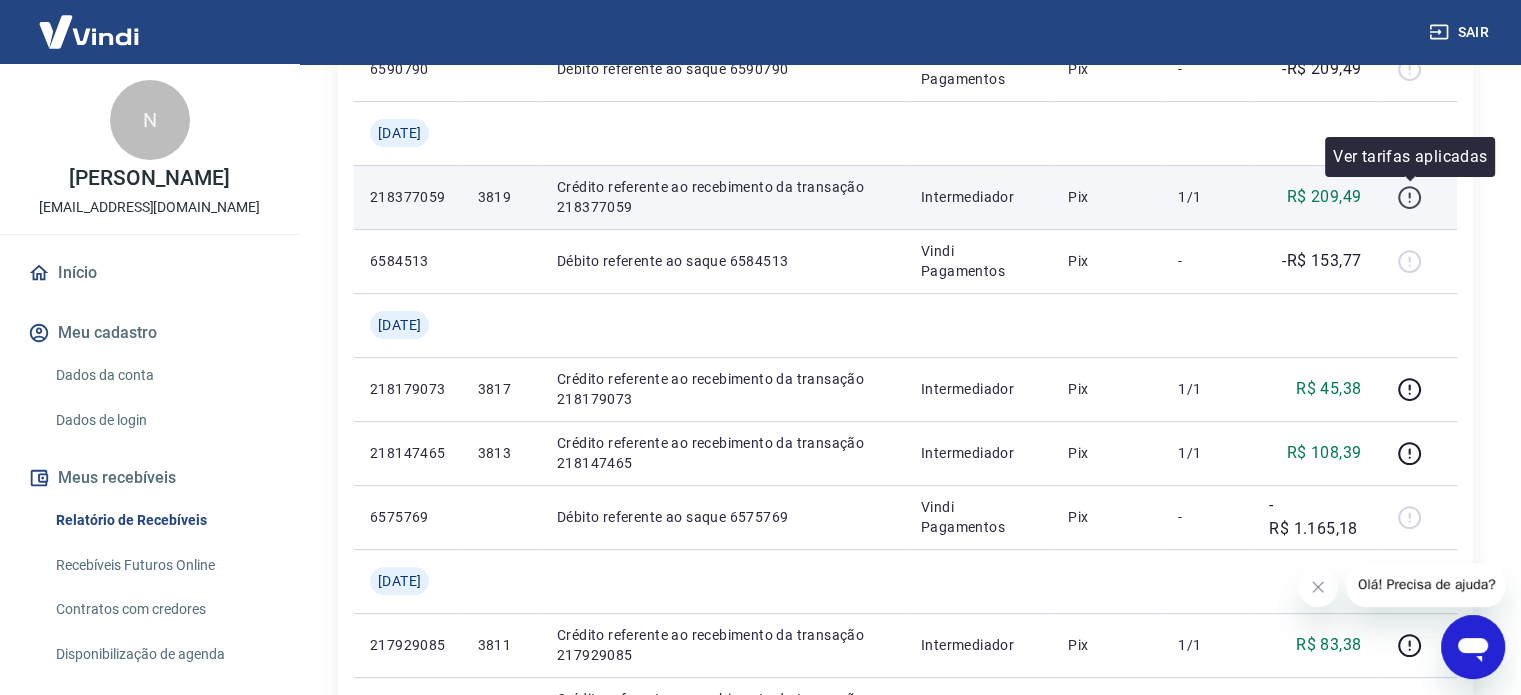 click 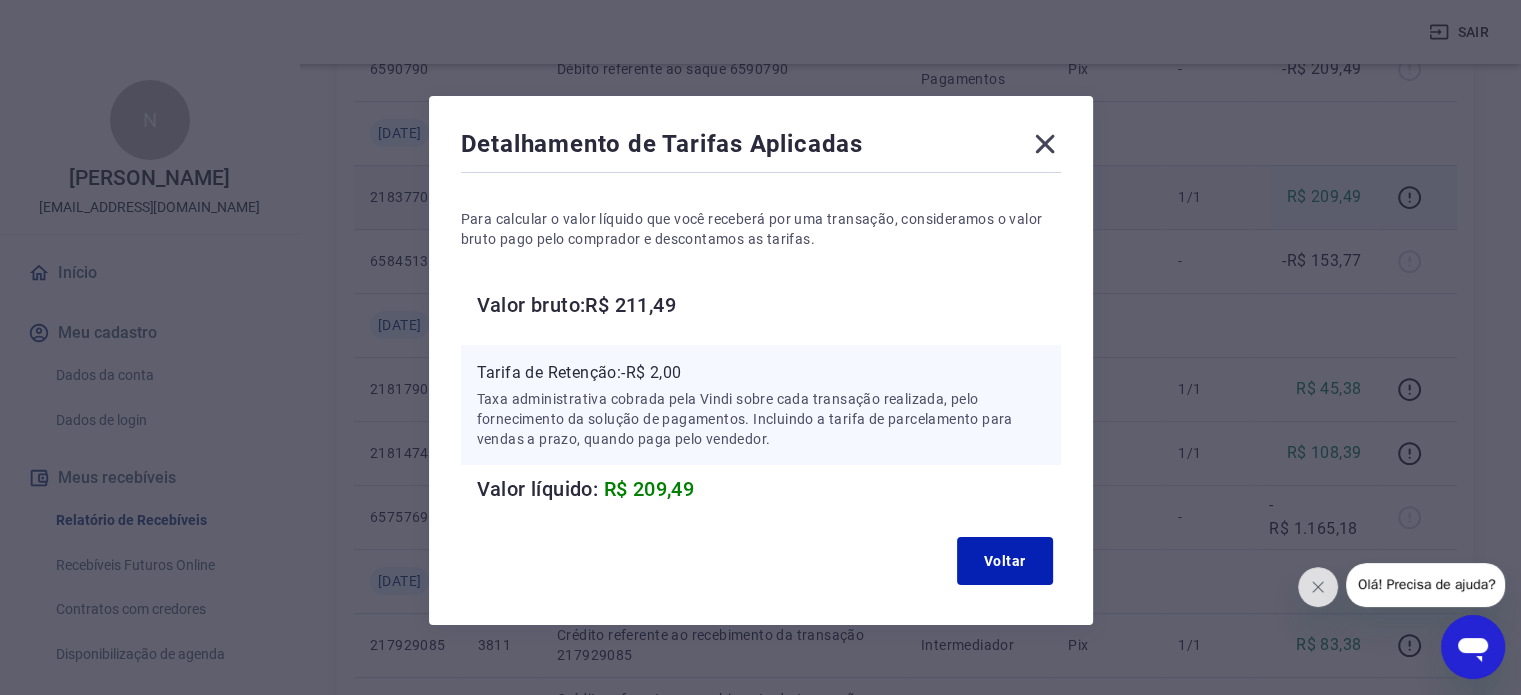 click 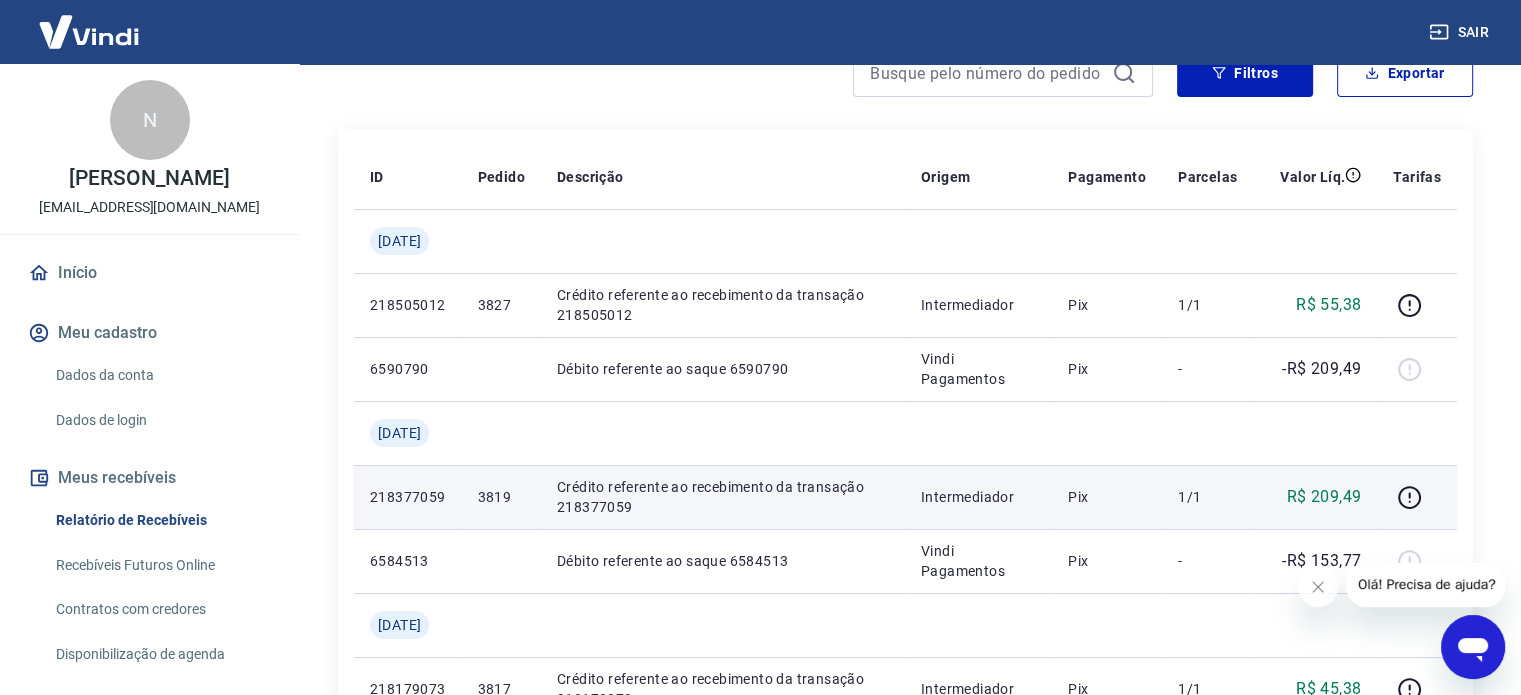 scroll, scrollTop: 300, scrollLeft: 0, axis: vertical 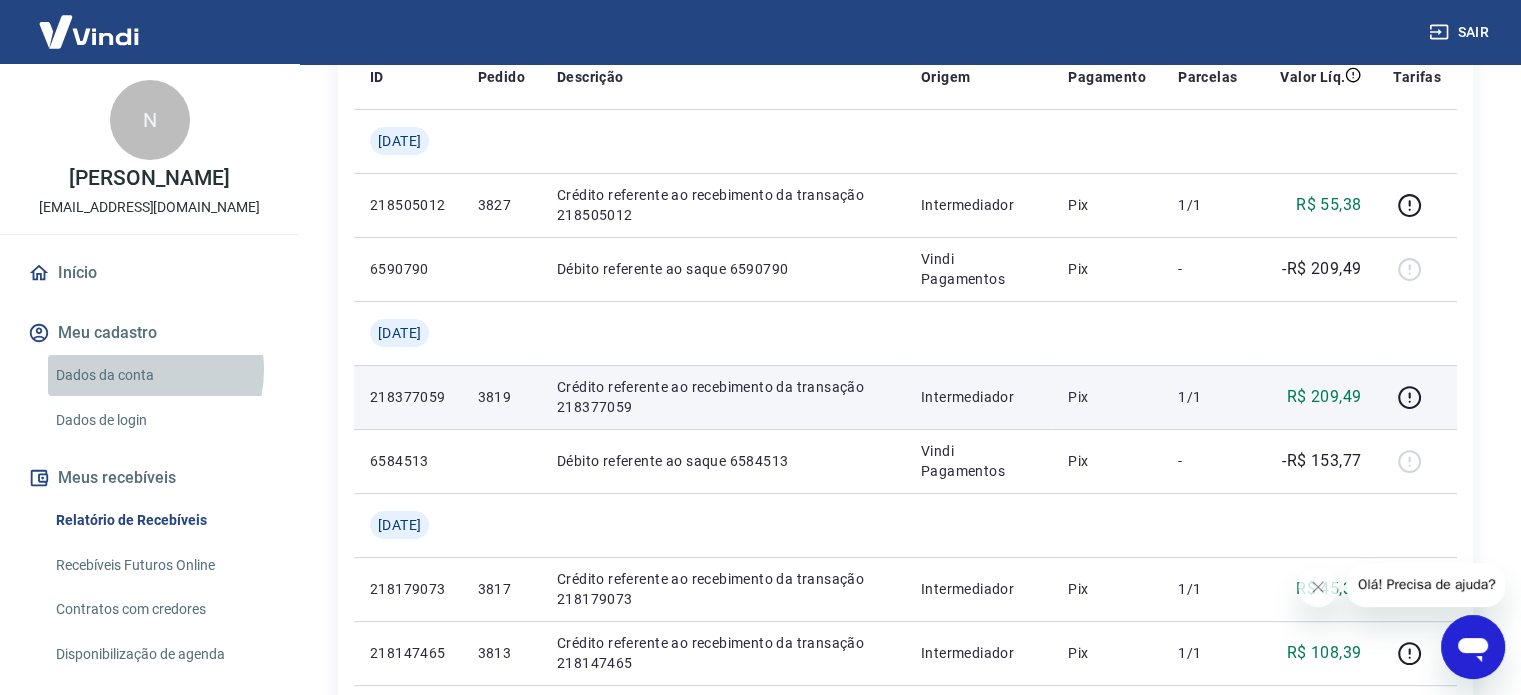 click on "Dados da conta" at bounding box center (161, 375) 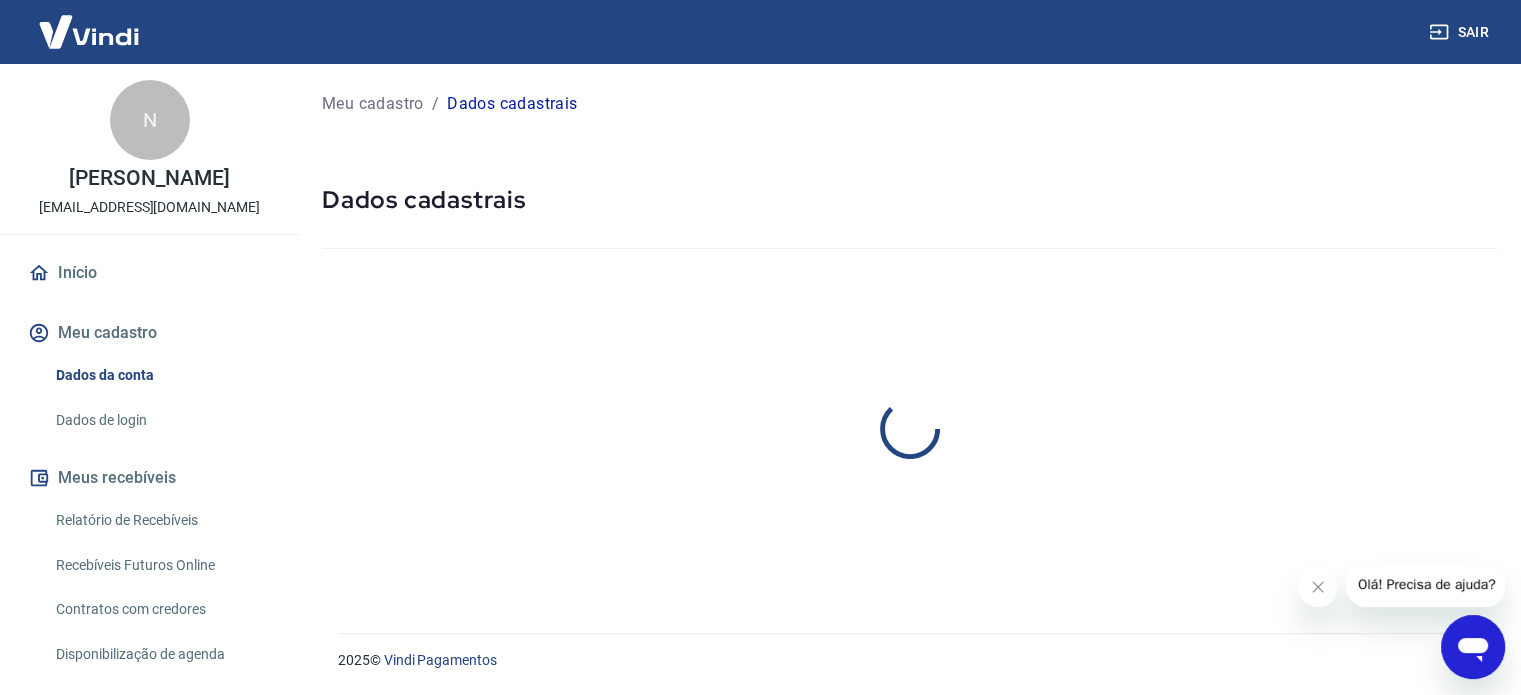 scroll, scrollTop: 0, scrollLeft: 0, axis: both 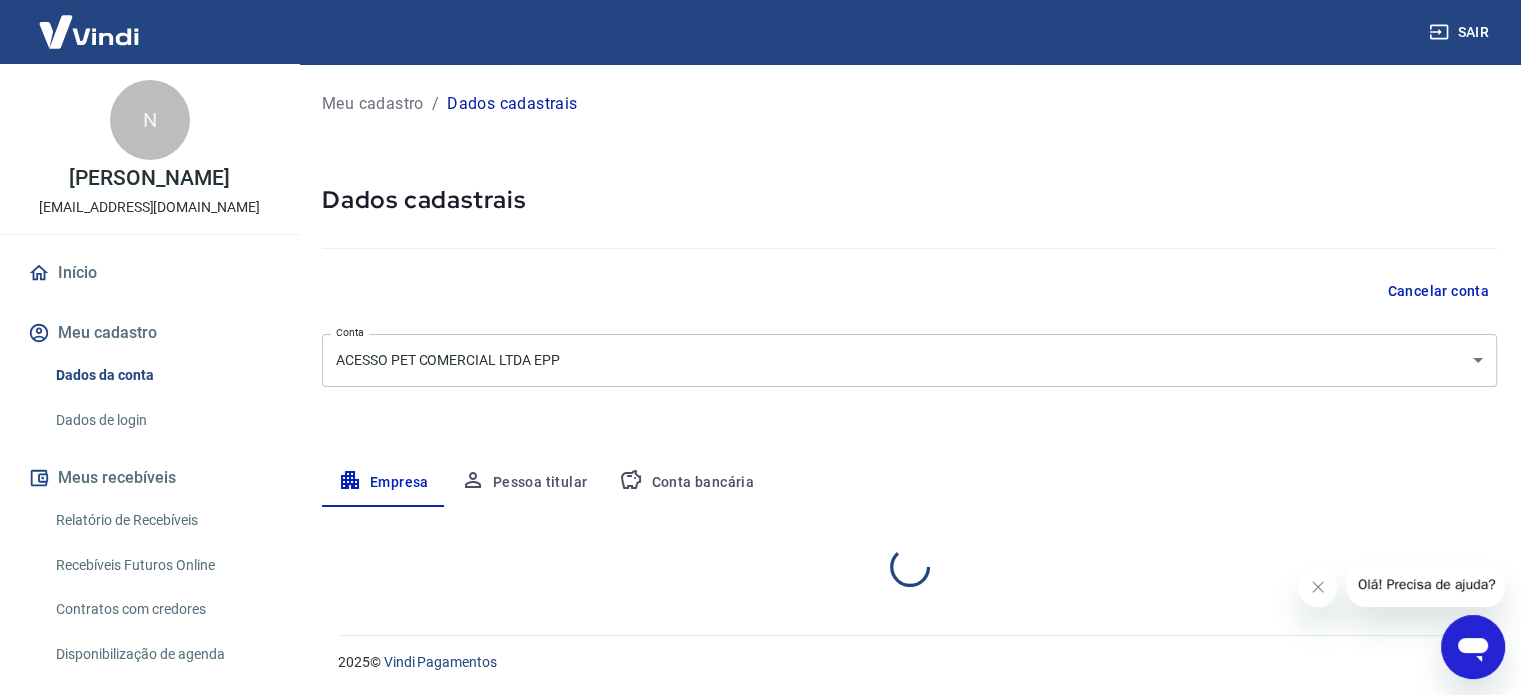 select on "SP" 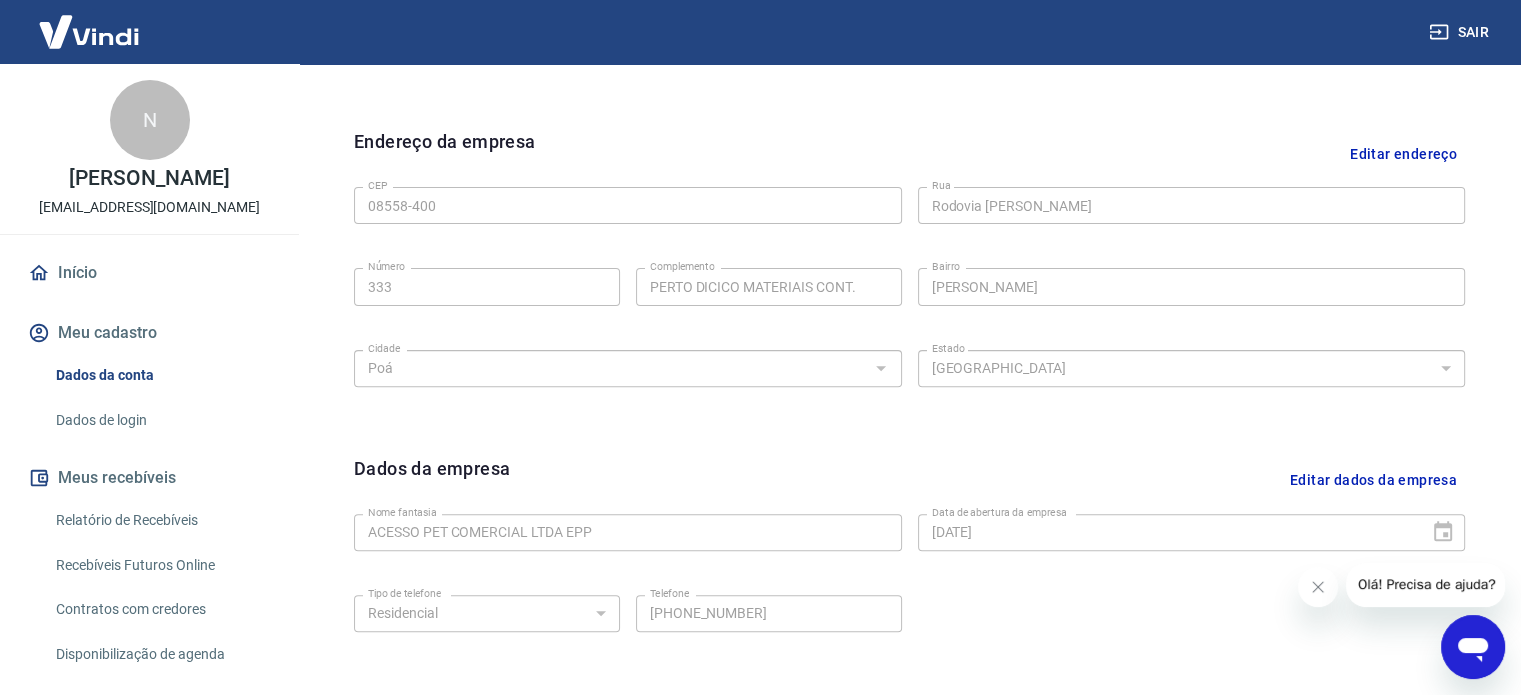 scroll, scrollTop: 746, scrollLeft: 0, axis: vertical 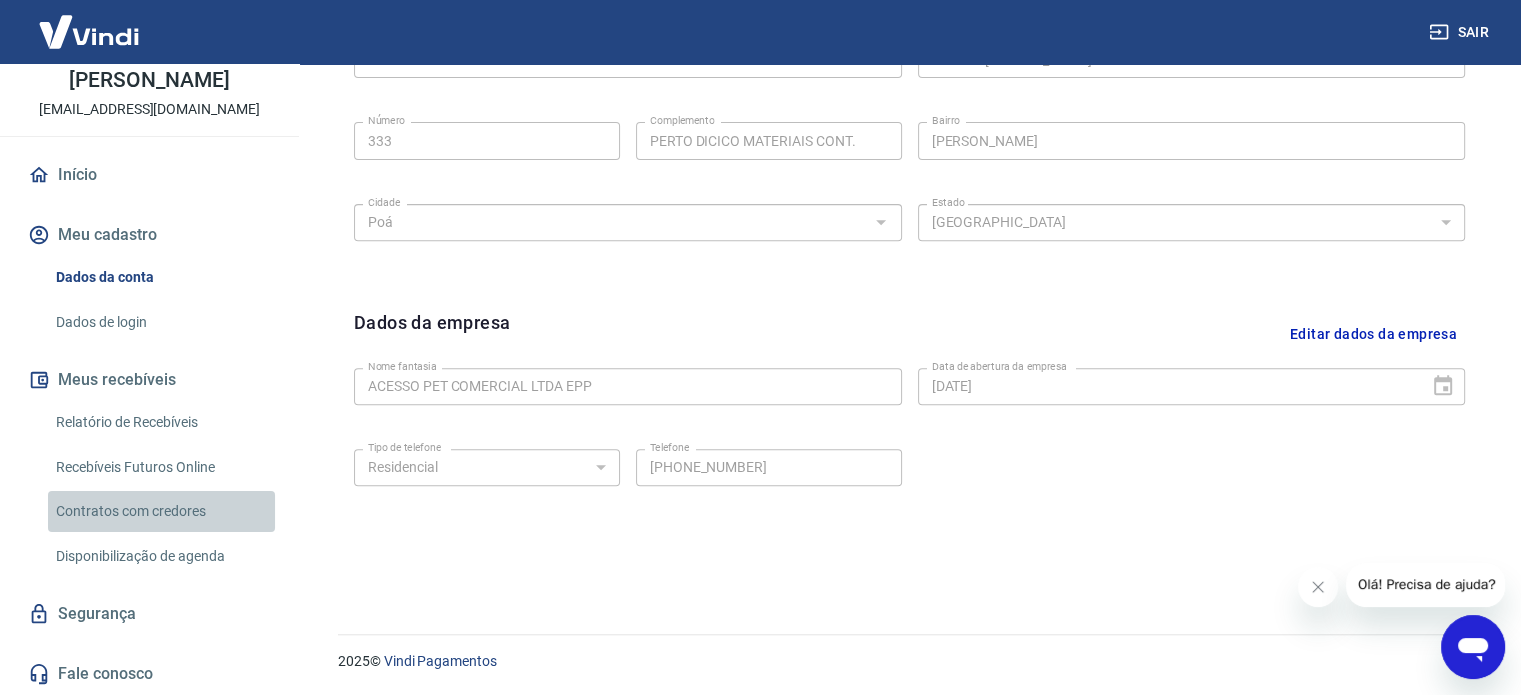 click on "Contratos com credores" at bounding box center (161, 511) 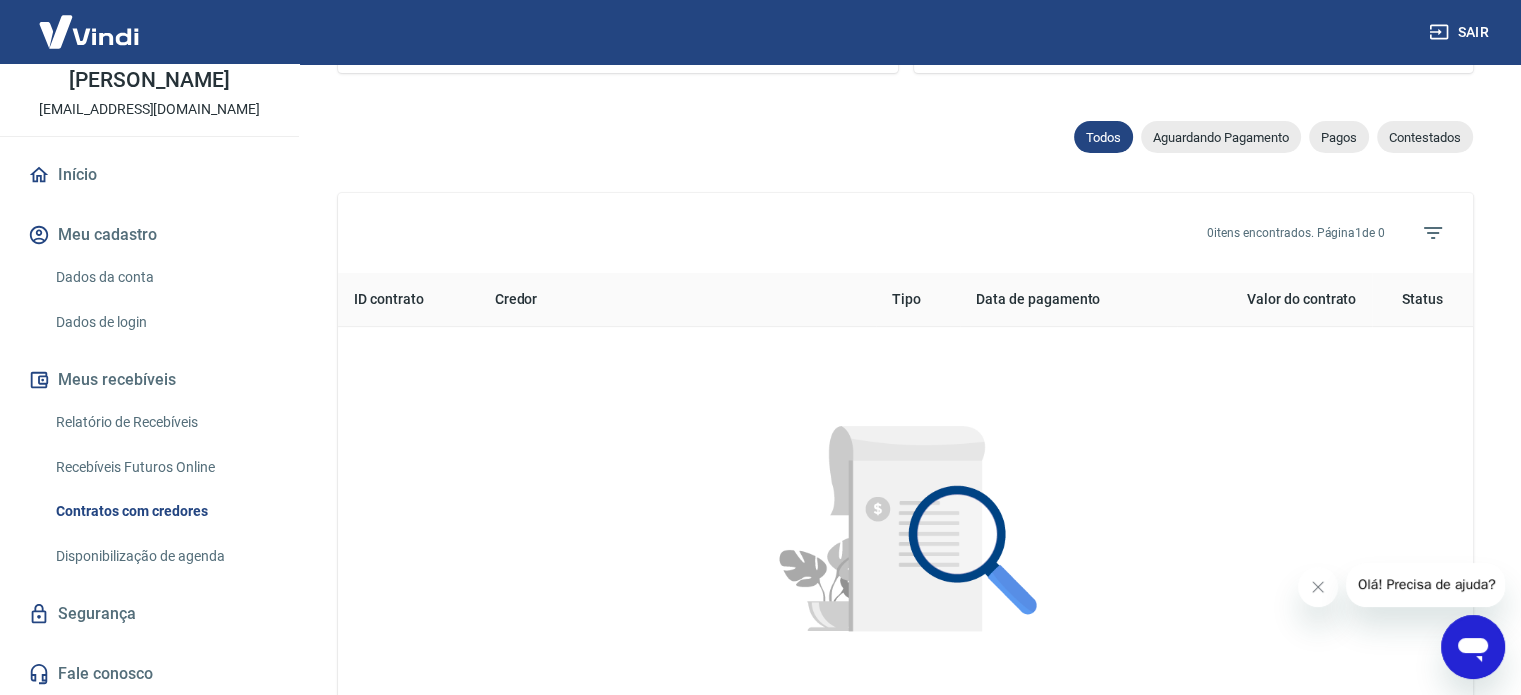 scroll, scrollTop: 933, scrollLeft: 0, axis: vertical 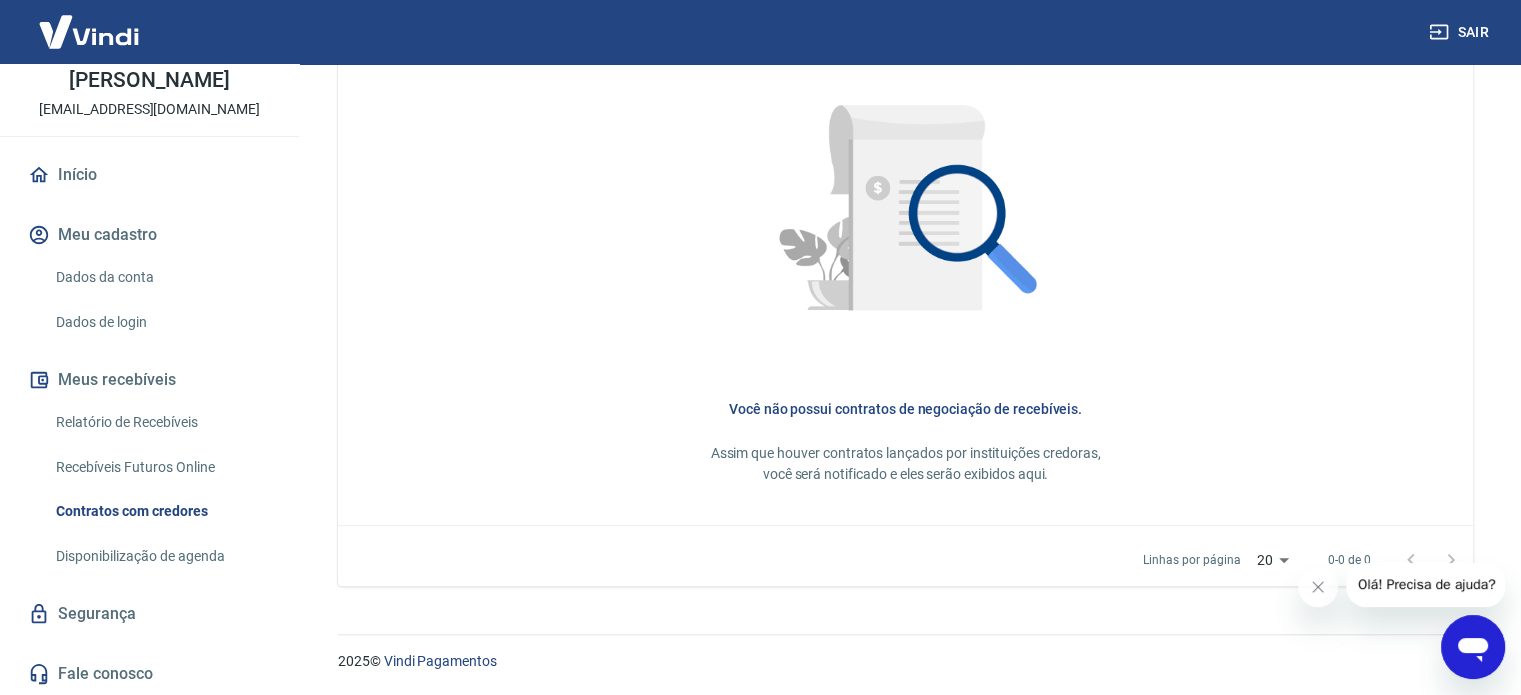 click on "Disponibilização de agenda" at bounding box center (161, 556) 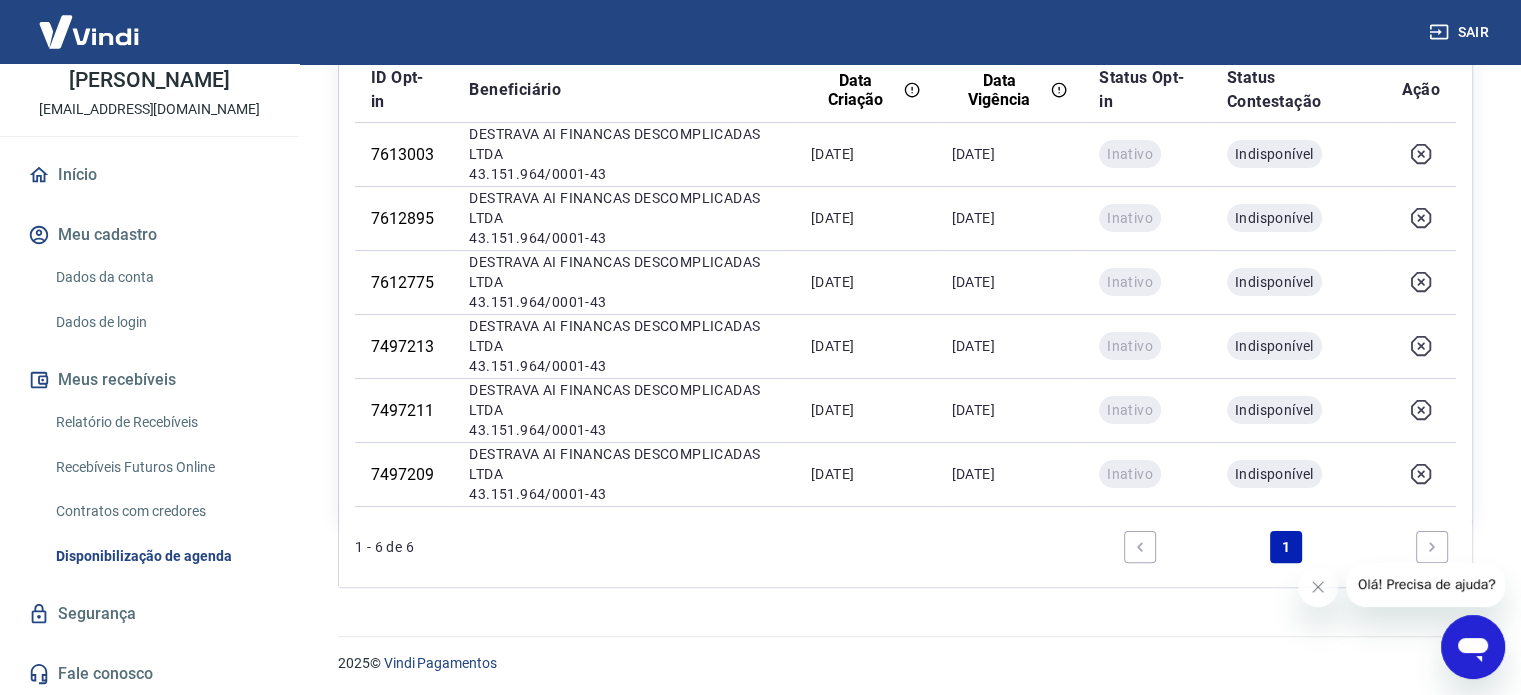 scroll, scrollTop: 397, scrollLeft: 0, axis: vertical 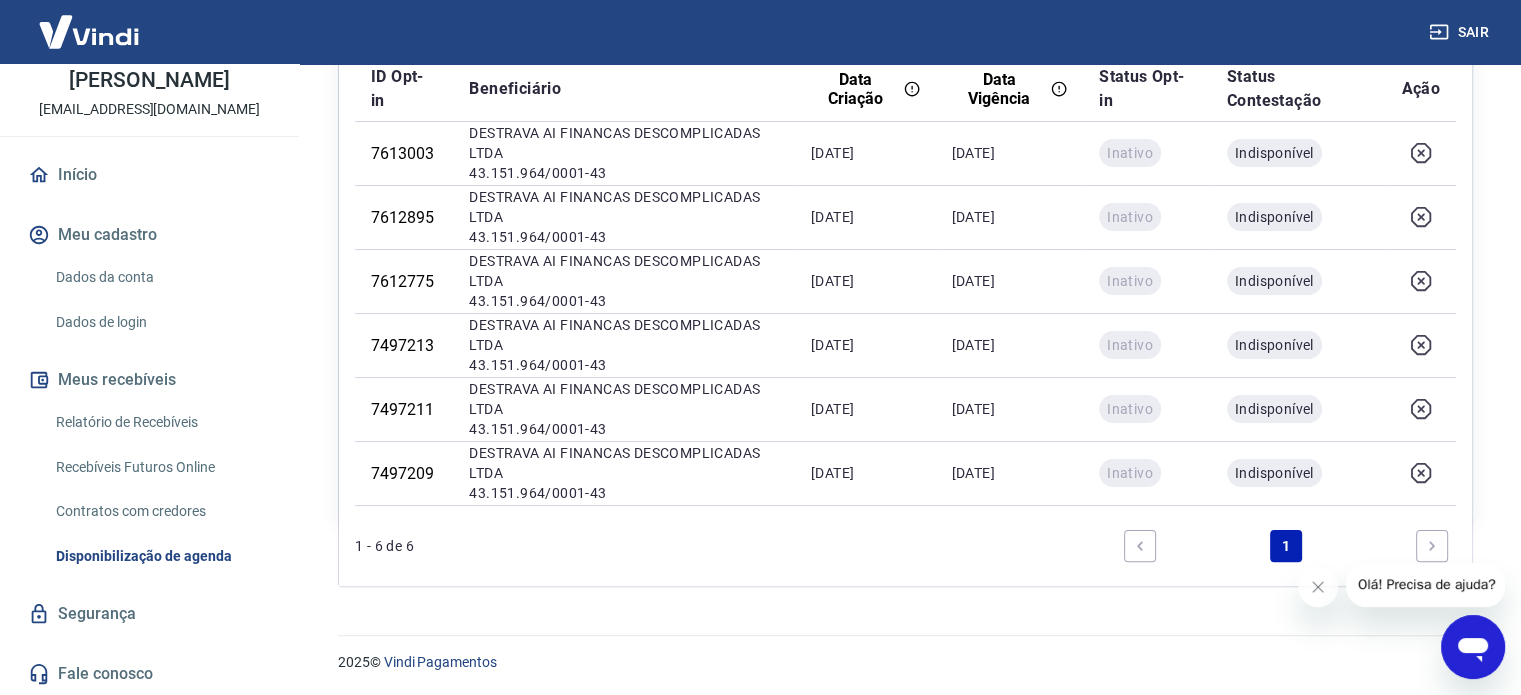 click on "Fale conosco" at bounding box center [149, 674] 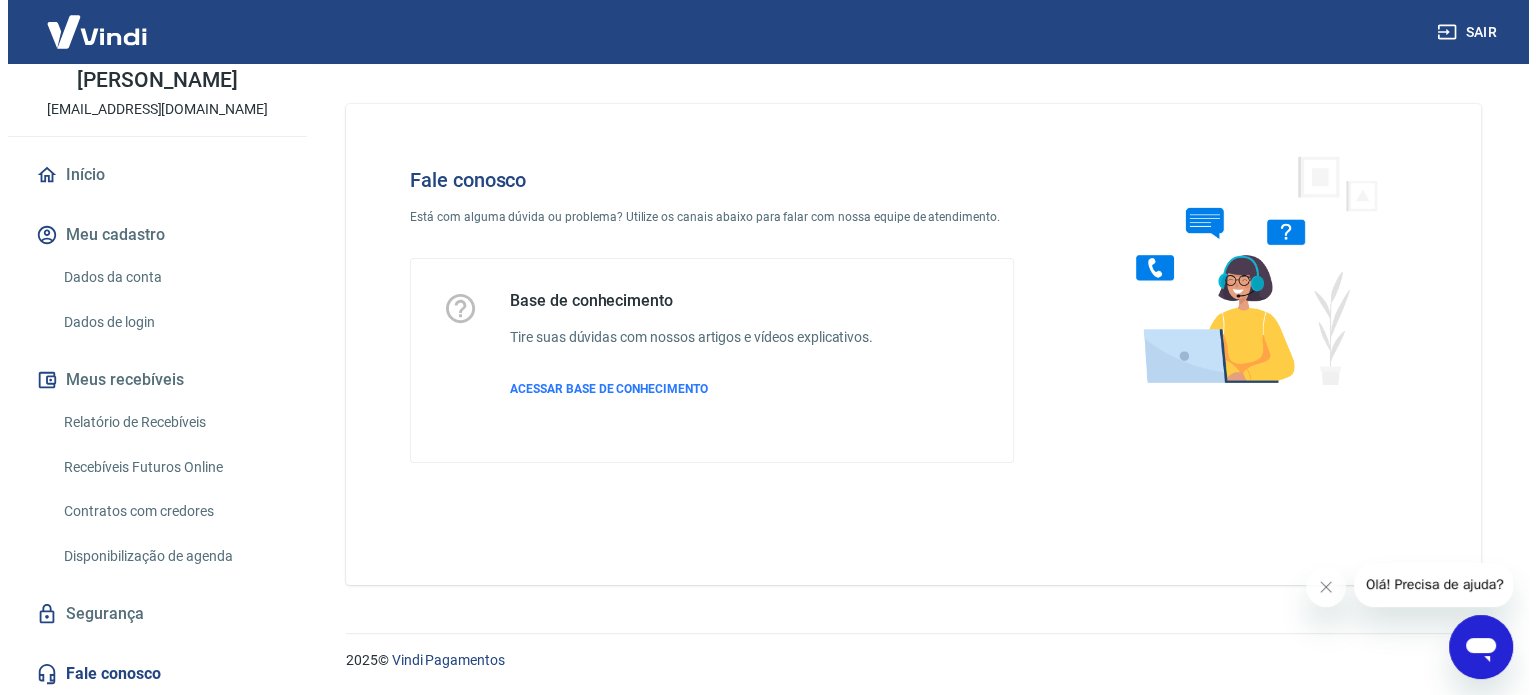 scroll, scrollTop: 0, scrollLeft: 0, axis: both 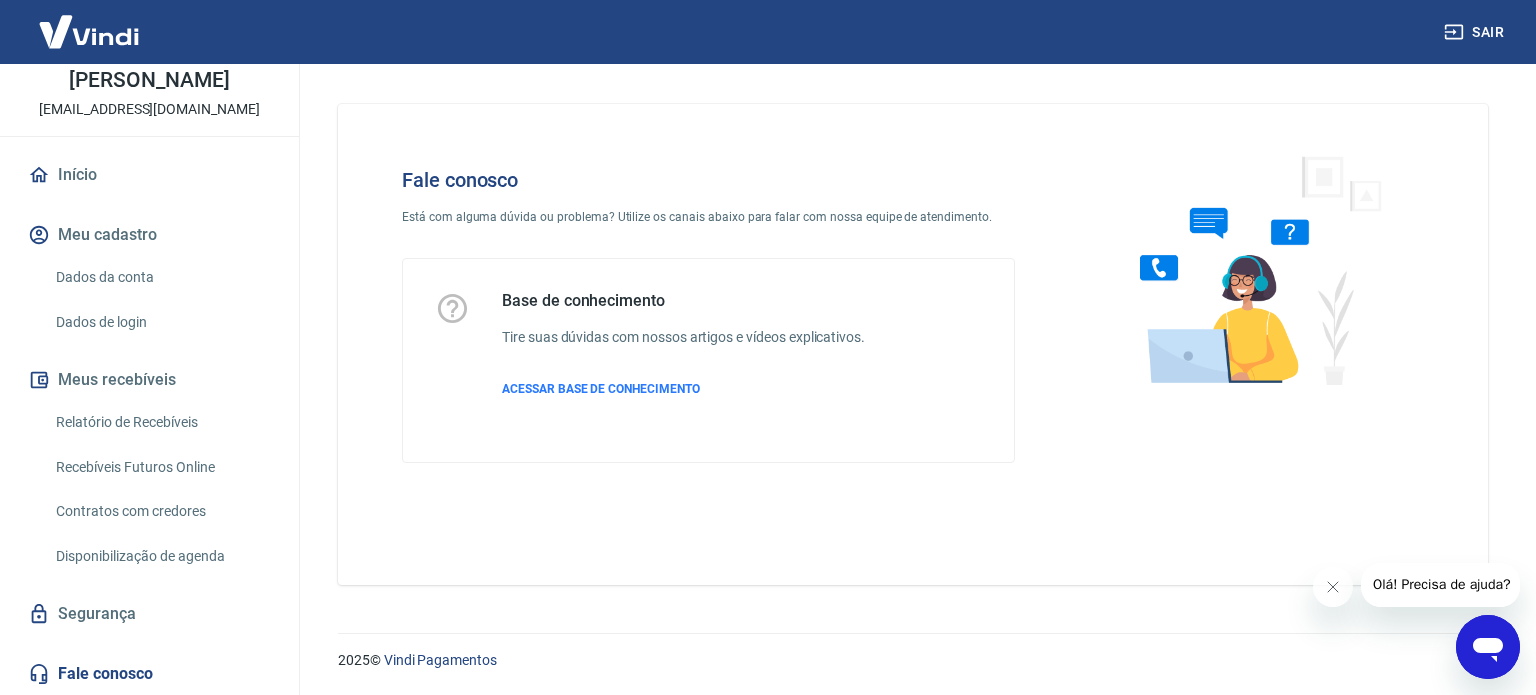 click 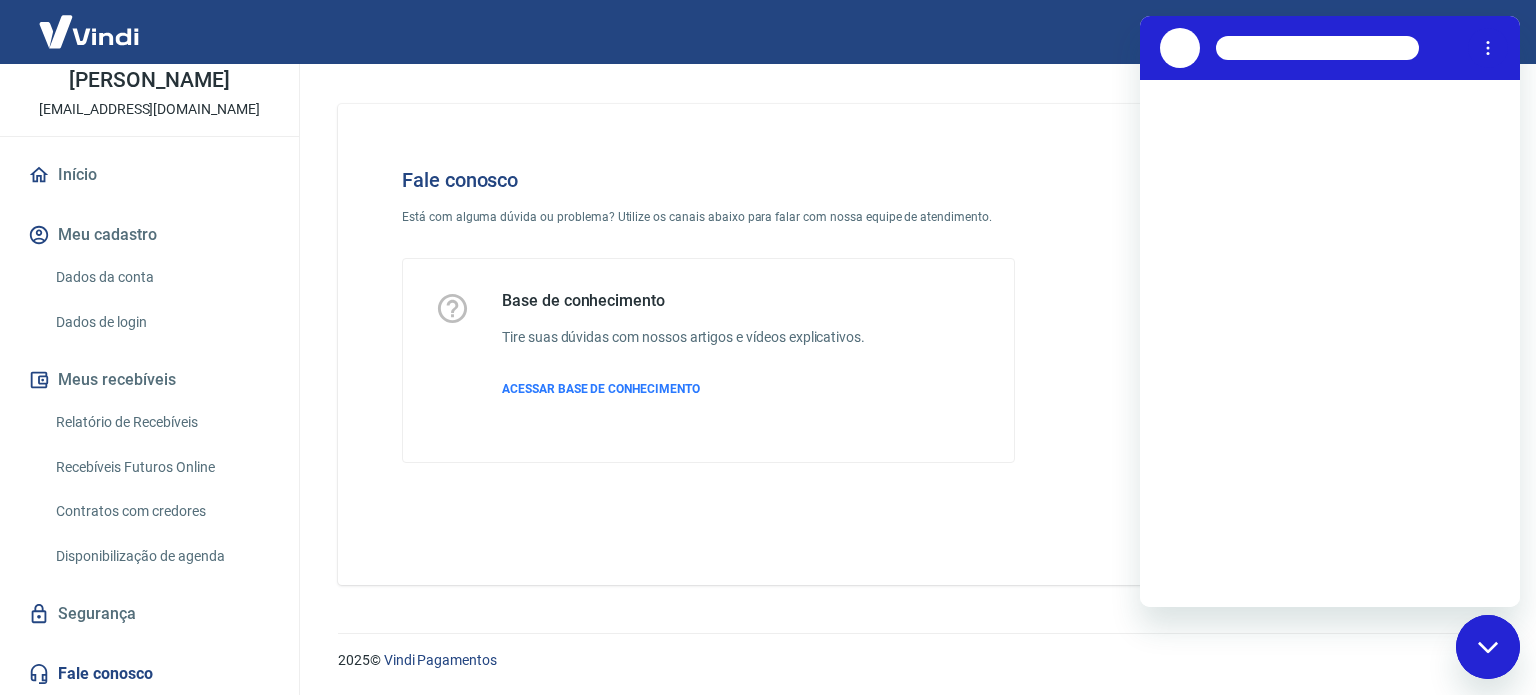 scroll, scrollTop: 0, scrollLeft: 0, axis: both 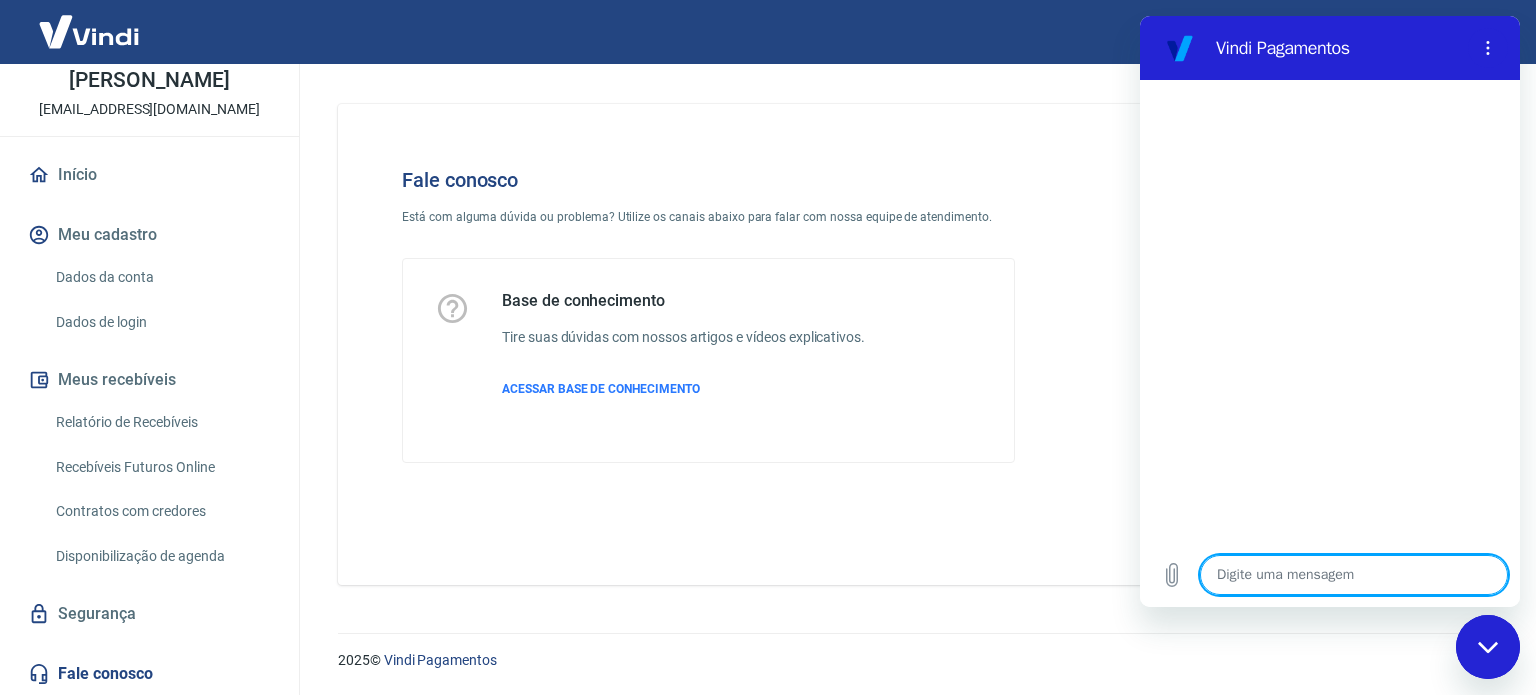 type on "B" 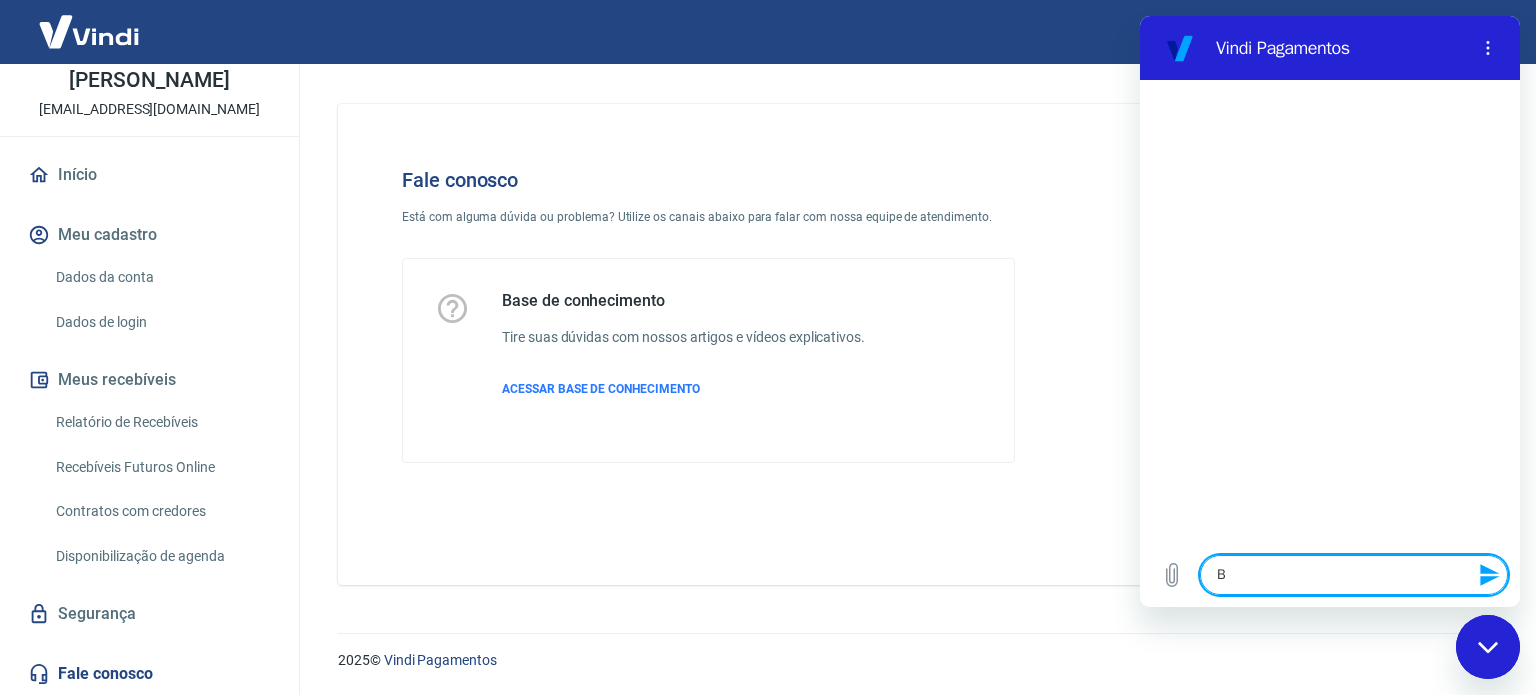 type on "Bo" 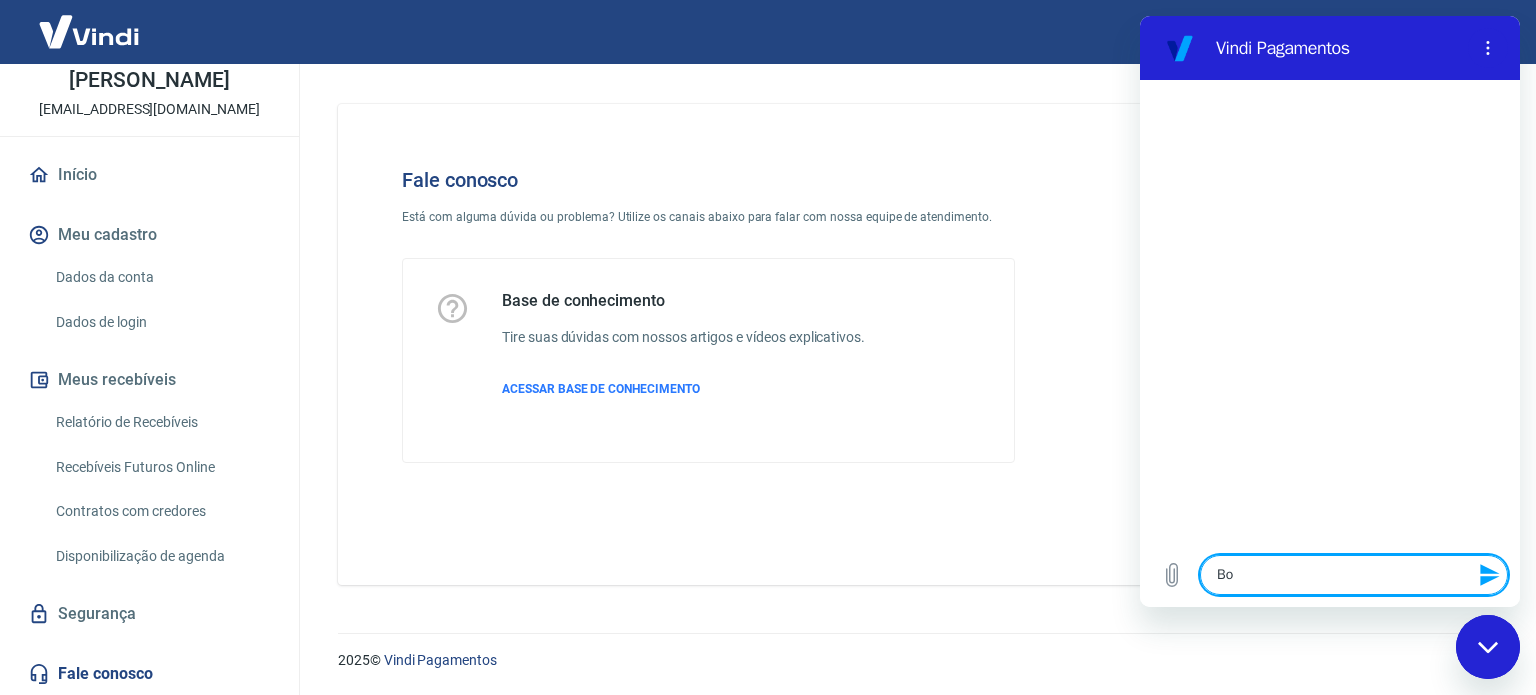 type on "Boa" 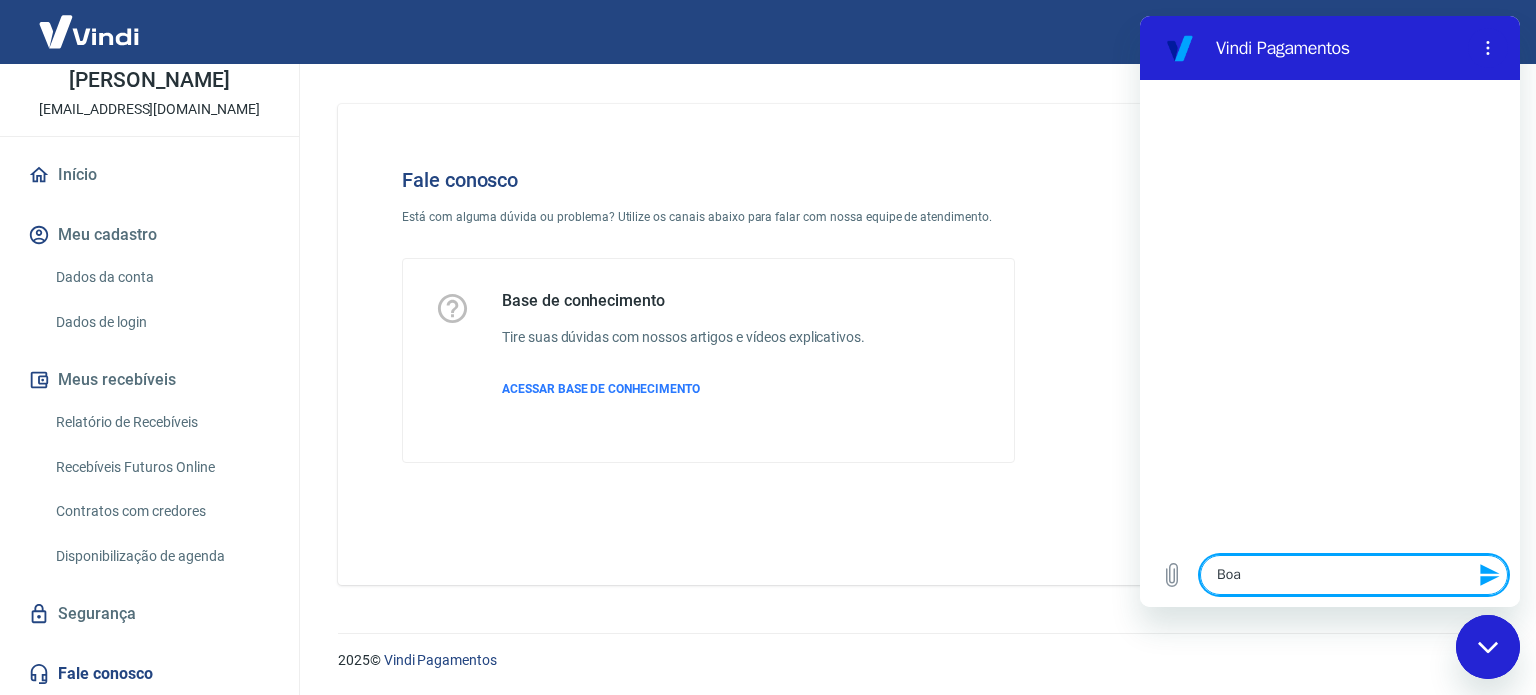 type on "Boa" 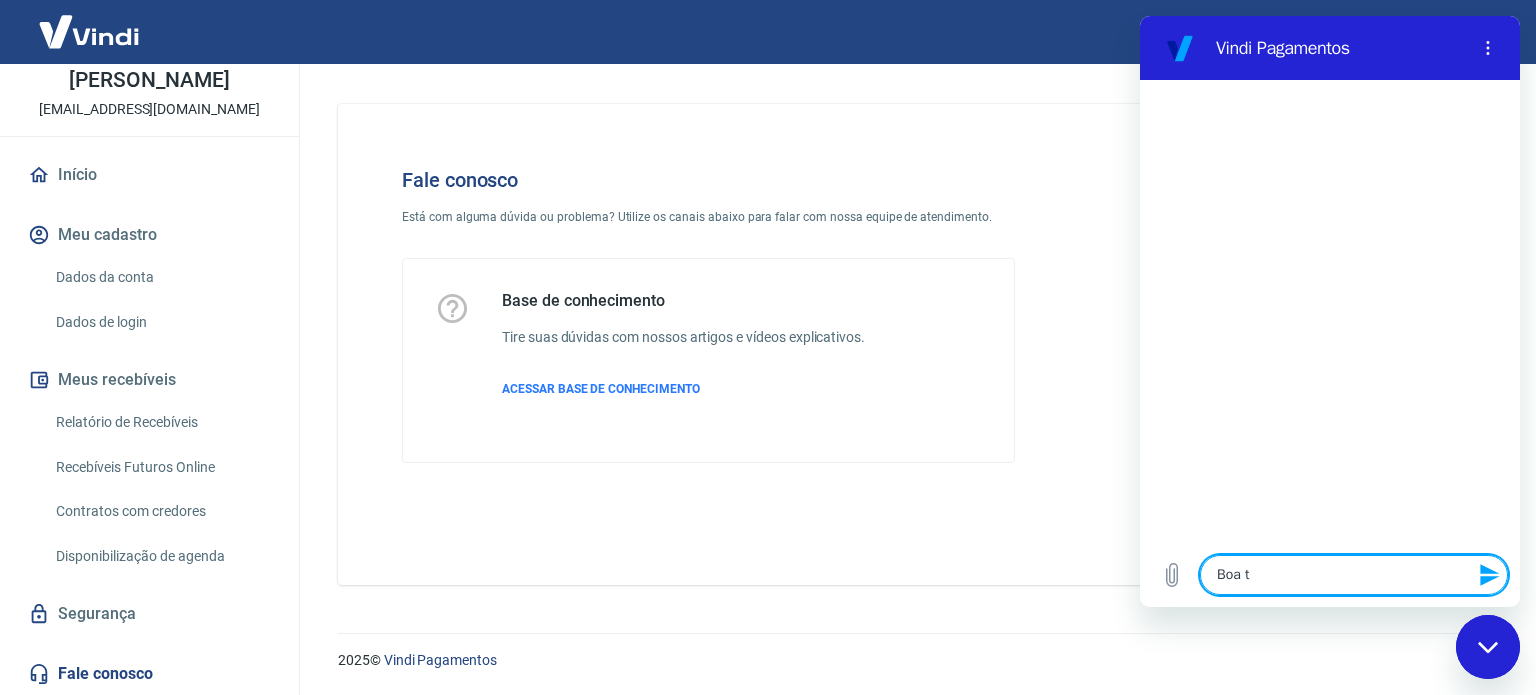 type on "Boa ta" 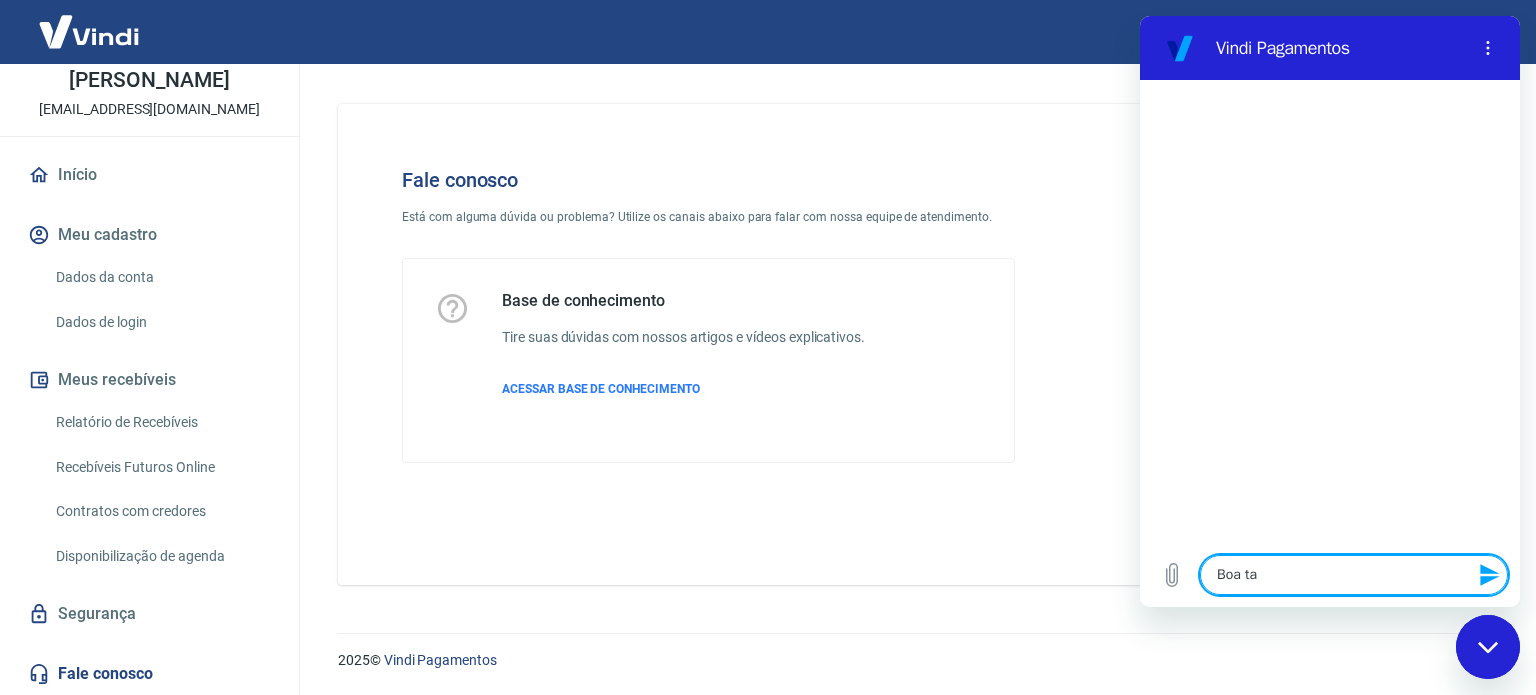 type on "Boa tar" 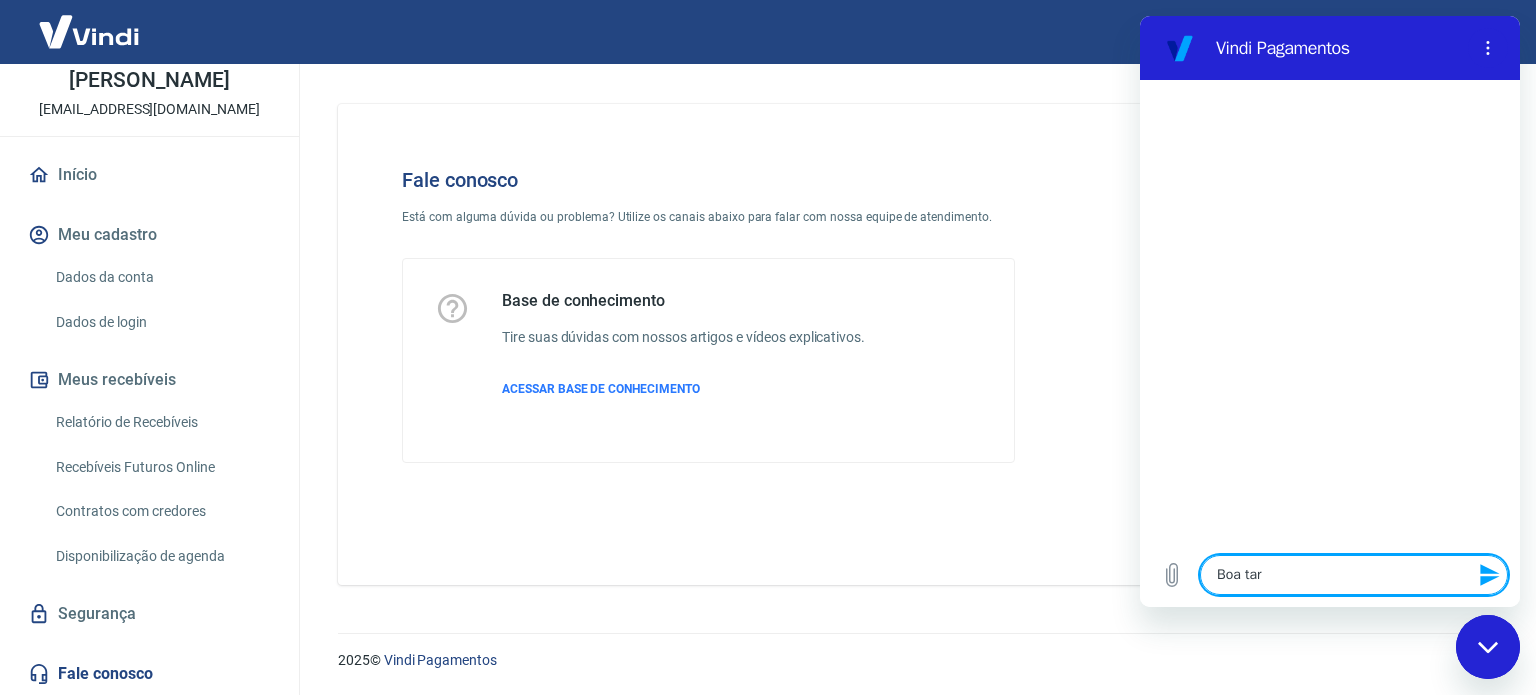 type on "Boa tard" 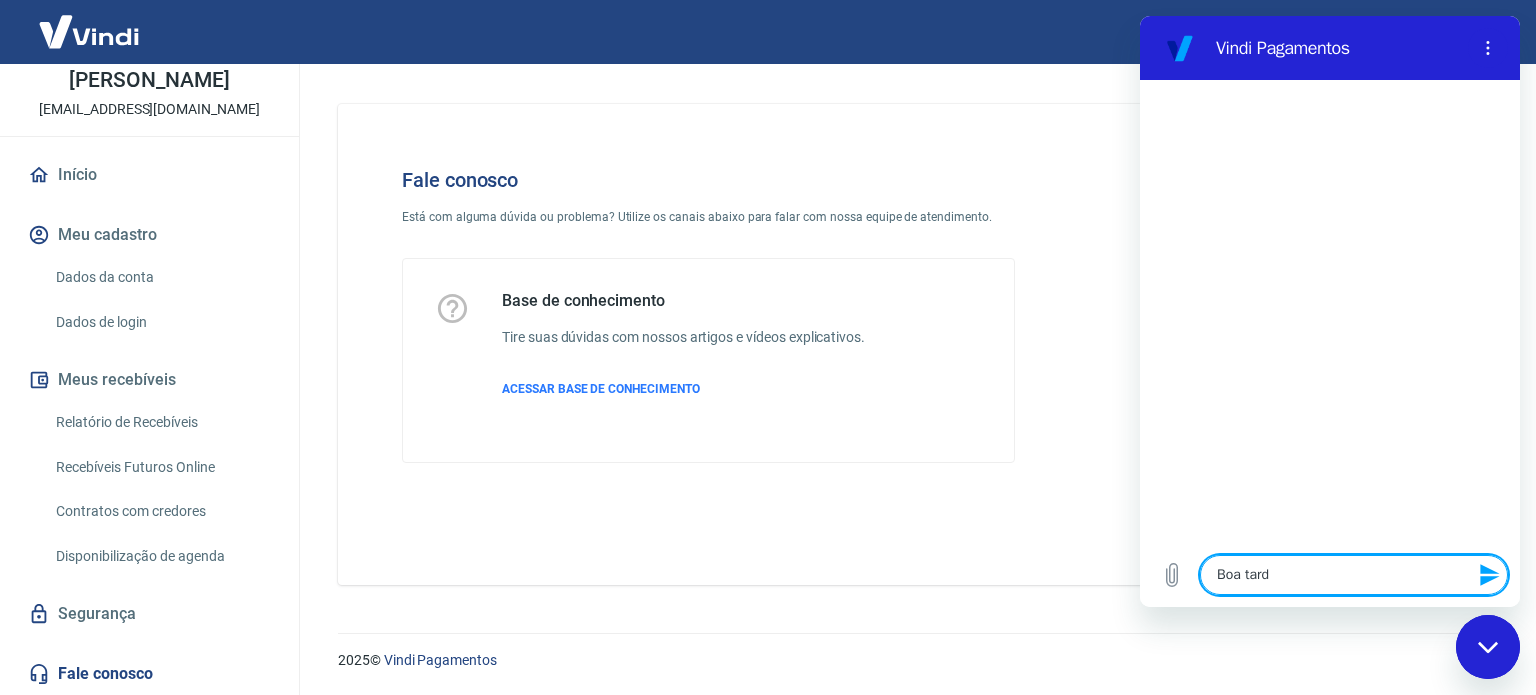 type on "Boa tarde" 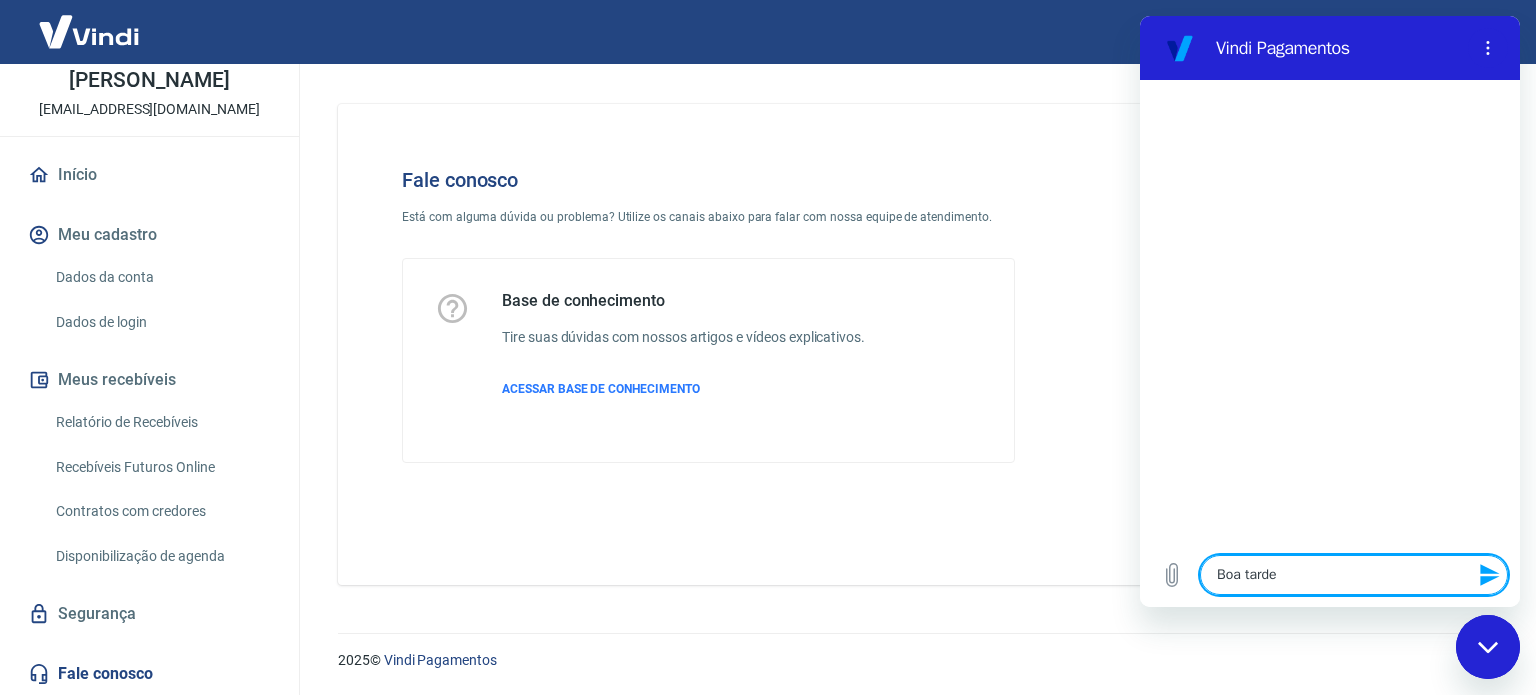 type on "Boa tarde!" 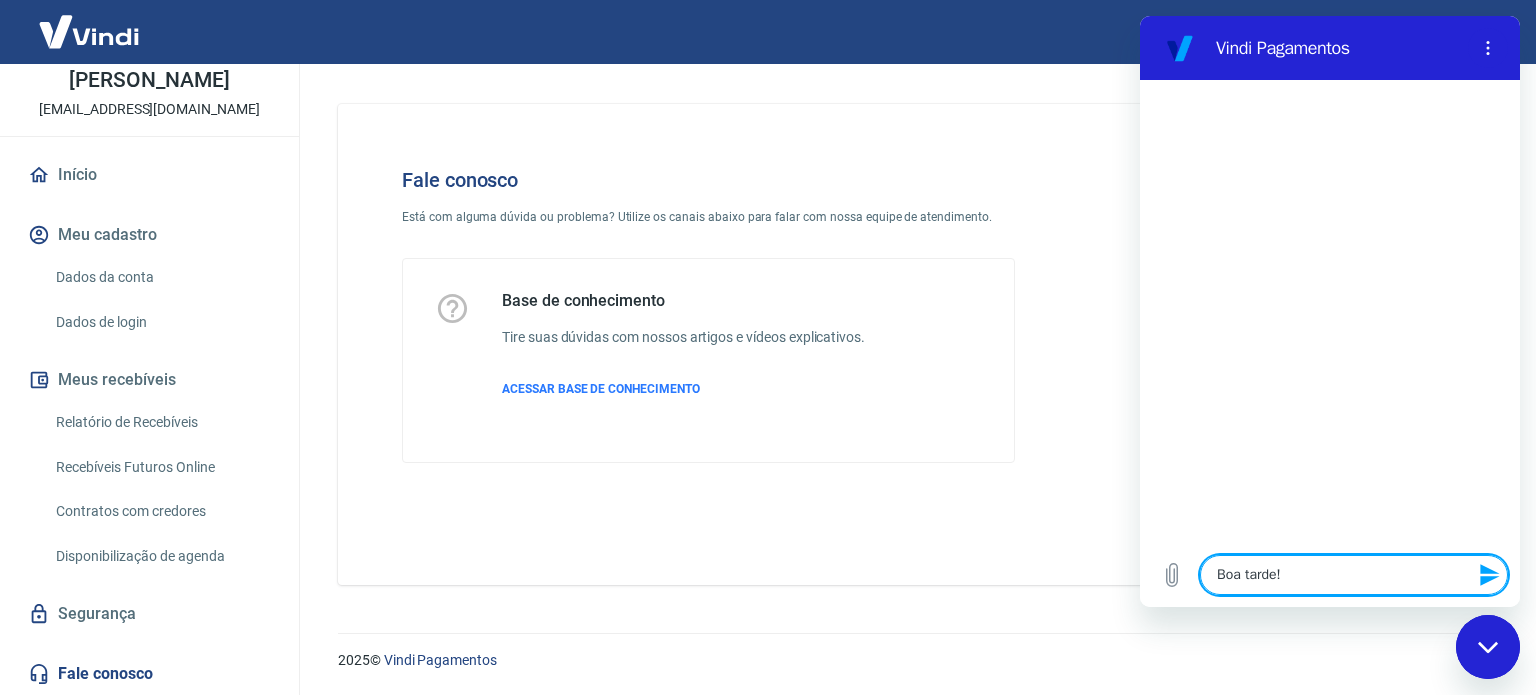 type 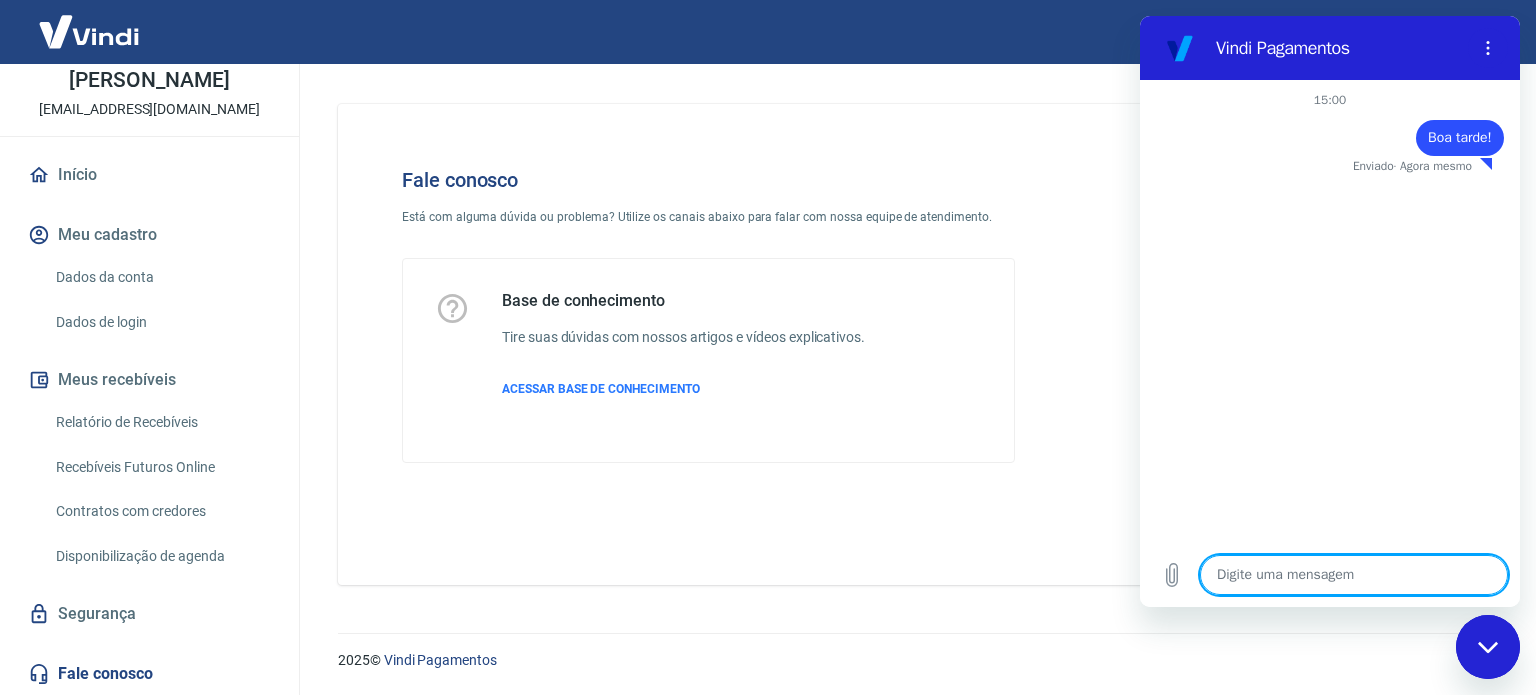 type on "x" 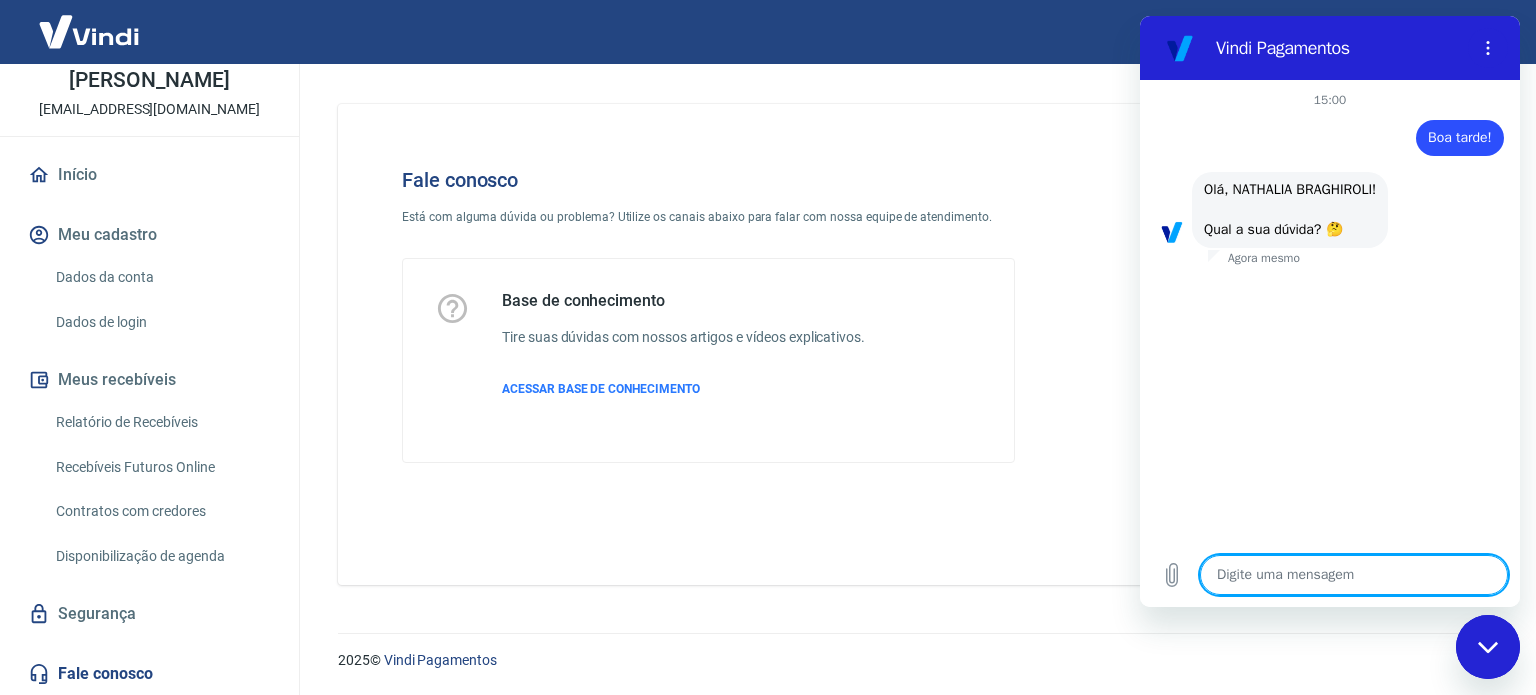 type on "G" 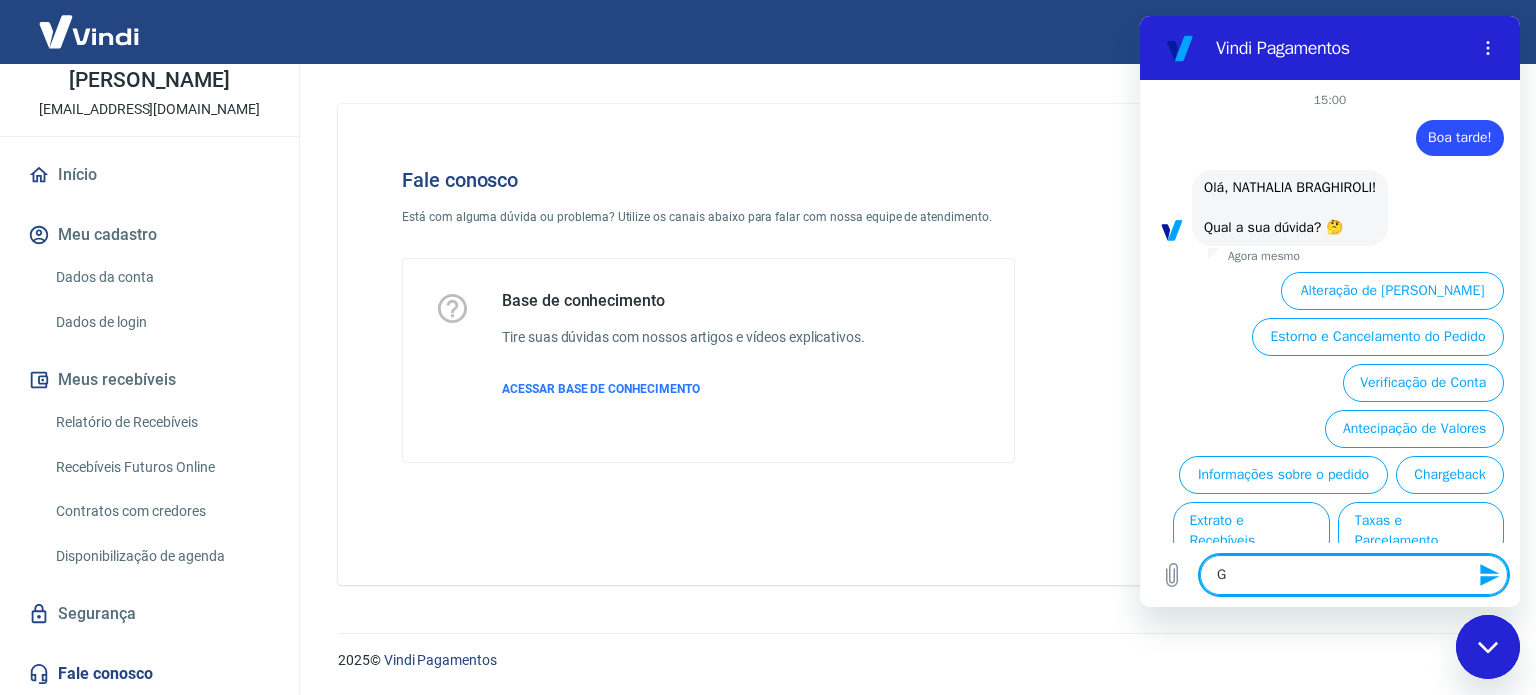 type on "Go" 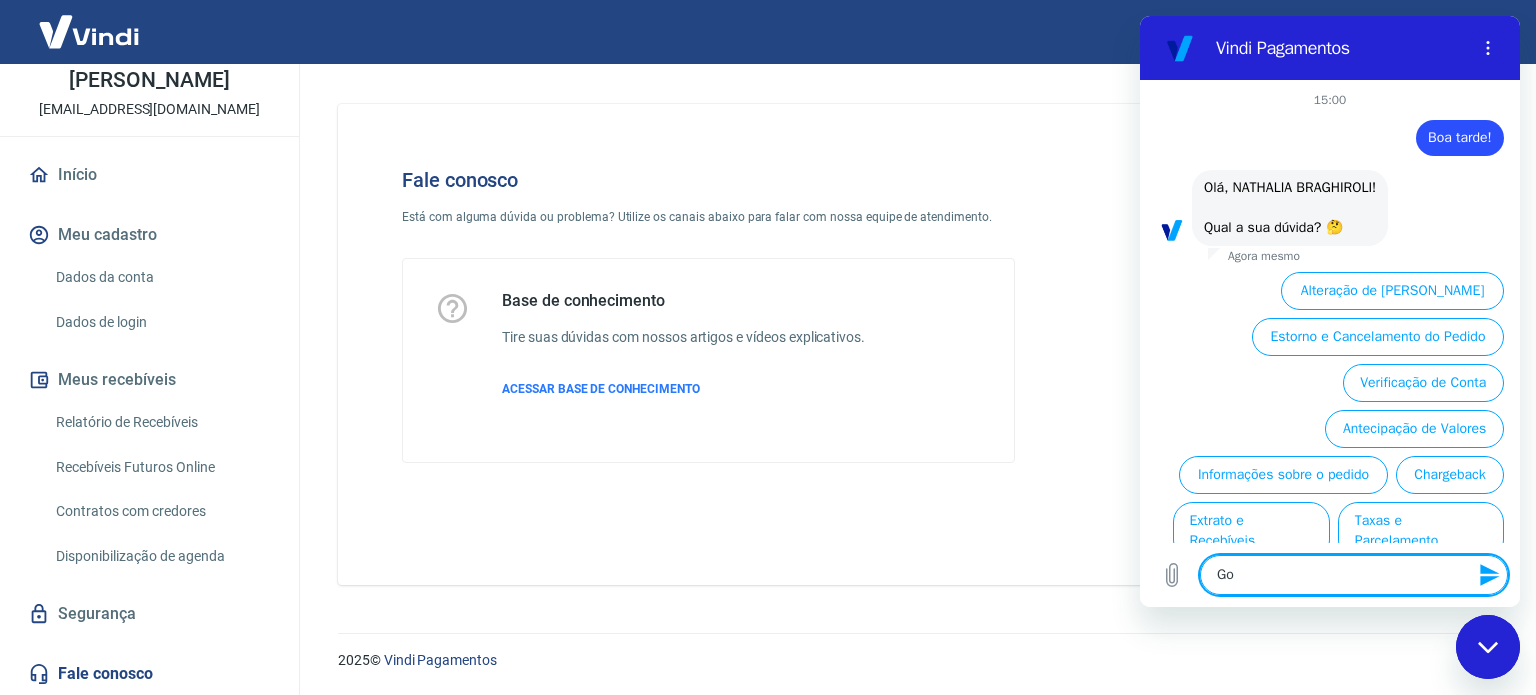 scroll, scrollTop: 90, scrollLeft: 0, axis: vertical 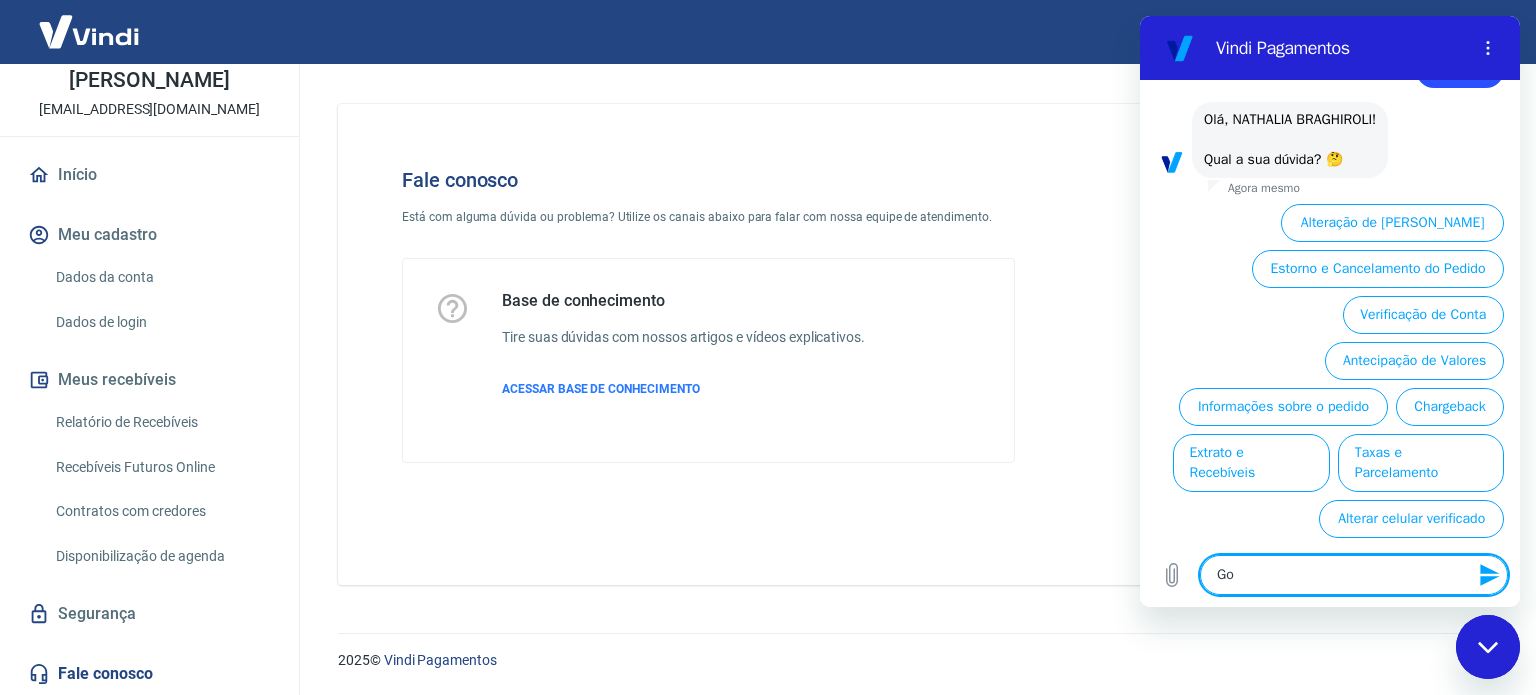 type on "Gos" 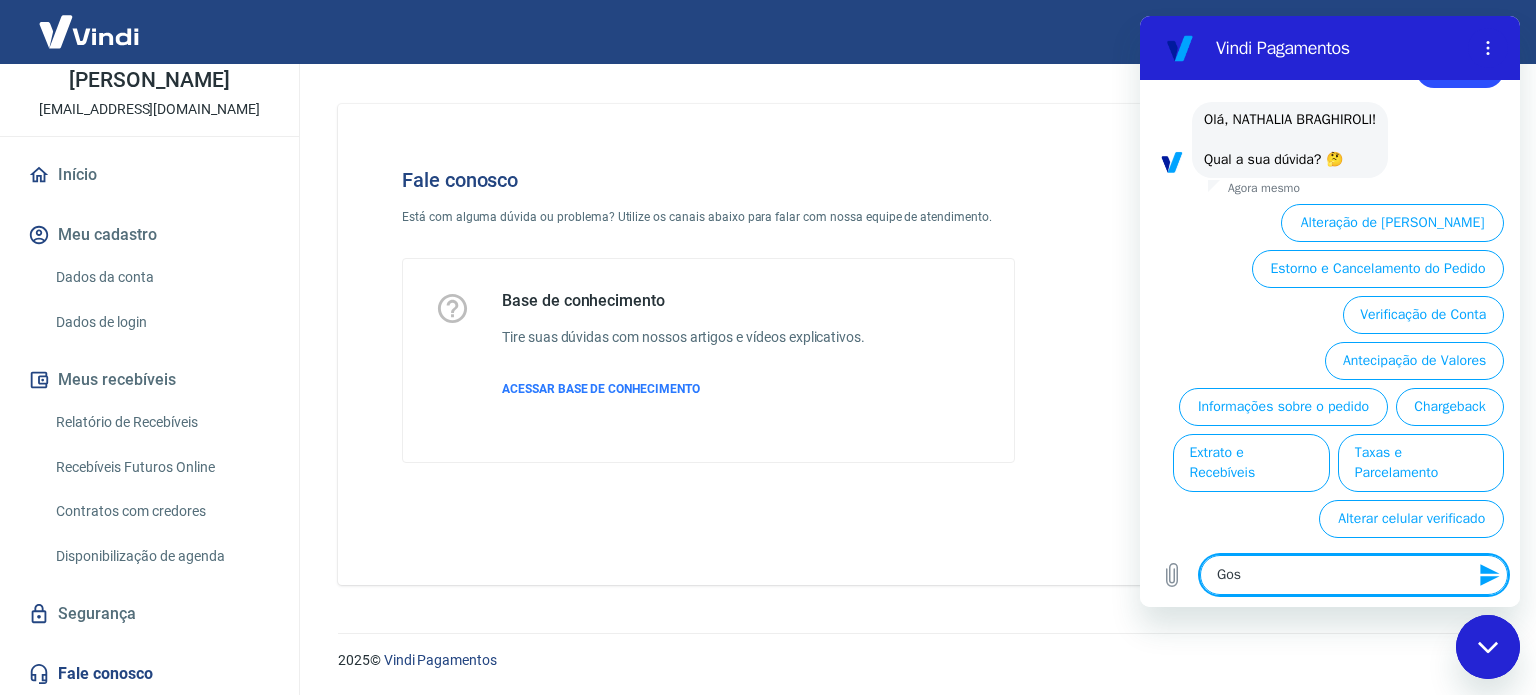 type on "Gost" 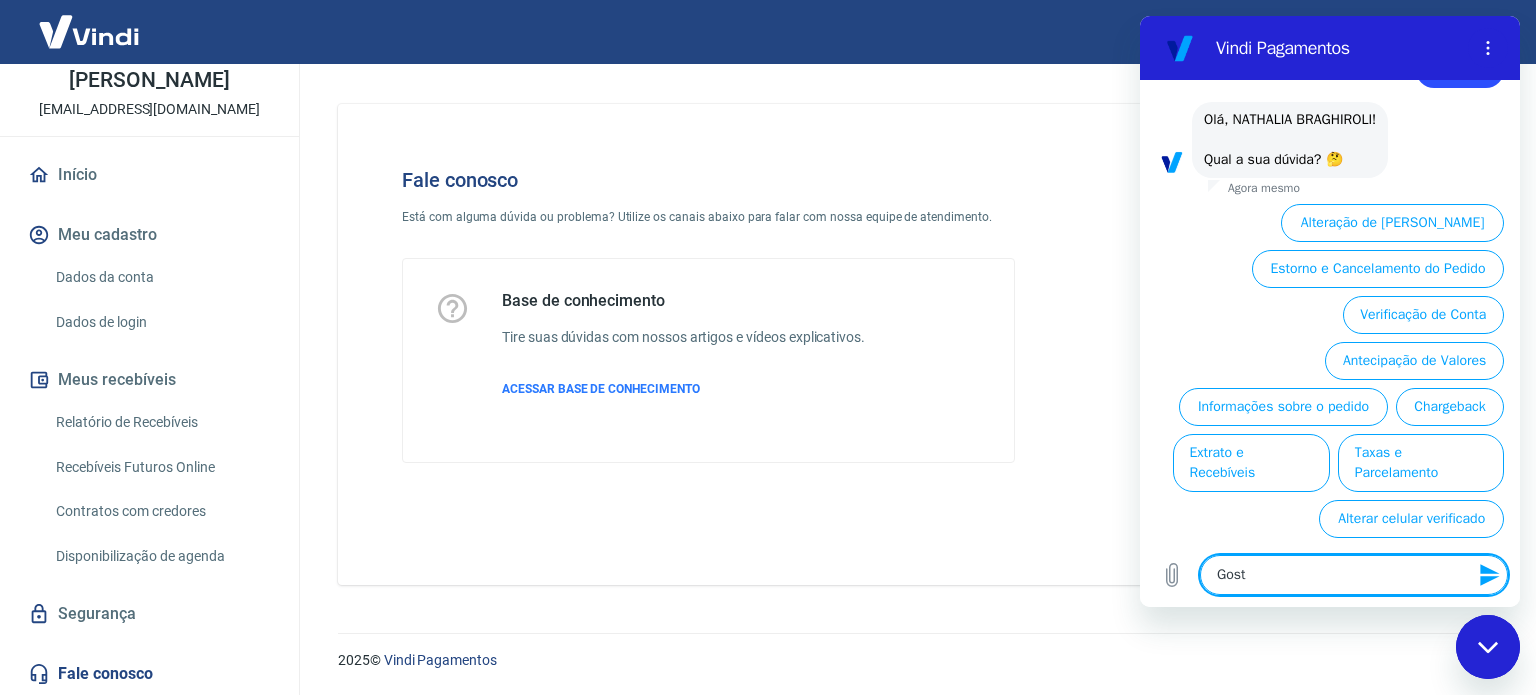 type on "Gosta" 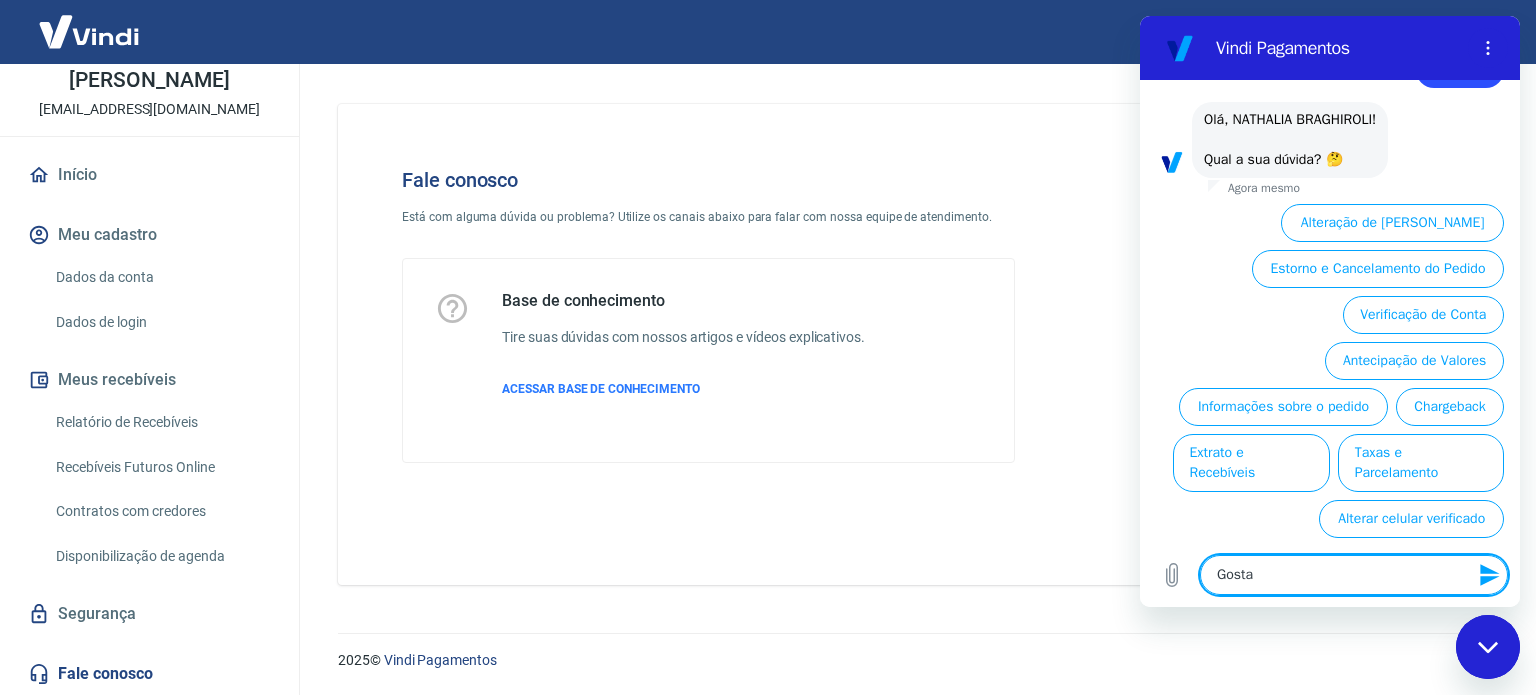 type on "Gostar" 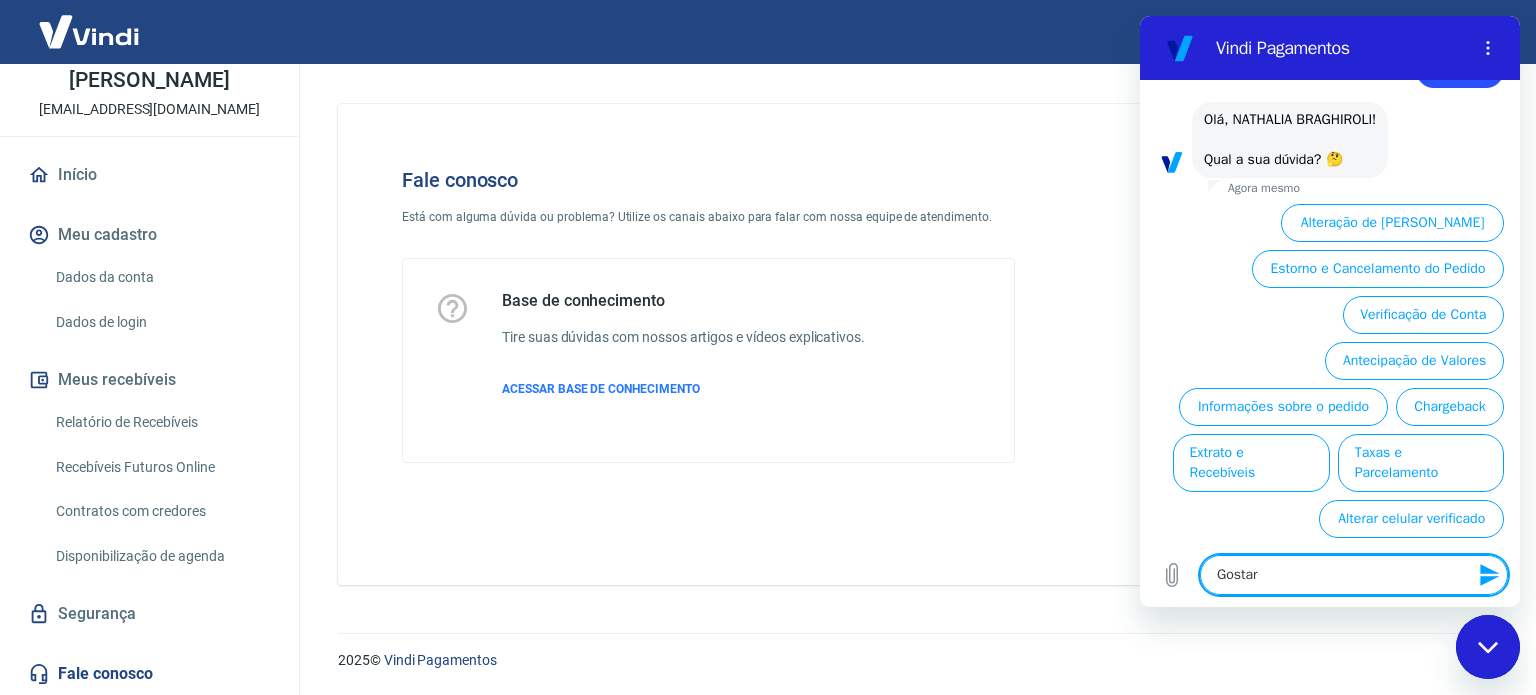 type on "Gostari" 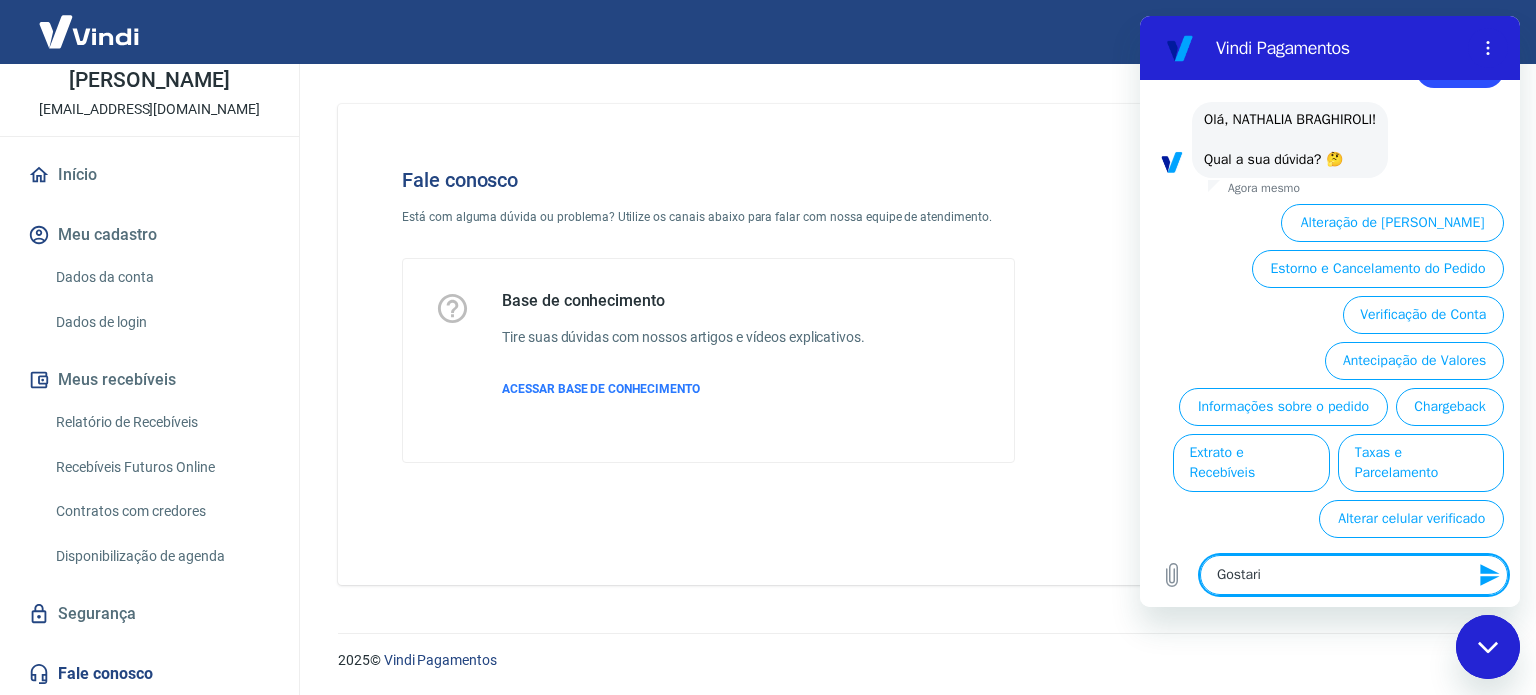 type on "Gostaria" 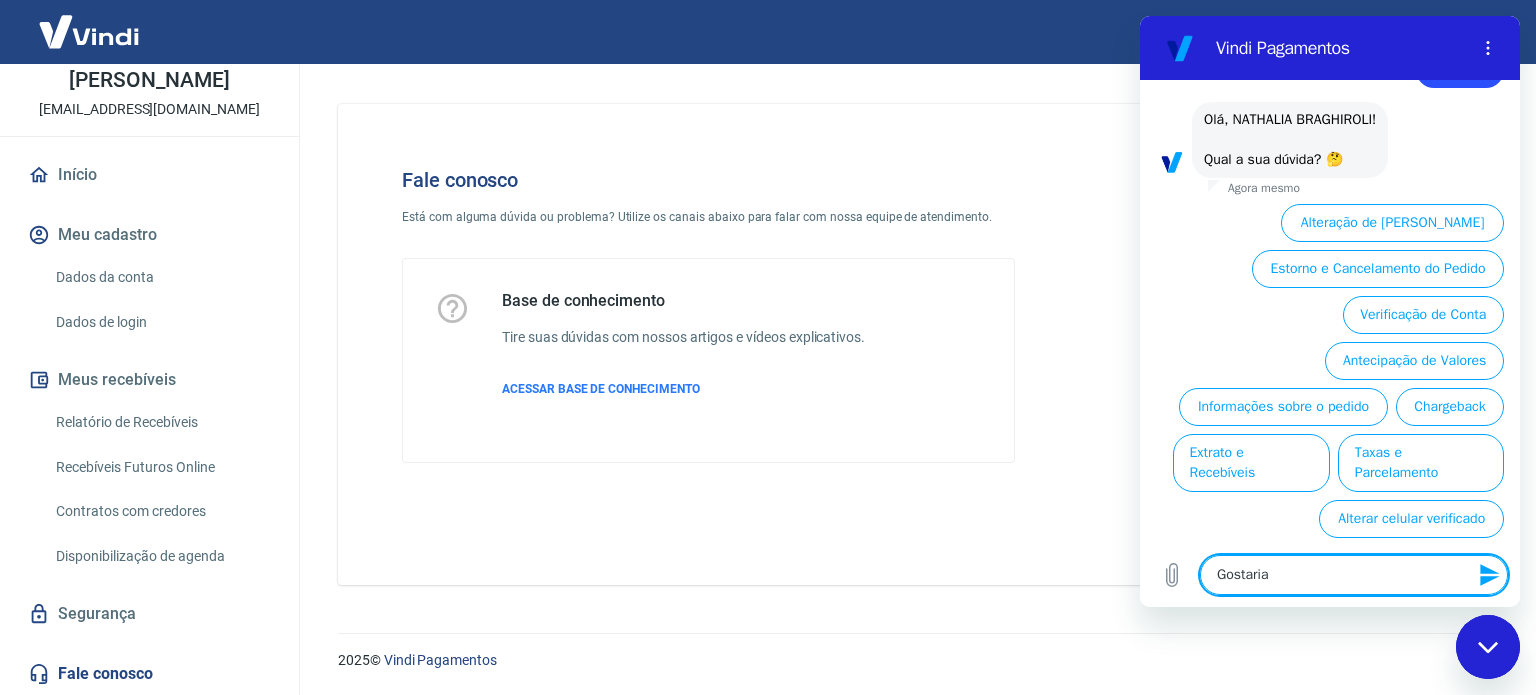 type on "Gostaria" 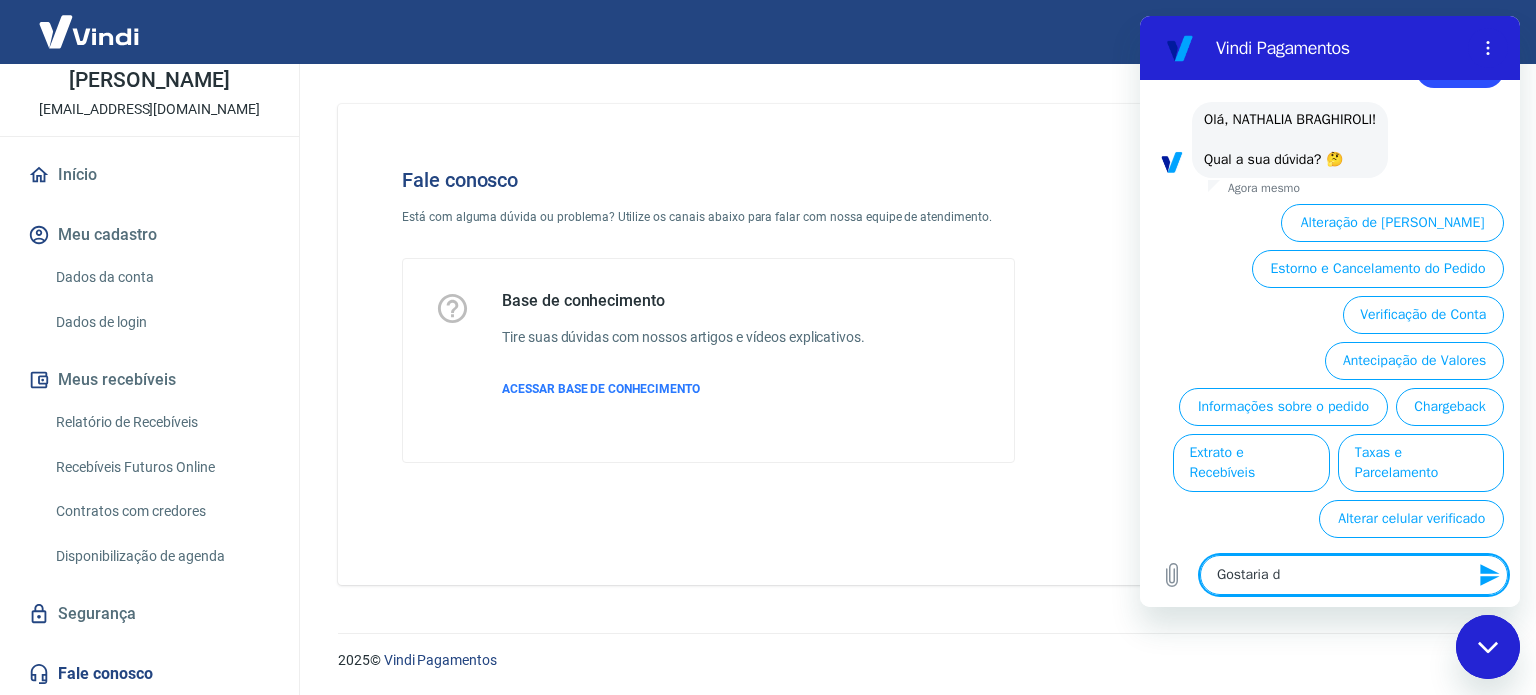 type on "Gostaria de" 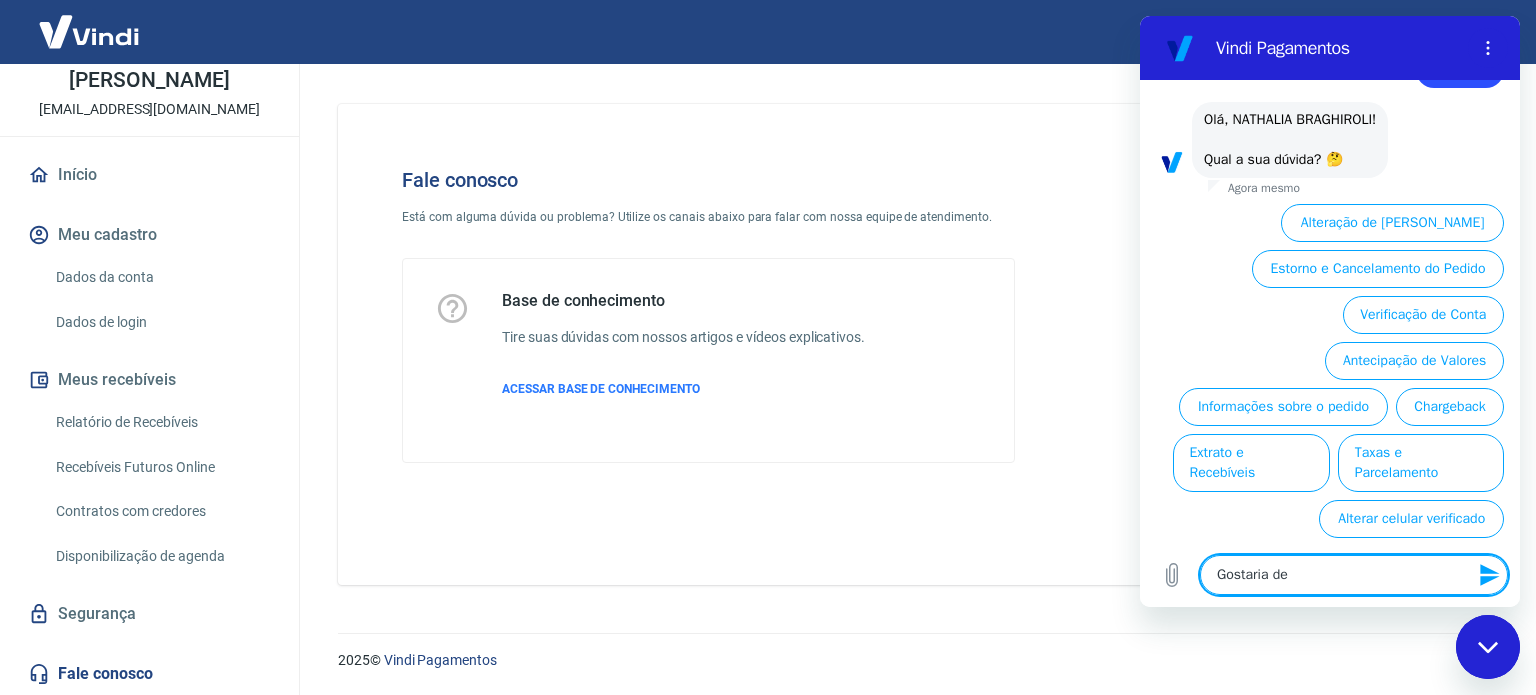 type on "Gostaria d" 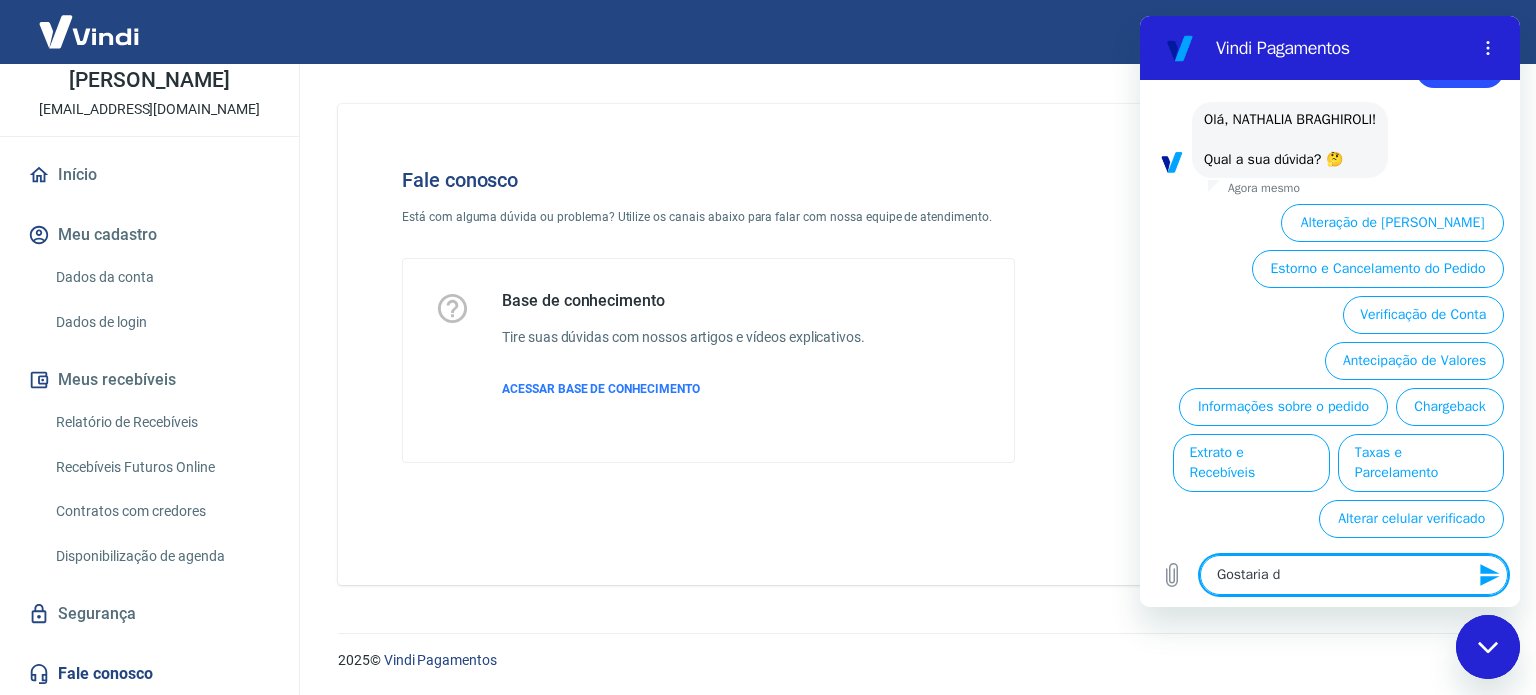 type on "Gostaria" 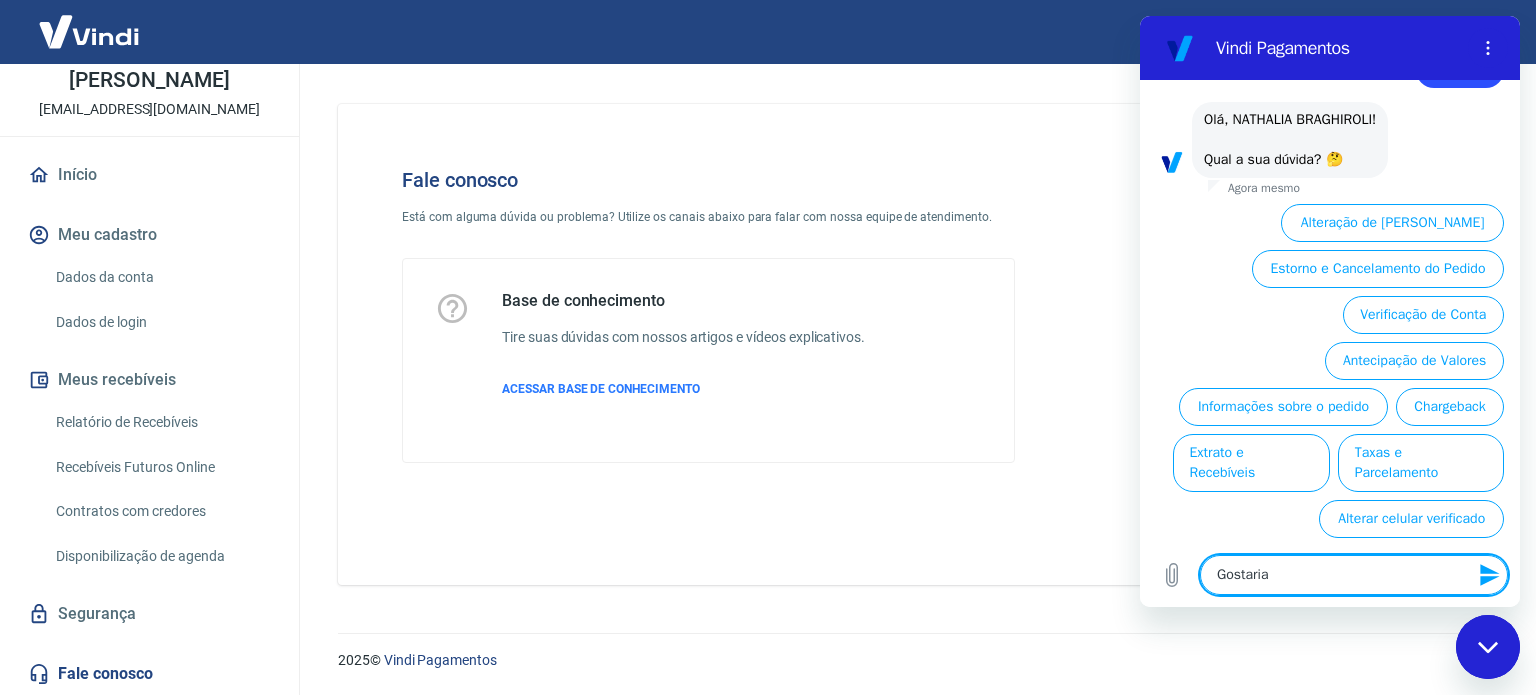 type on "Gostaria" 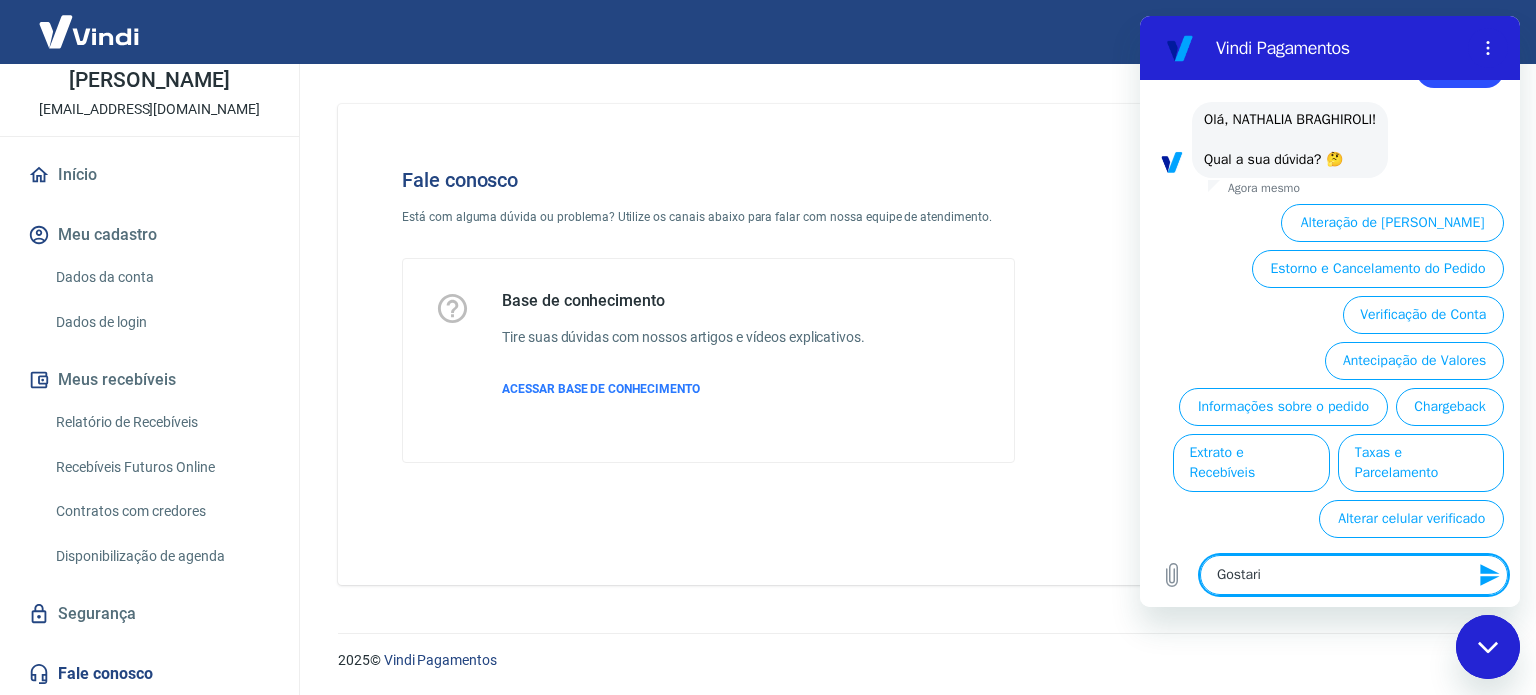 type on "Gostar" 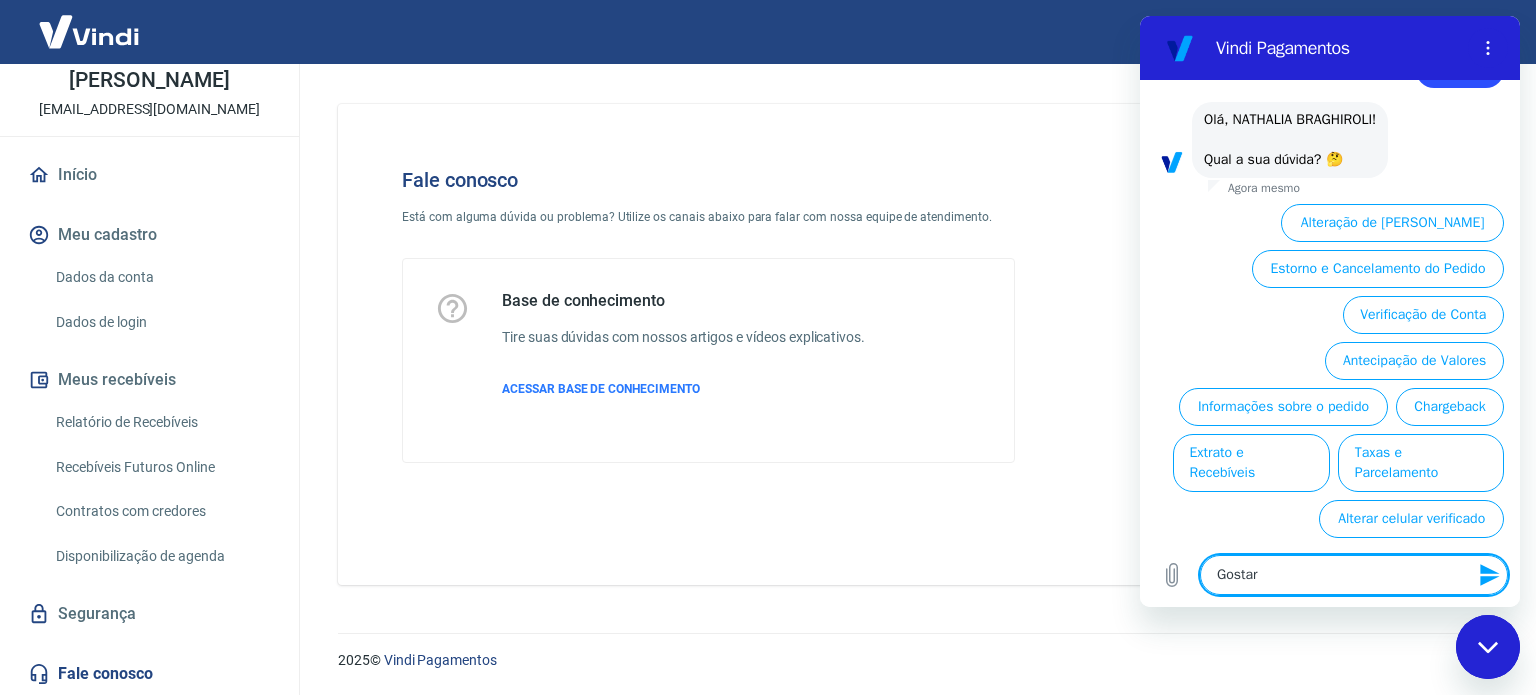 type on "Gosta" 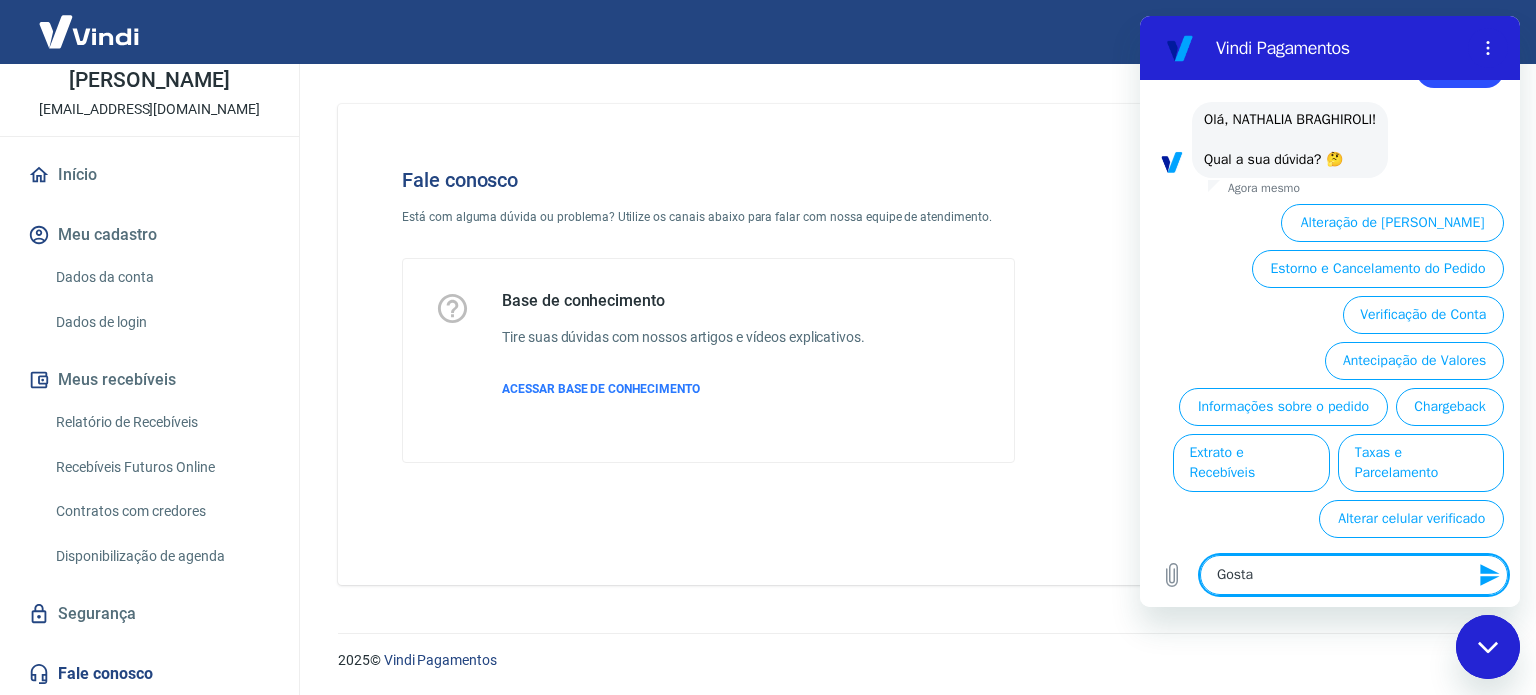 type on "Gost" 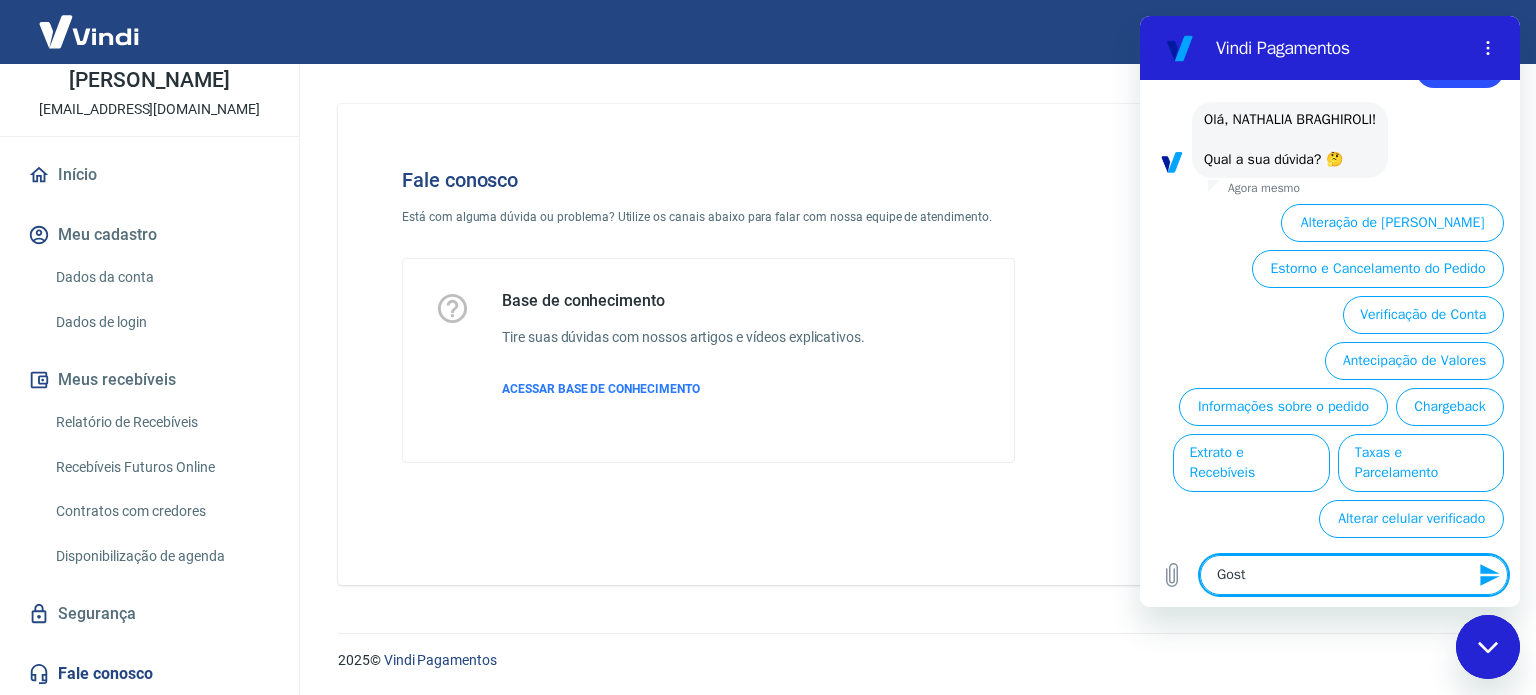type on "Gos" 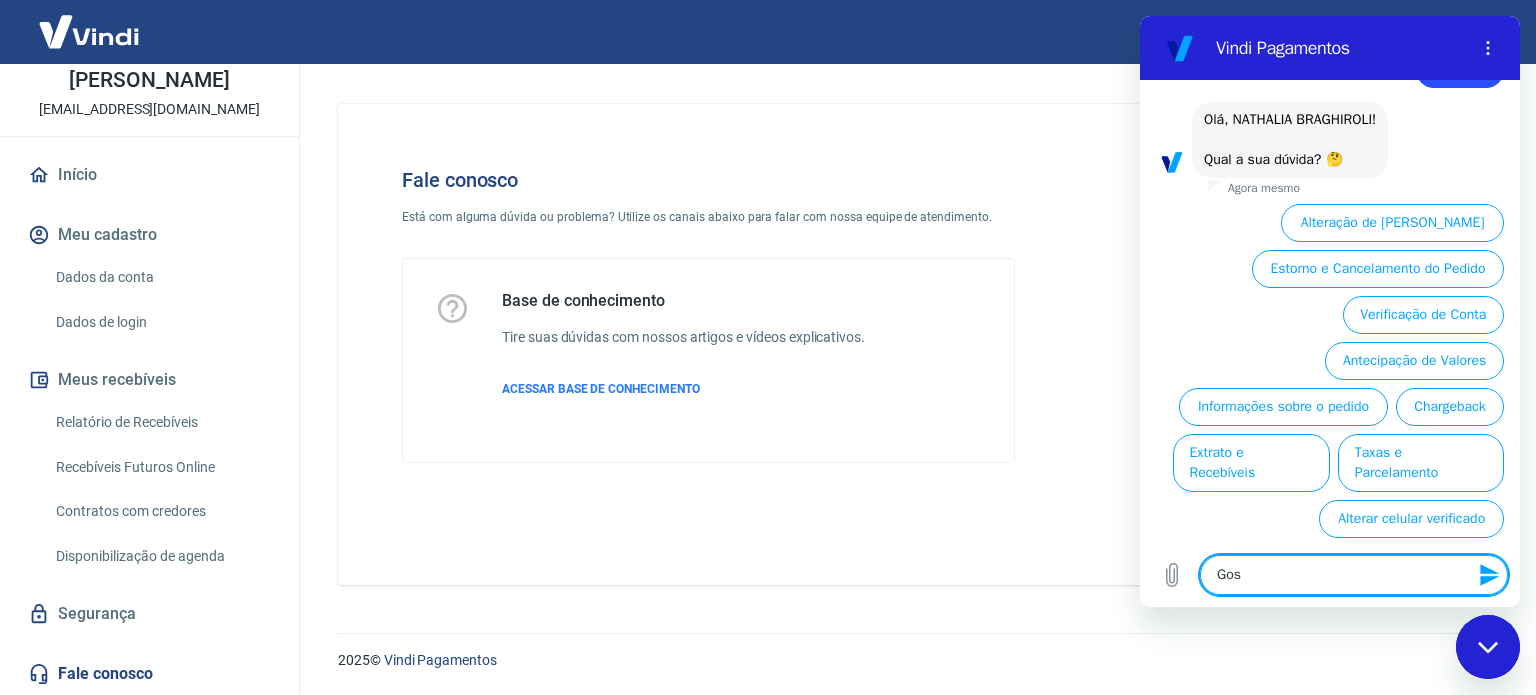 type on "Go" 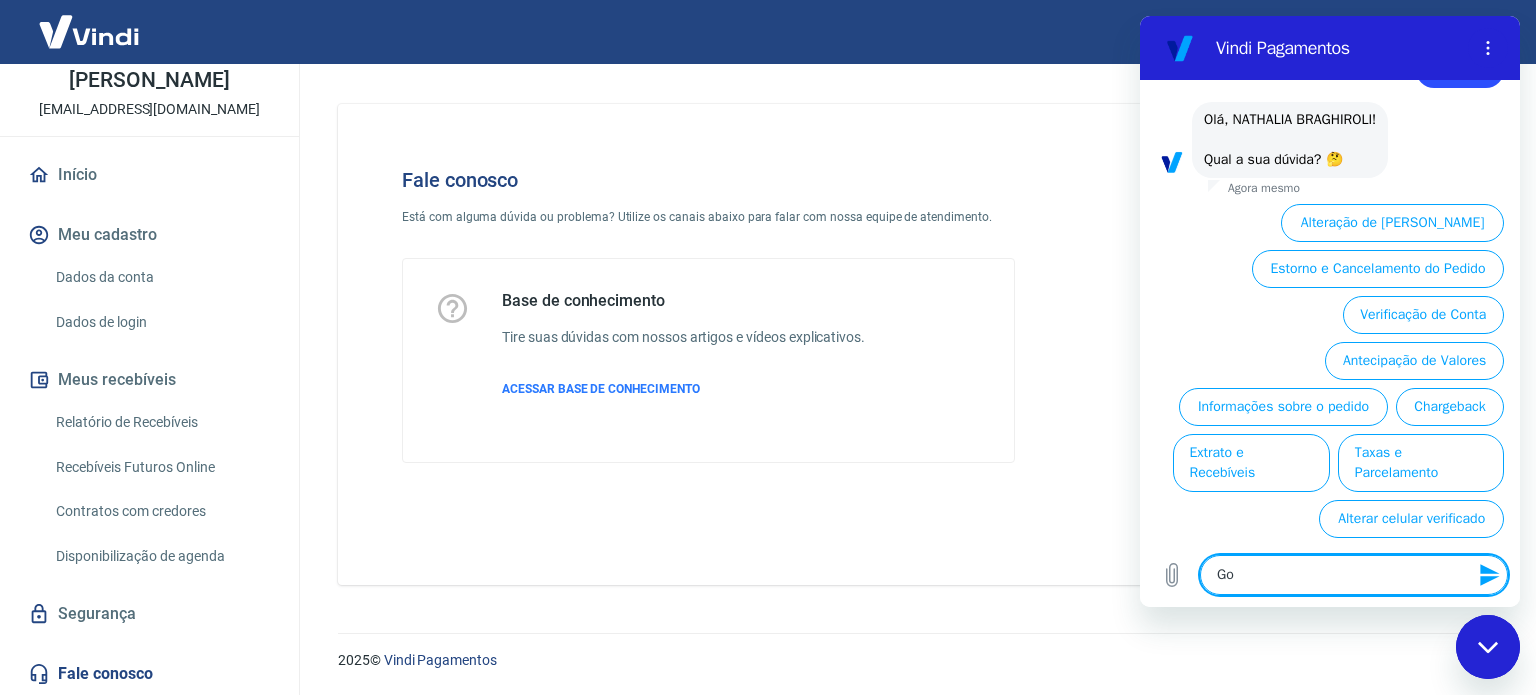 type on "G" 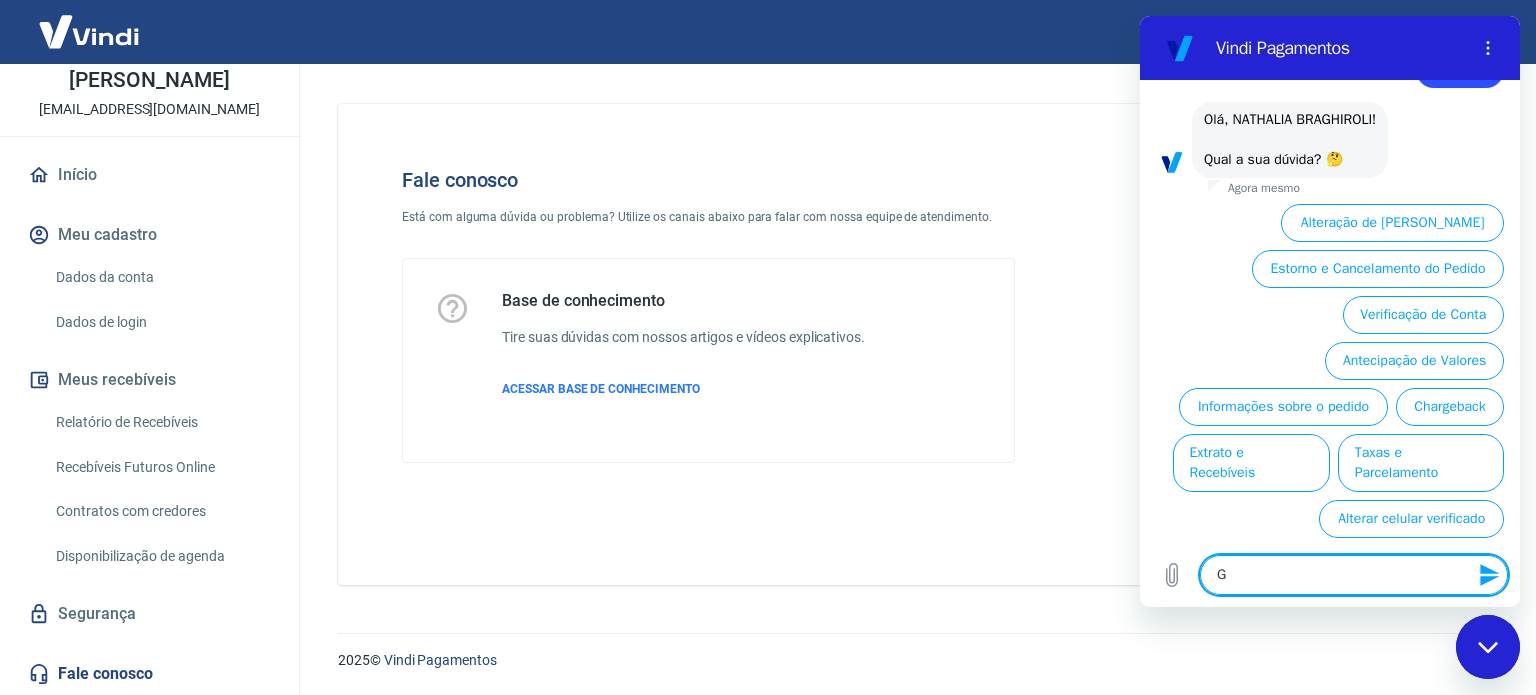 type 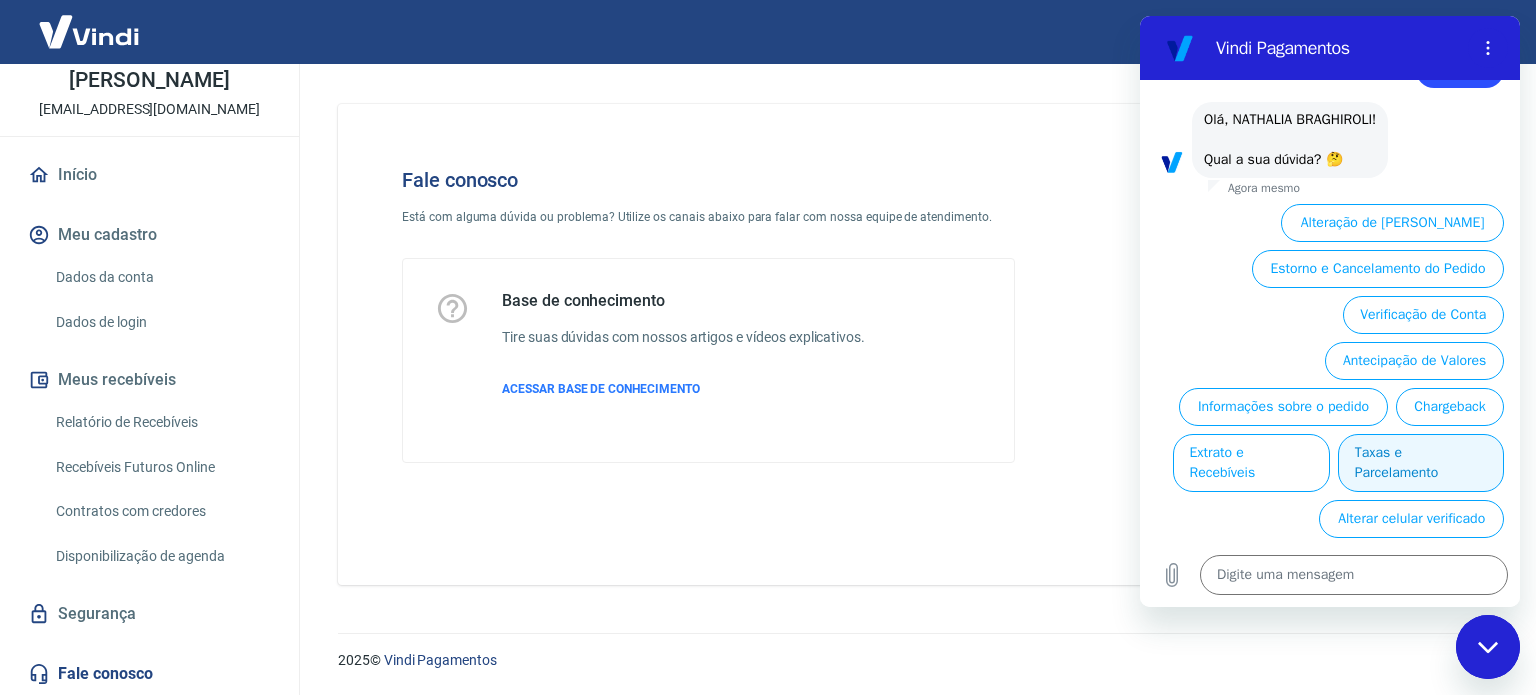 click on "Taxas e Parcelamento" at bounding box center (1421, 463) 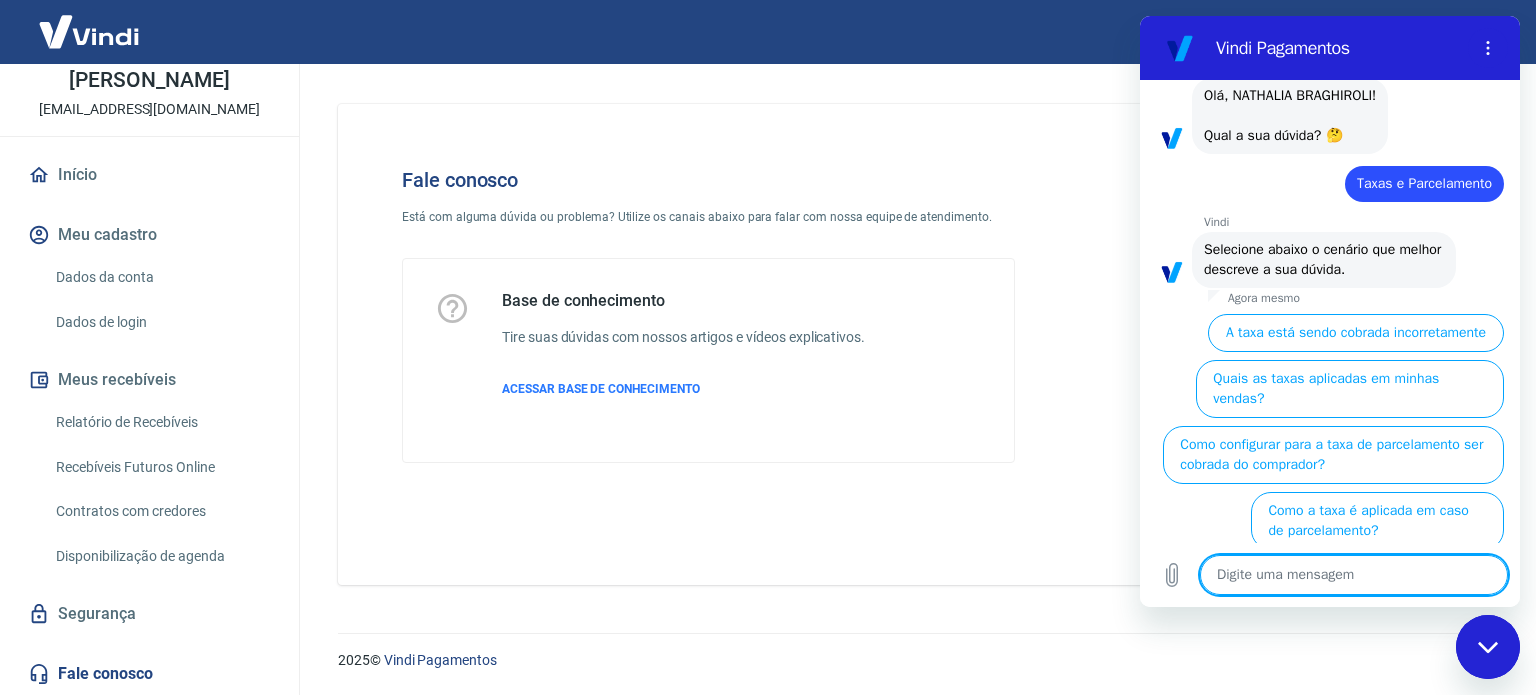 scroll, scrollTop: 128, scrollLeft: 0, axis: vertical 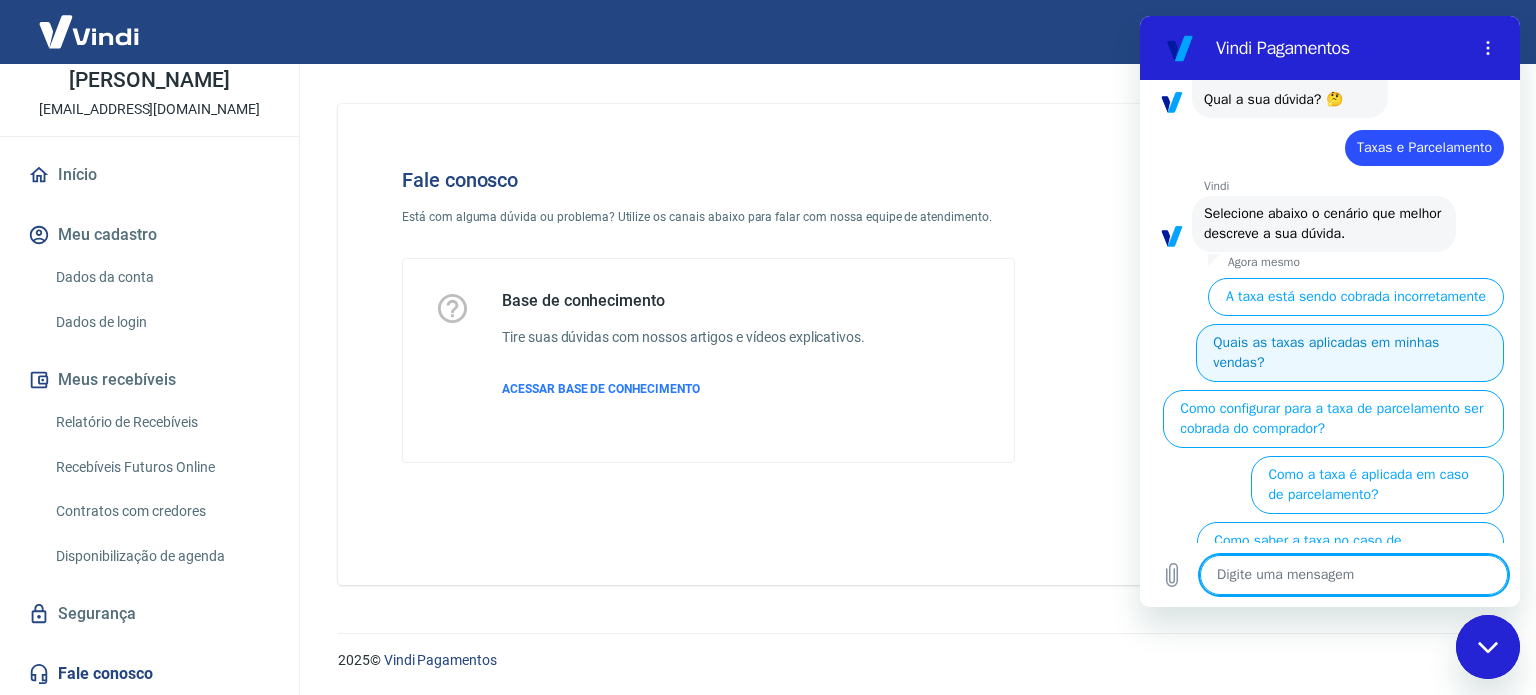 click on "Quais as taxas aplicadas em minhas vendas?" at bounding box center (1350, 353) 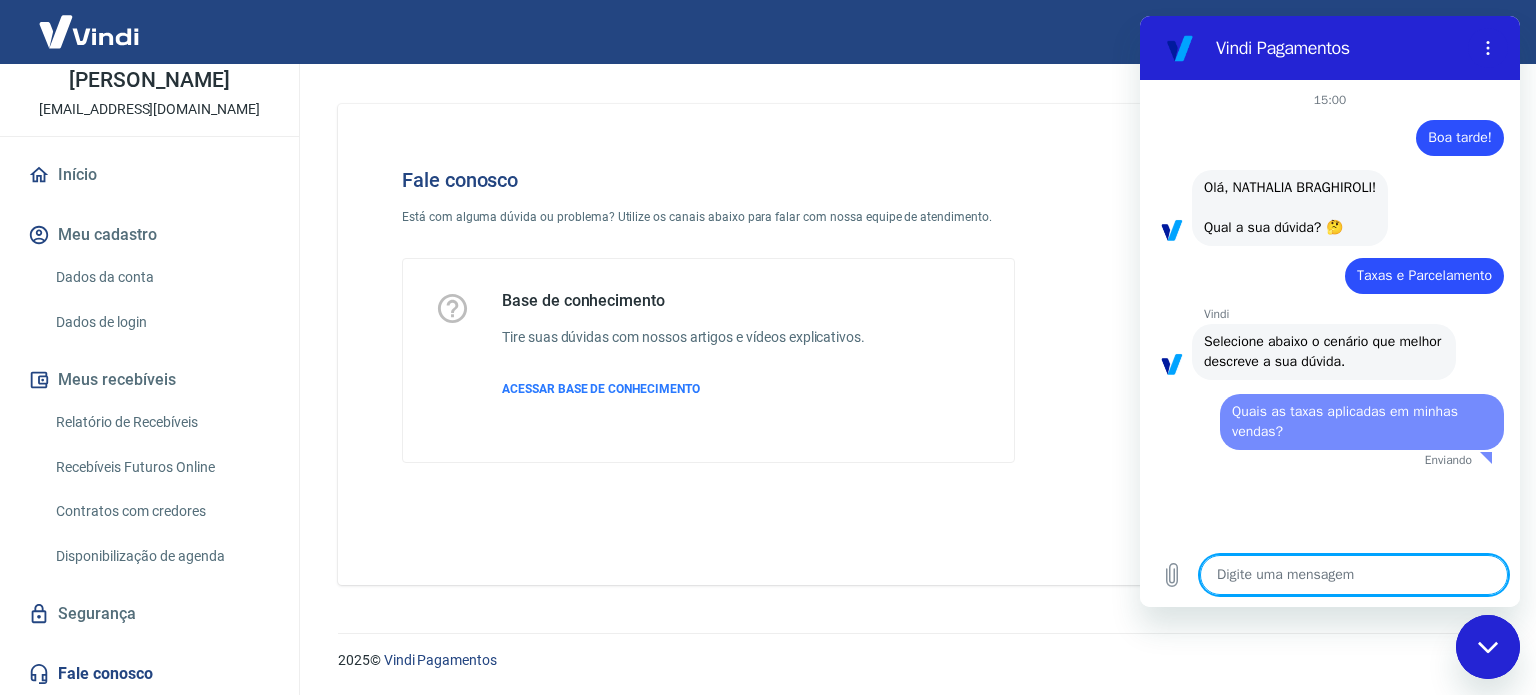 scroll, scrollTop: 0, scrollLeft: 0, axis: both 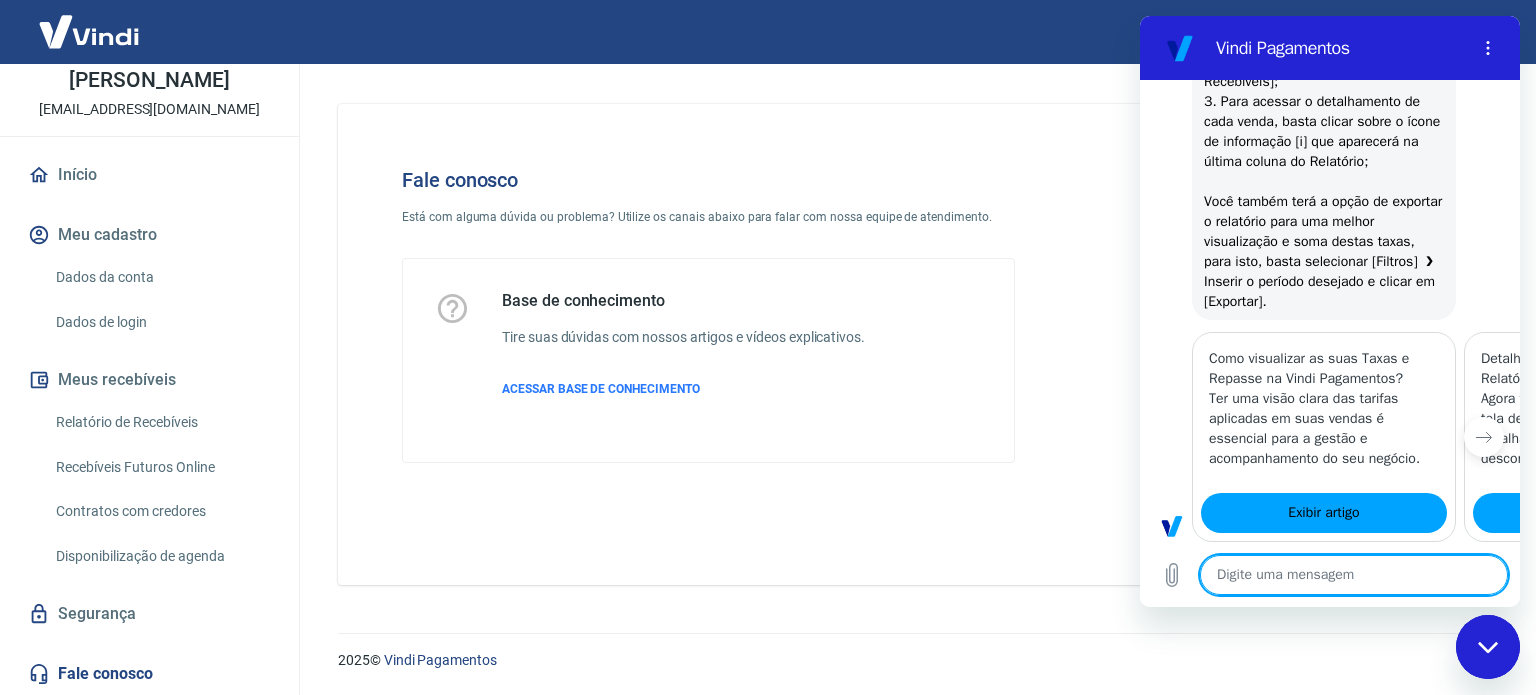 type on "x" 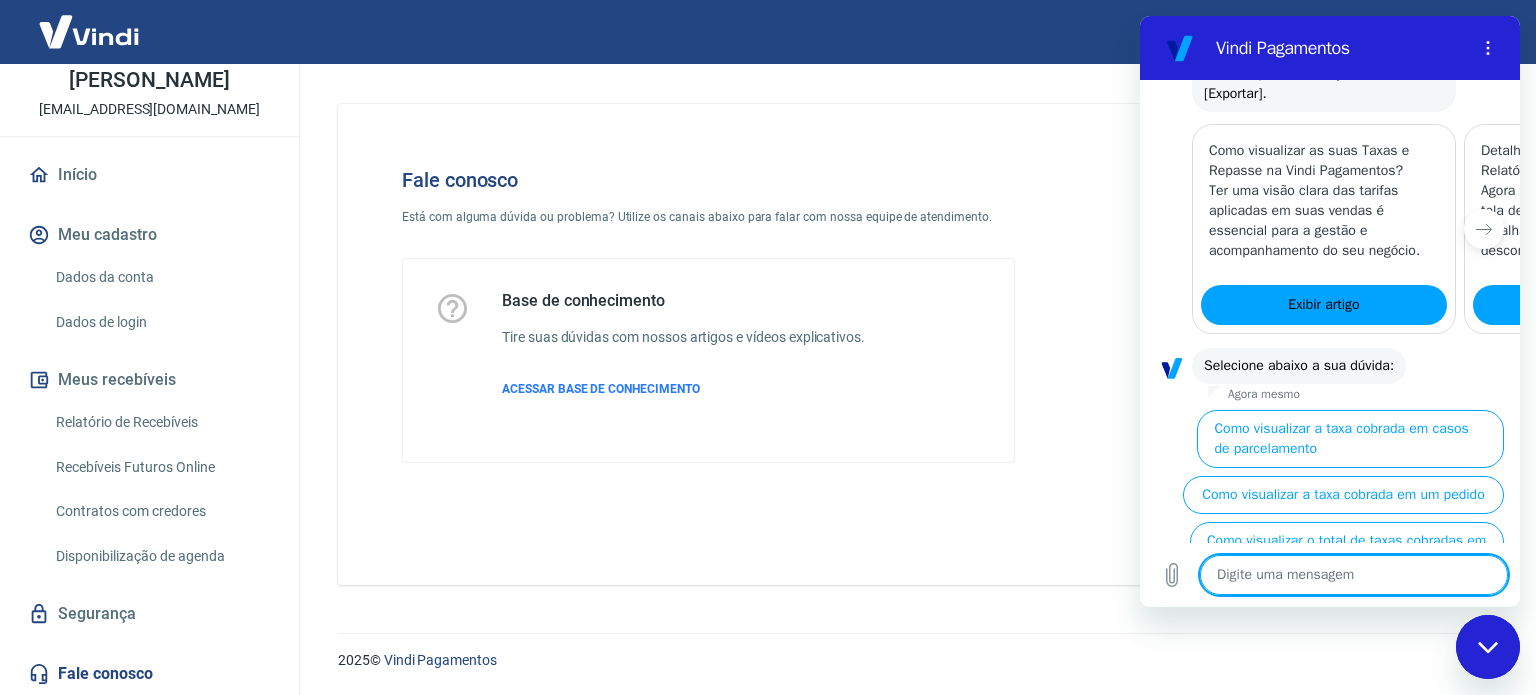 scroll, scrollTop: 1082, scrollLeft: 0, axis: vertical 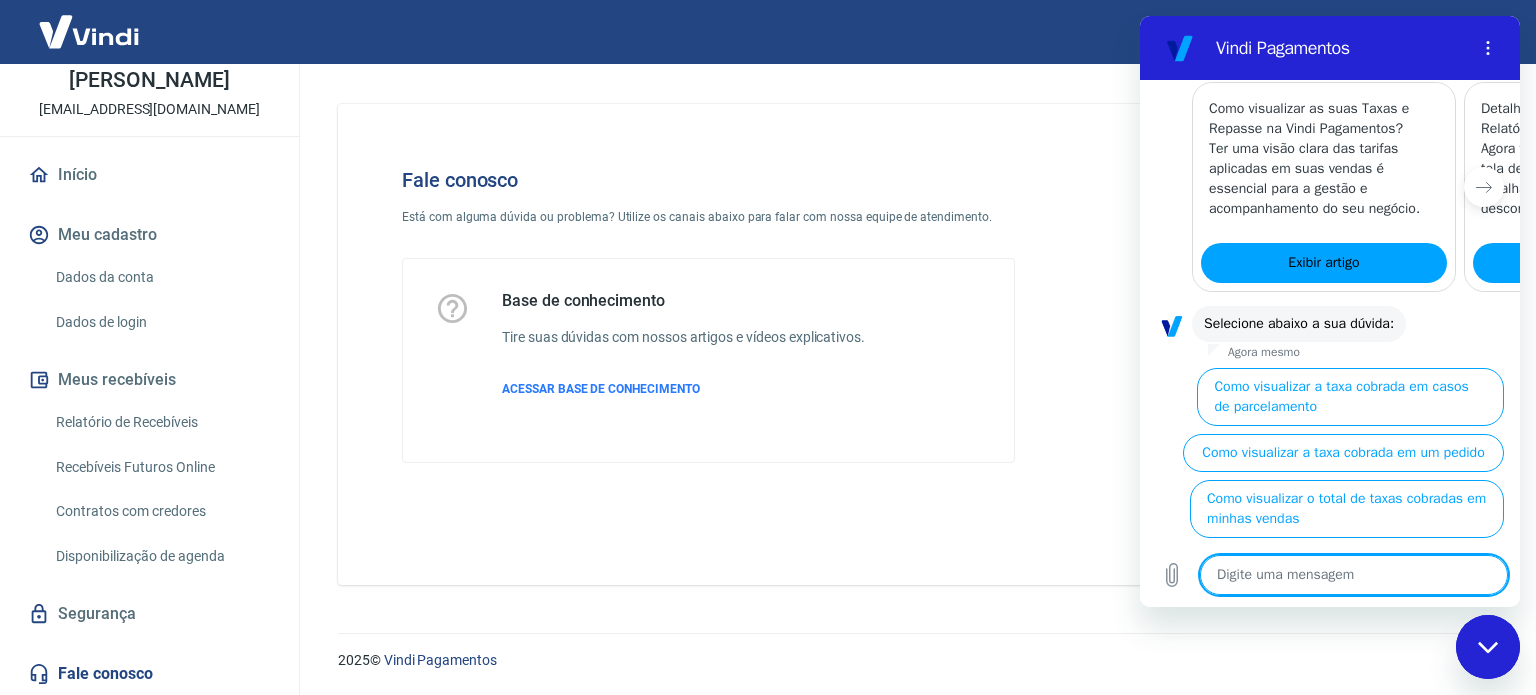 type on "B" 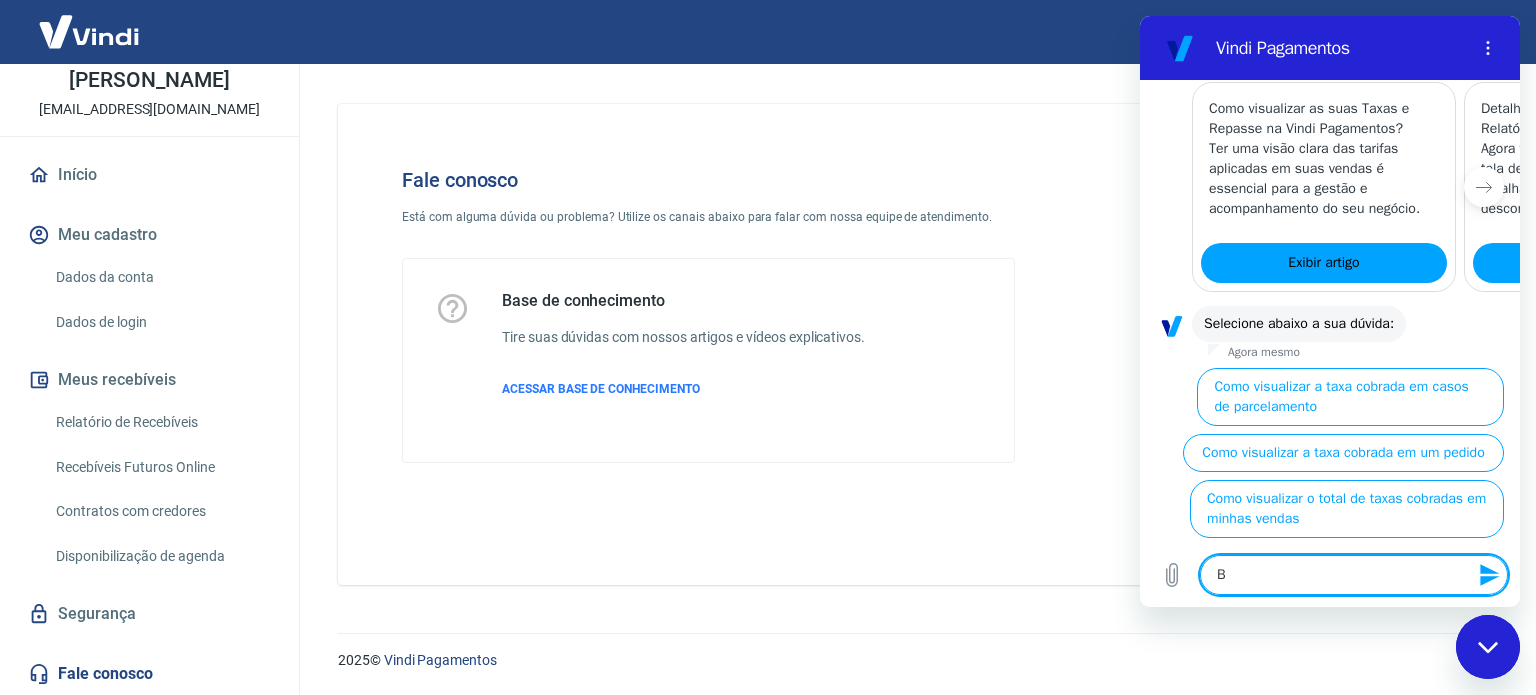 type on "Bo" 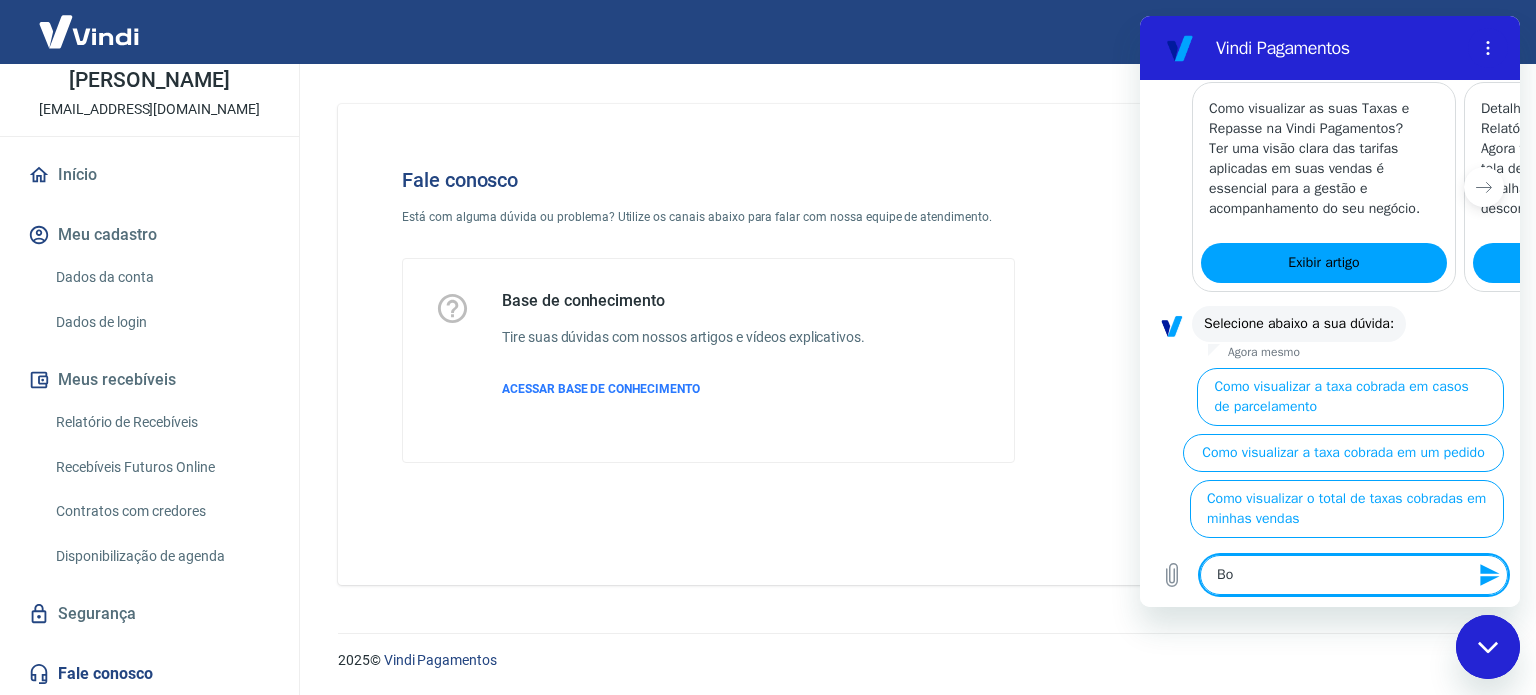 type on "Boa" 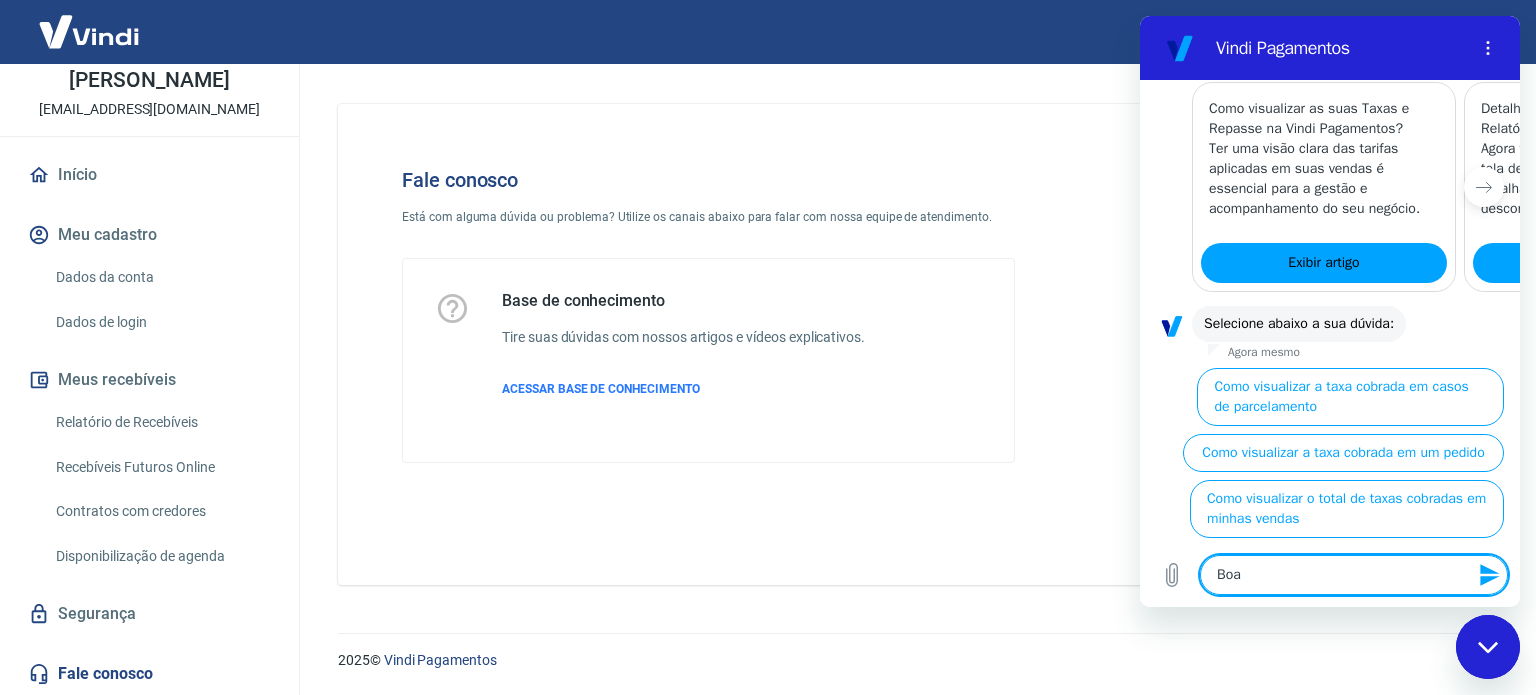 type on "Boa" 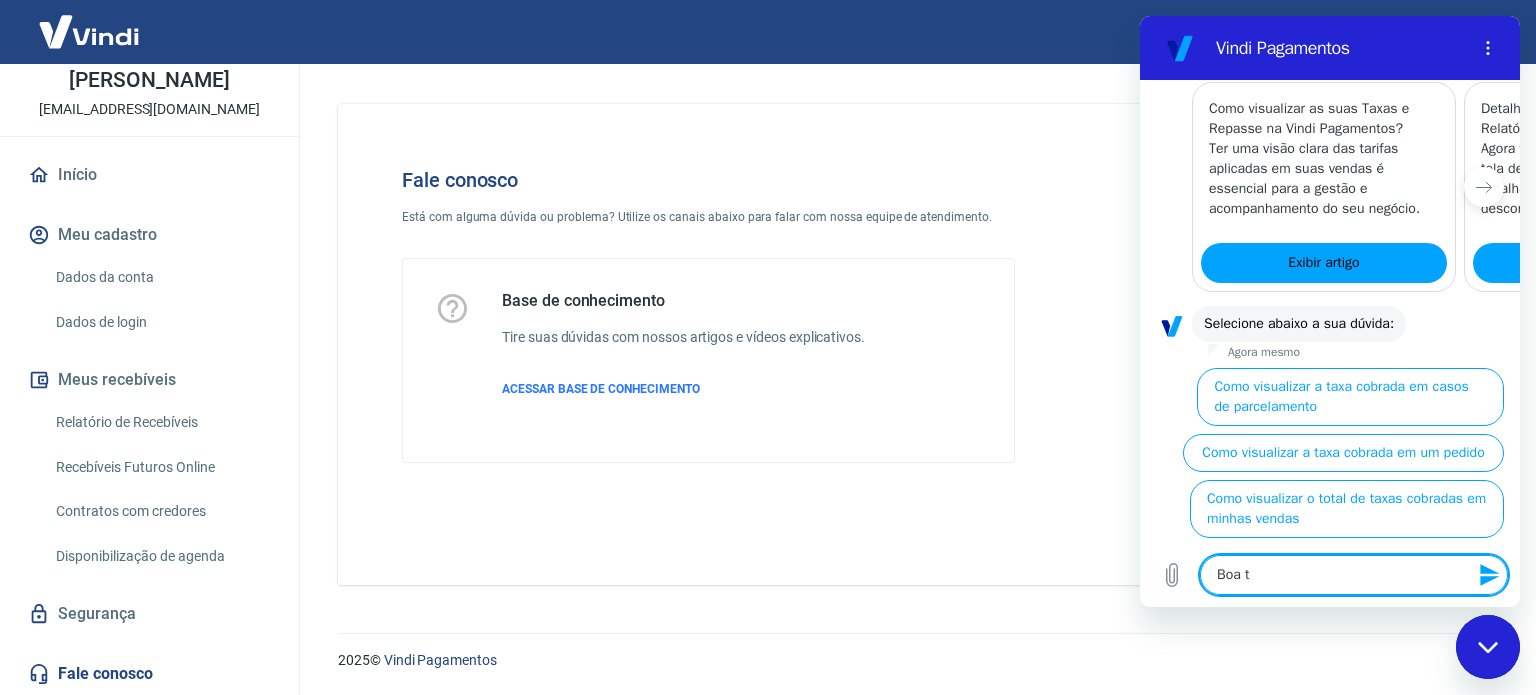 type on "Boa ta" 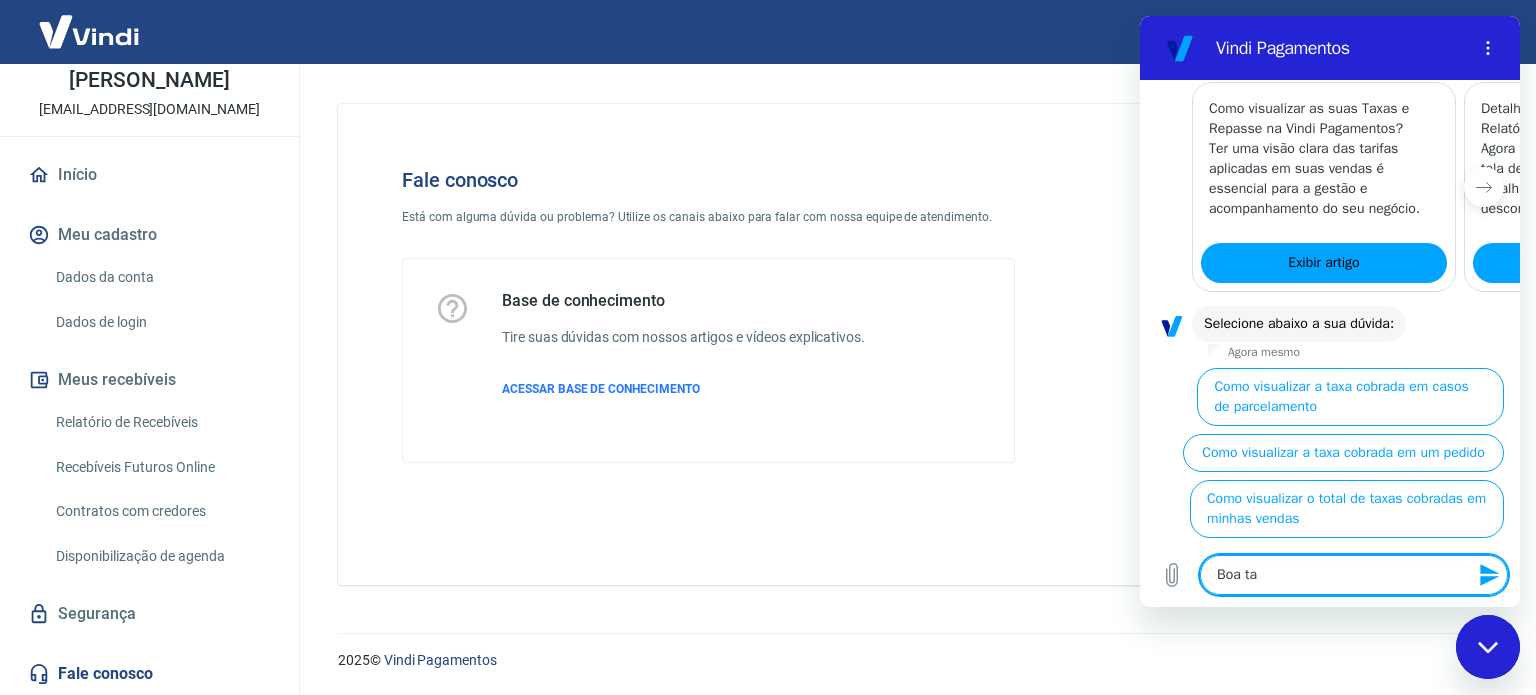 type on "Boa tar" 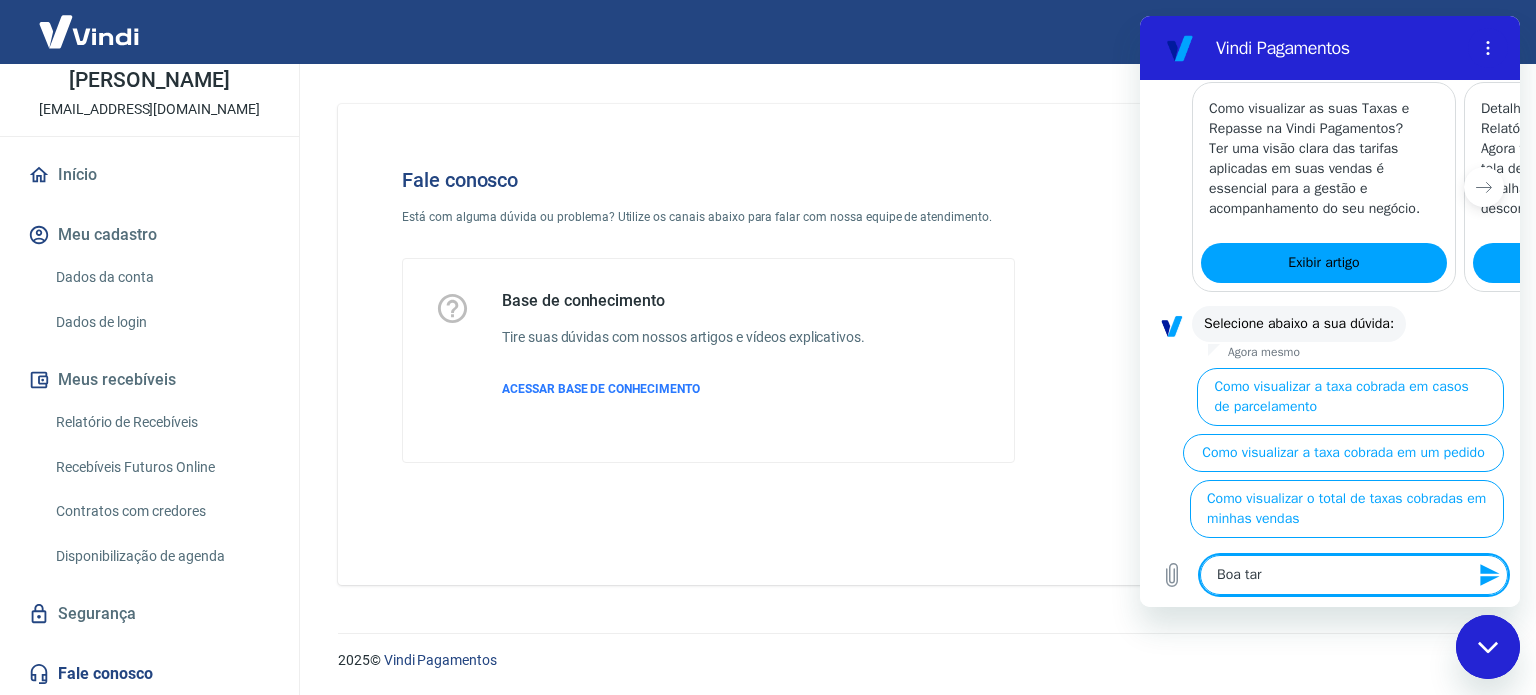 type on "Boa tard" 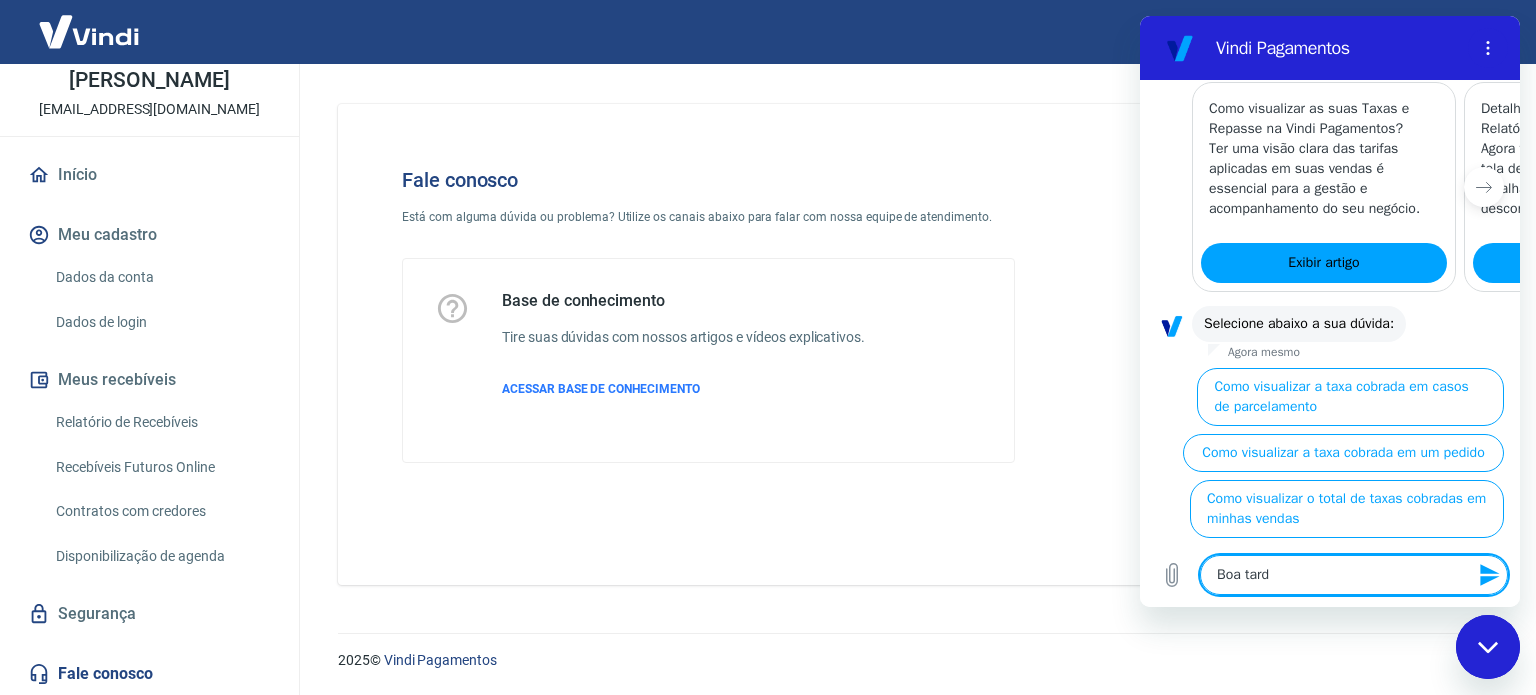 type on "Boa tarde" 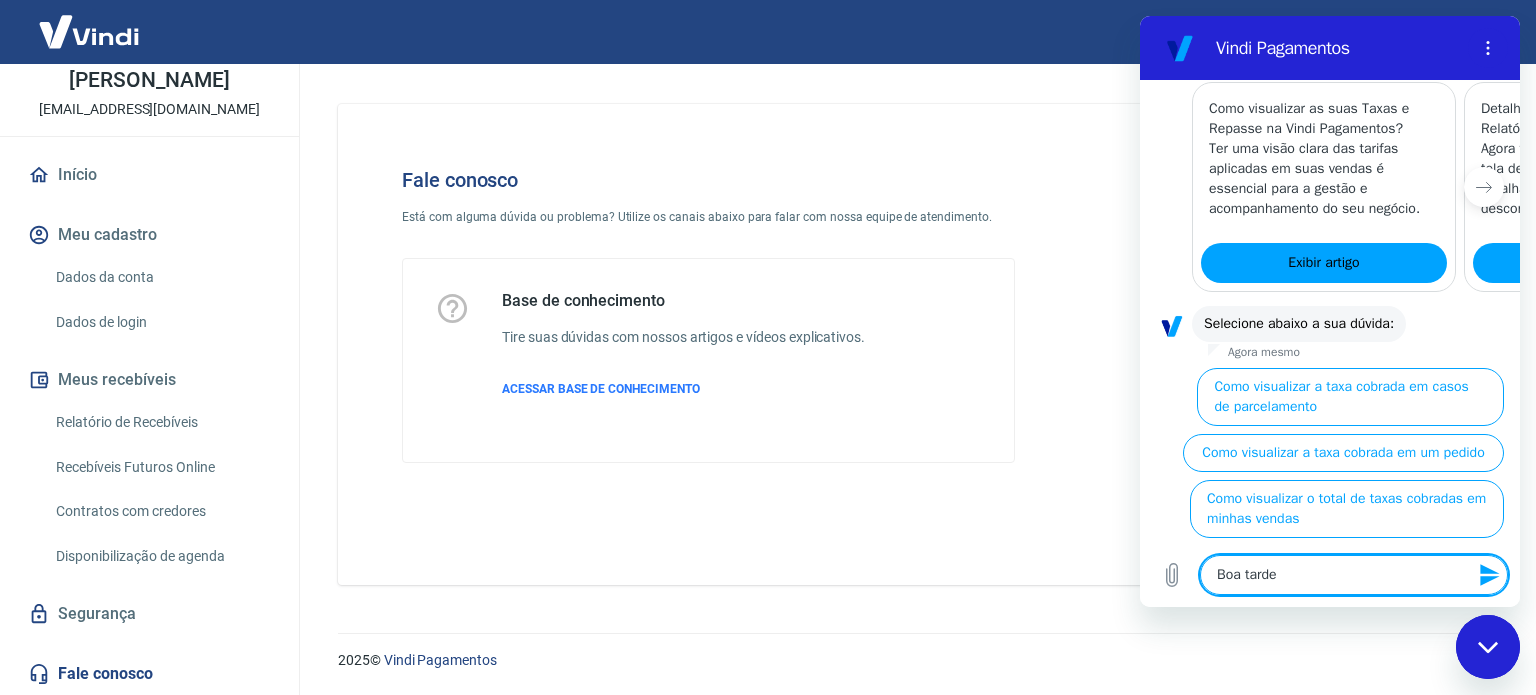 type on "x" 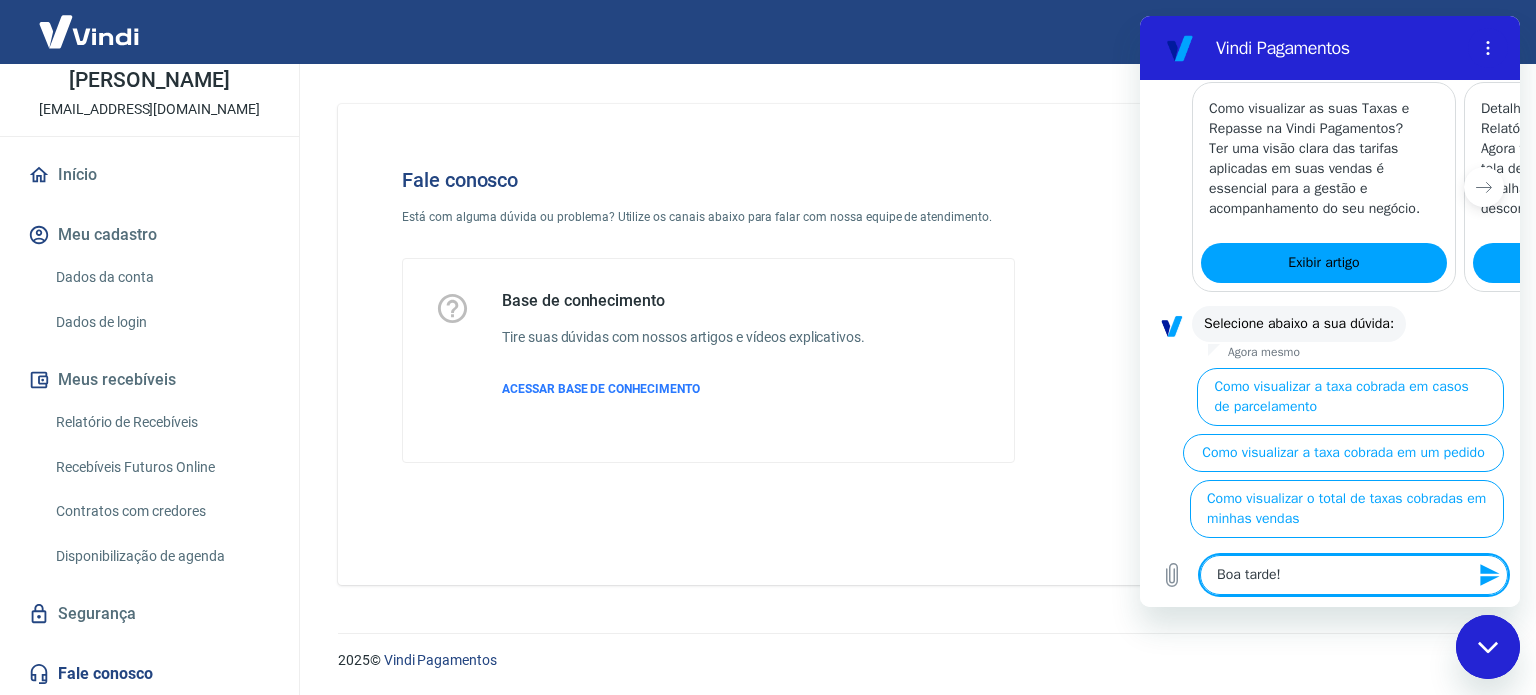 type on "Boa tarde!" 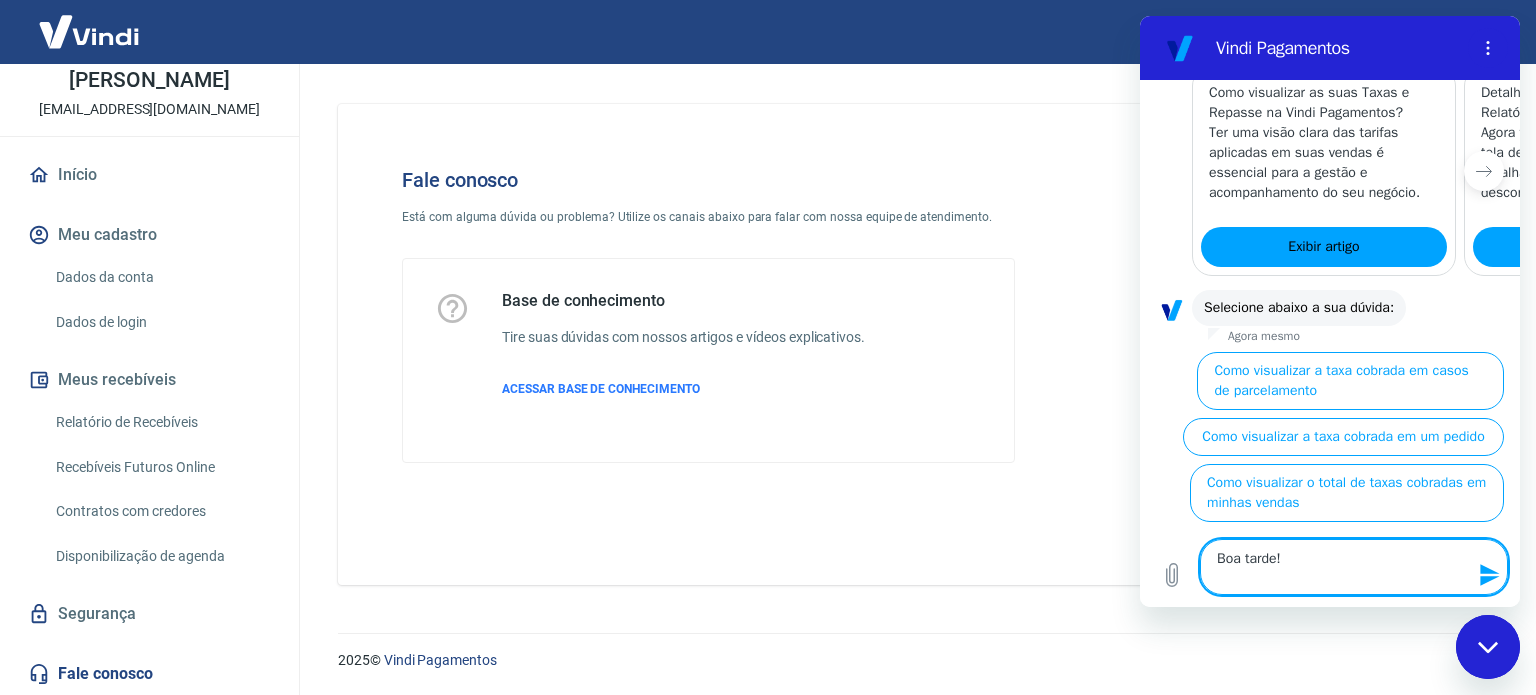 type on "Boa tarde!
G" 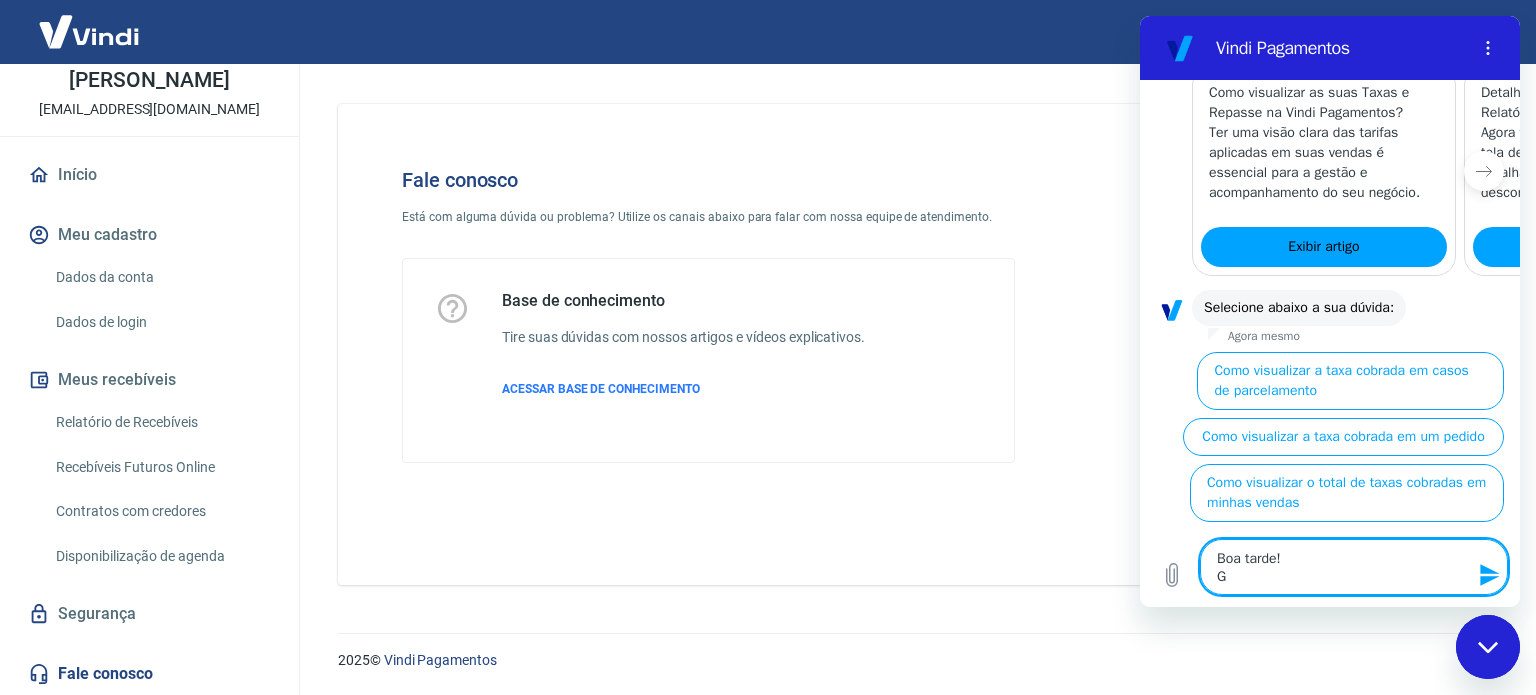 type on "Boa tarde!
Go" 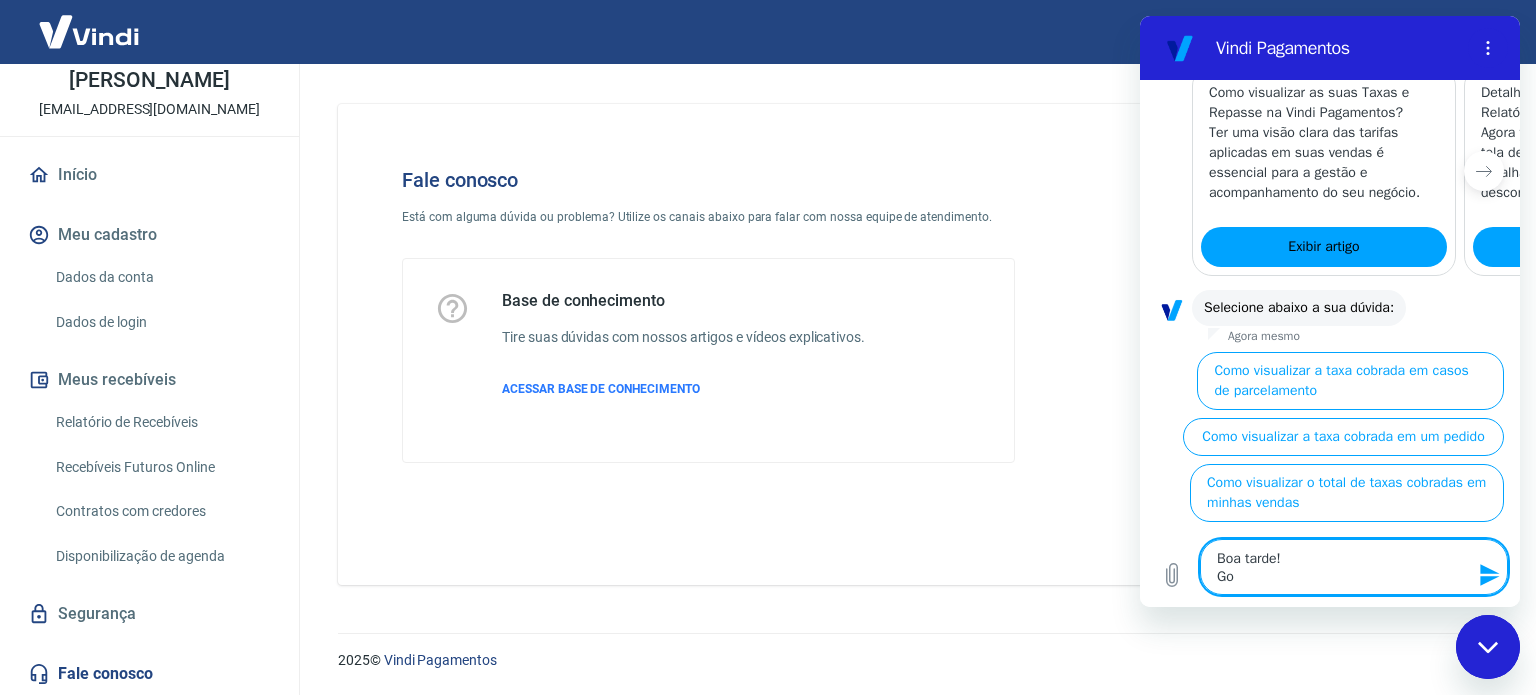 type on "Boa tarde!
Gos" 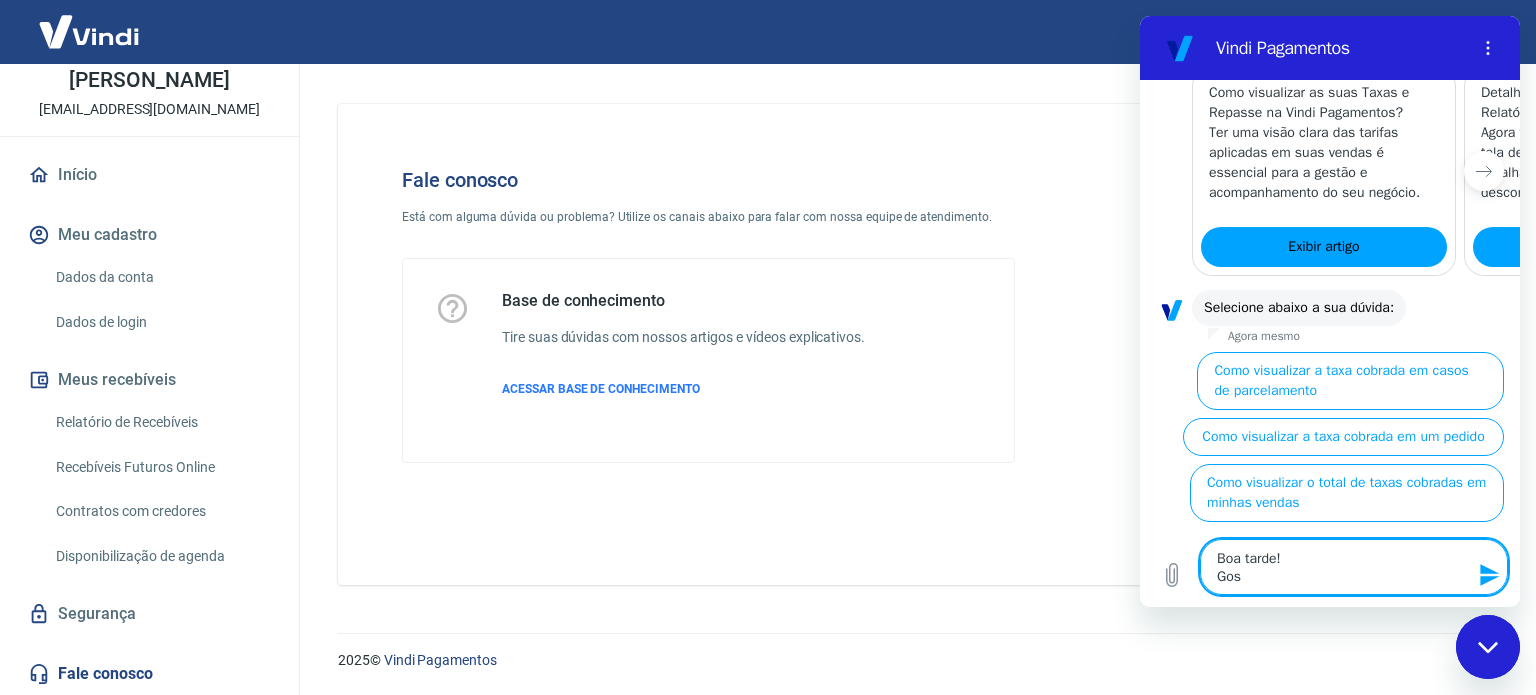type on "Boa tarde!
Gost" 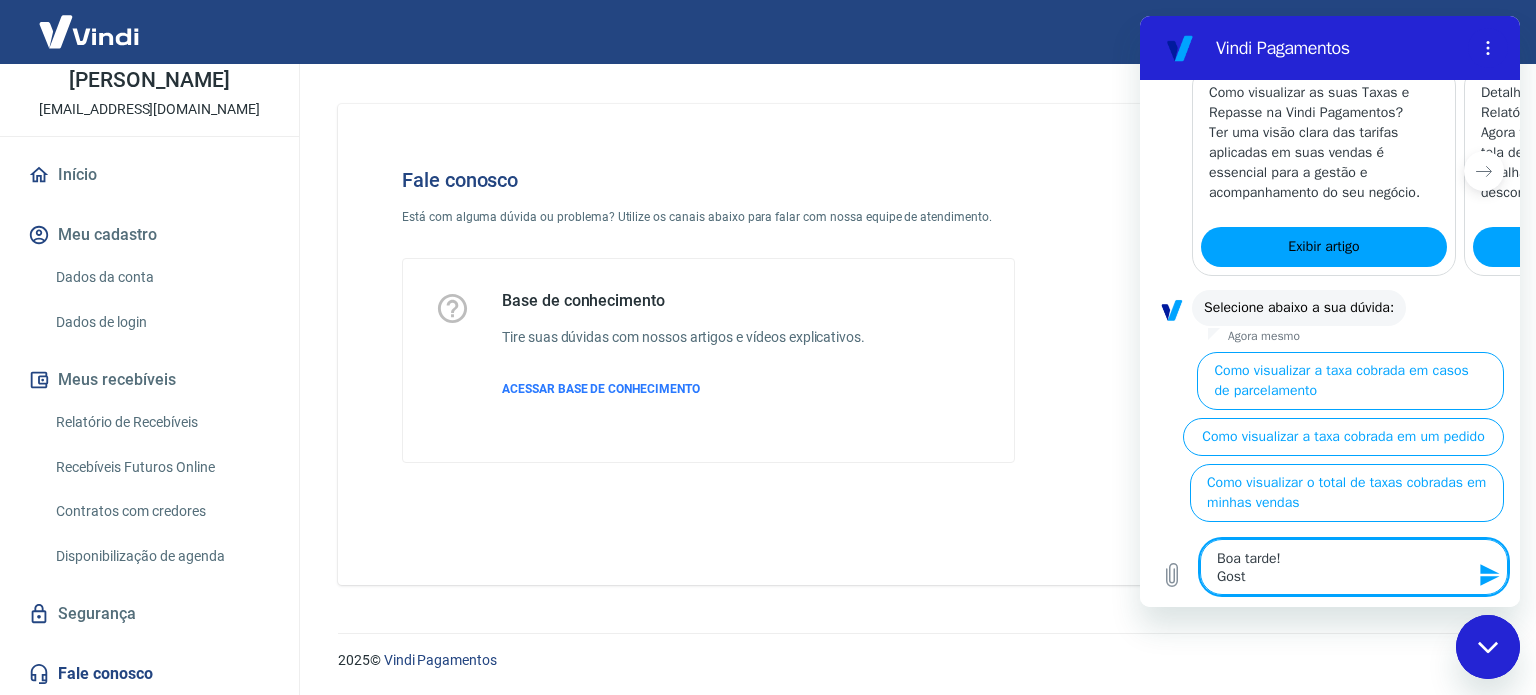 type on "Boa tarde!
Gosta" 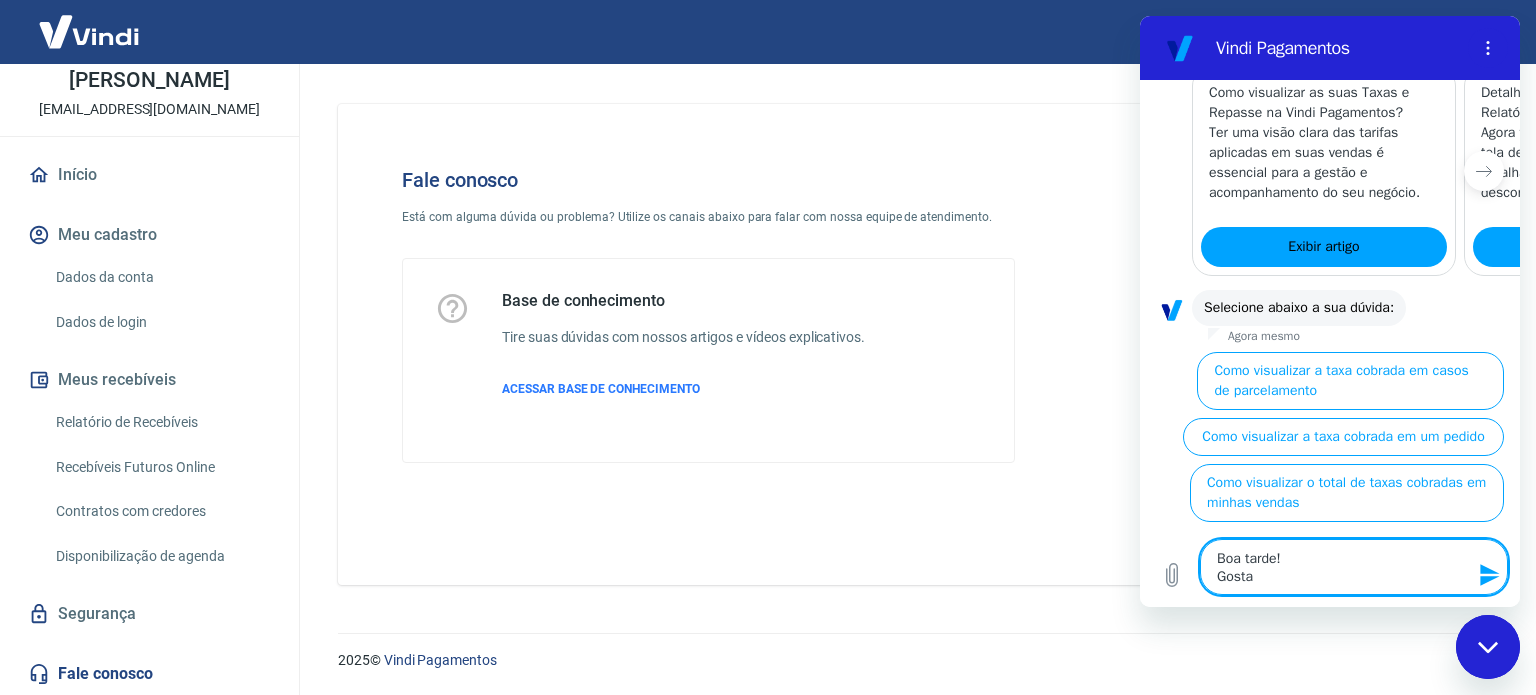 type on "Boa tarde!
Gostar" 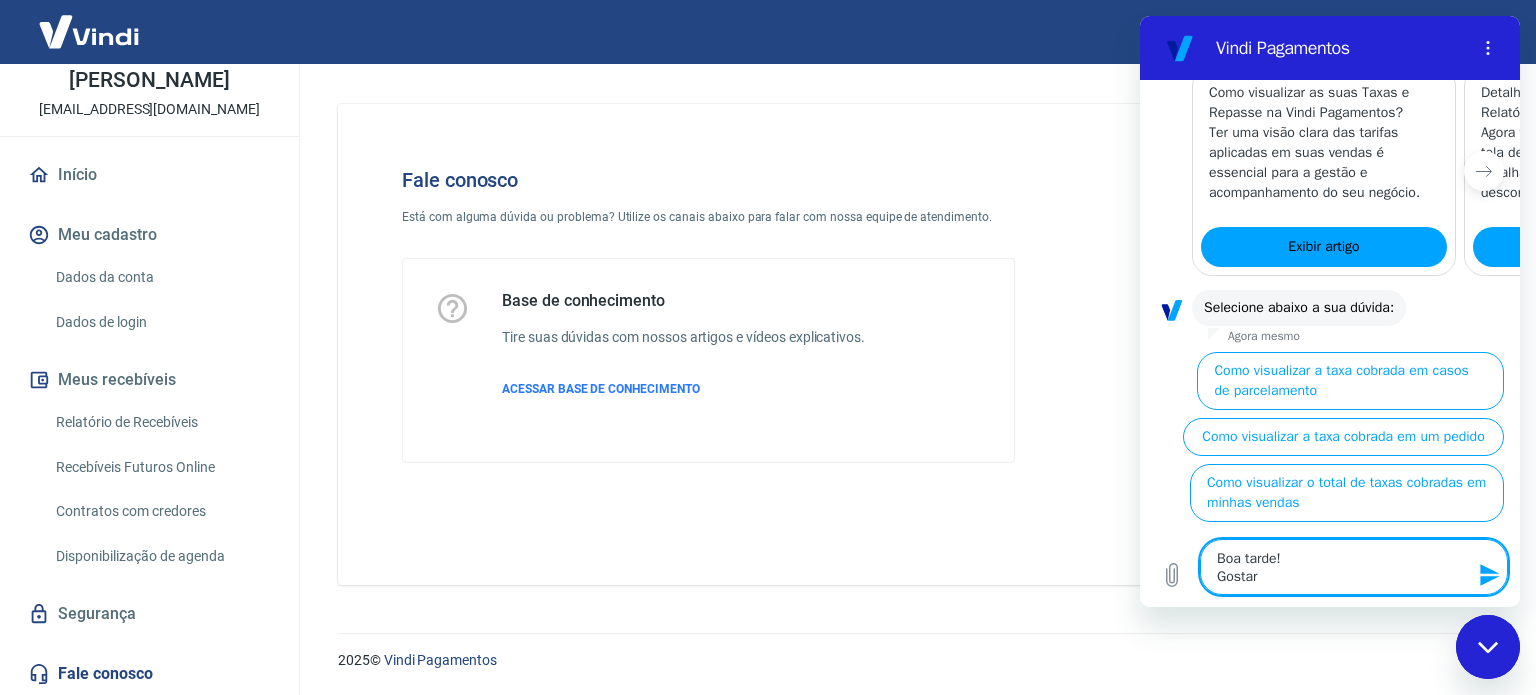 type on "Boa tarde!
Gostari" 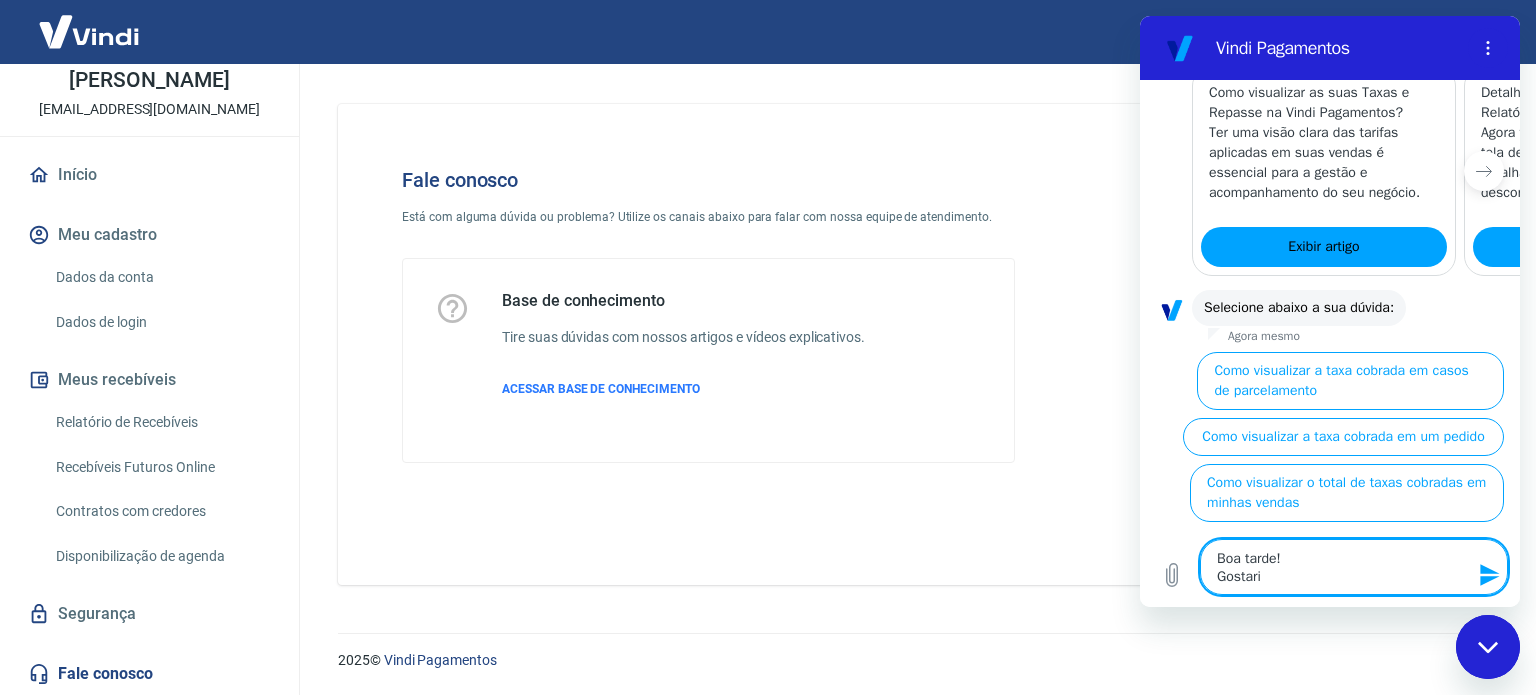 type on "Boa tarde!
[GEOGRAPHIC_DATA]" 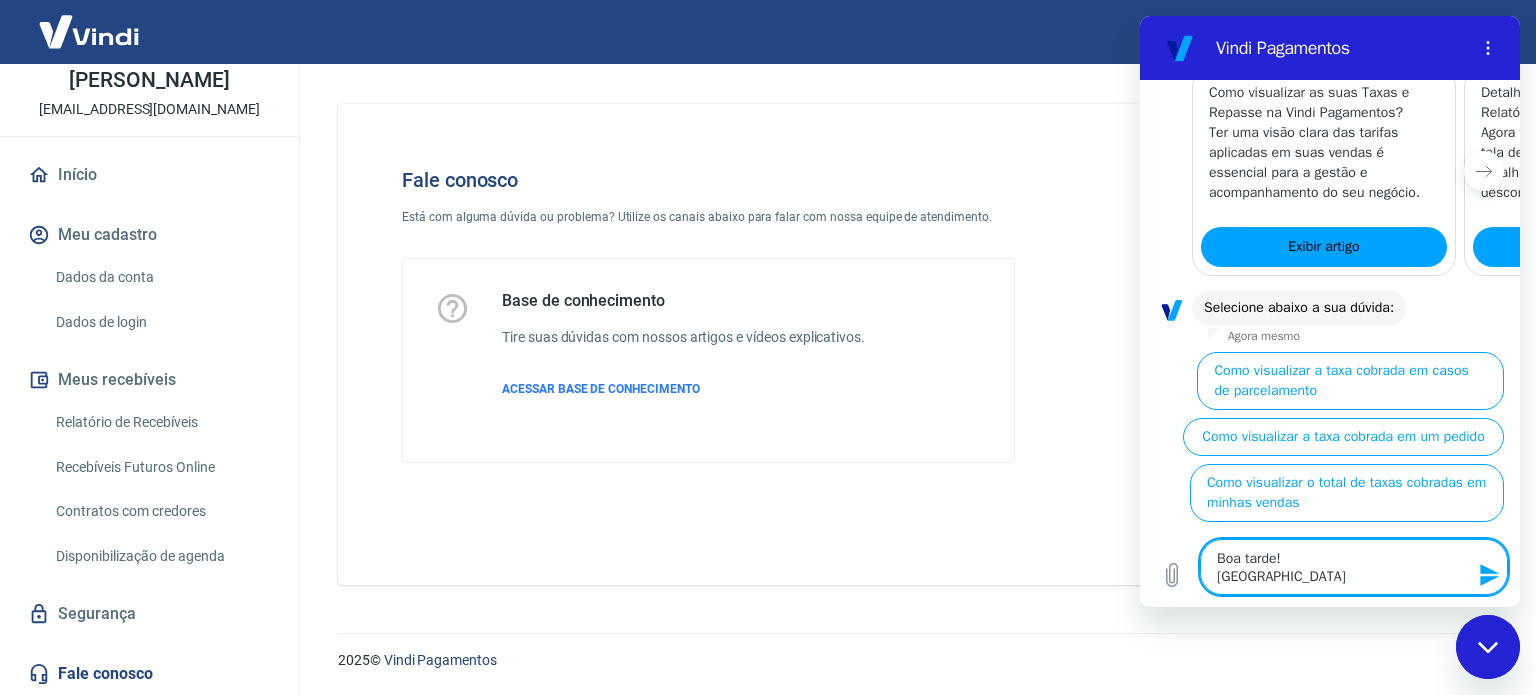 type on "Boa tarde!
[GEOGRAPHIC_DATA]" 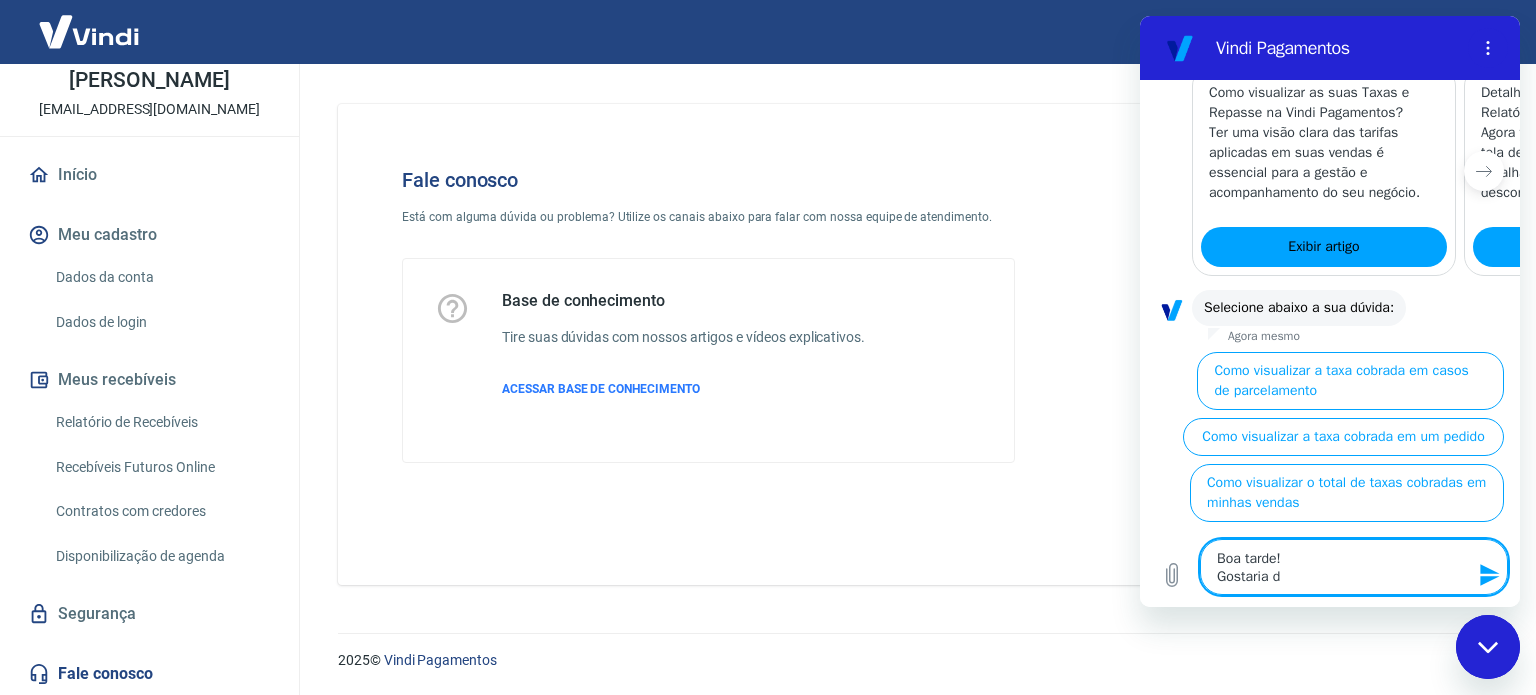 type on "Boa tarde!
Gostaria de" 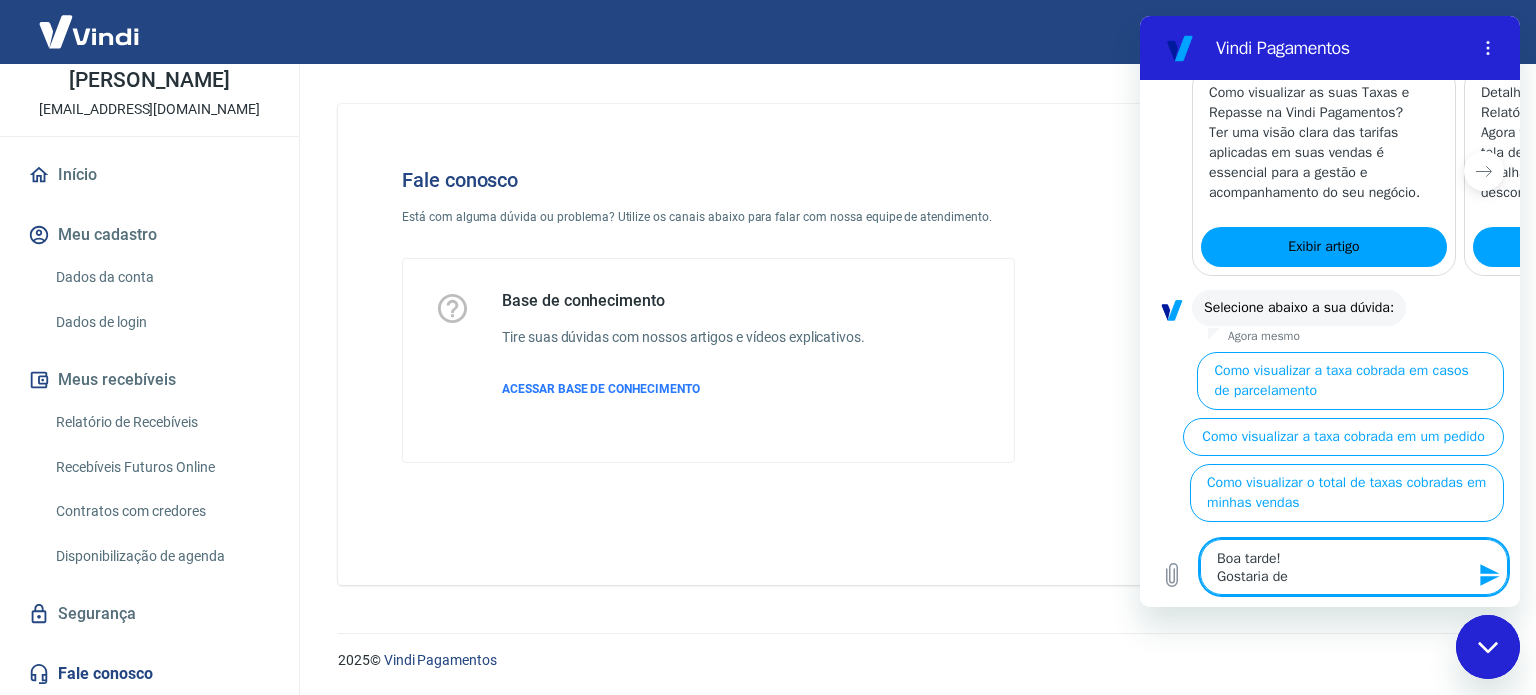 type on "Boa tarde!
Gostaria de" 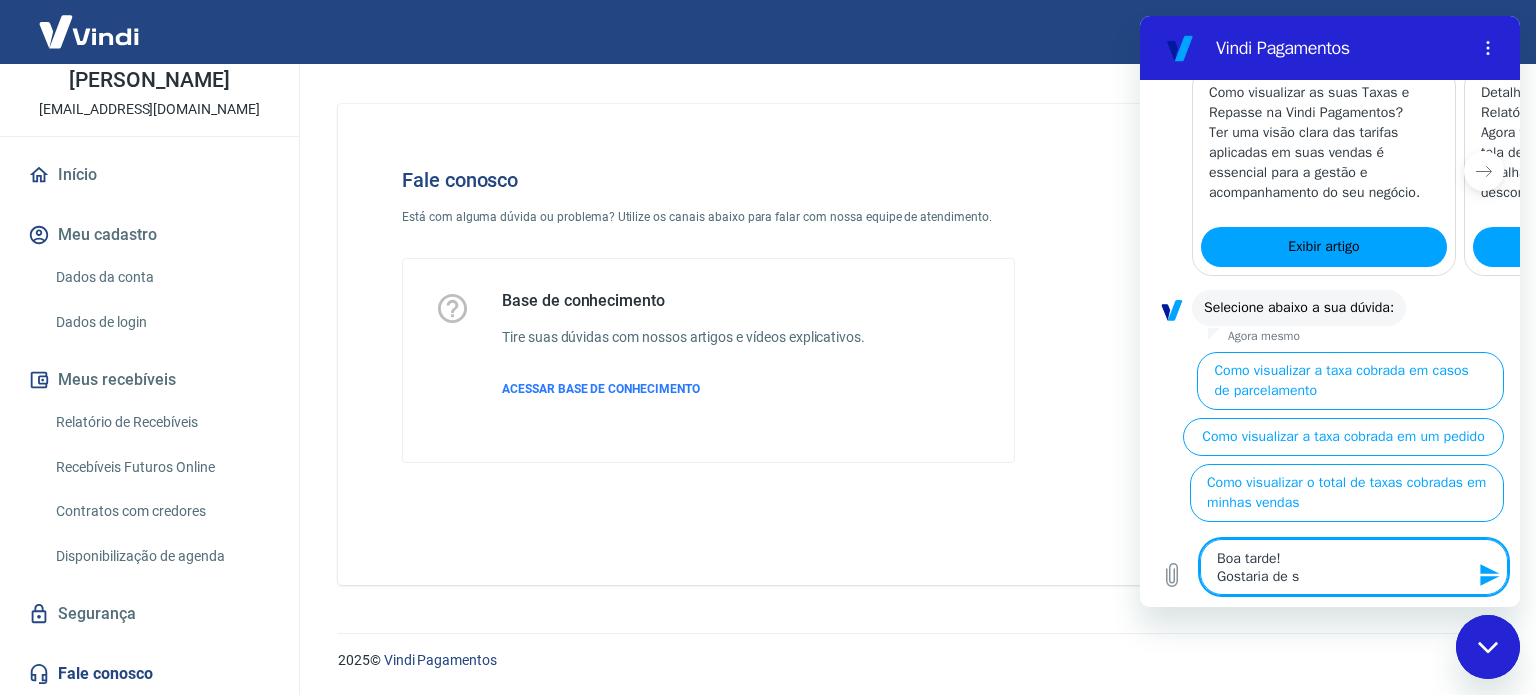 type on "Boa tarde!
Gostaria de sa" 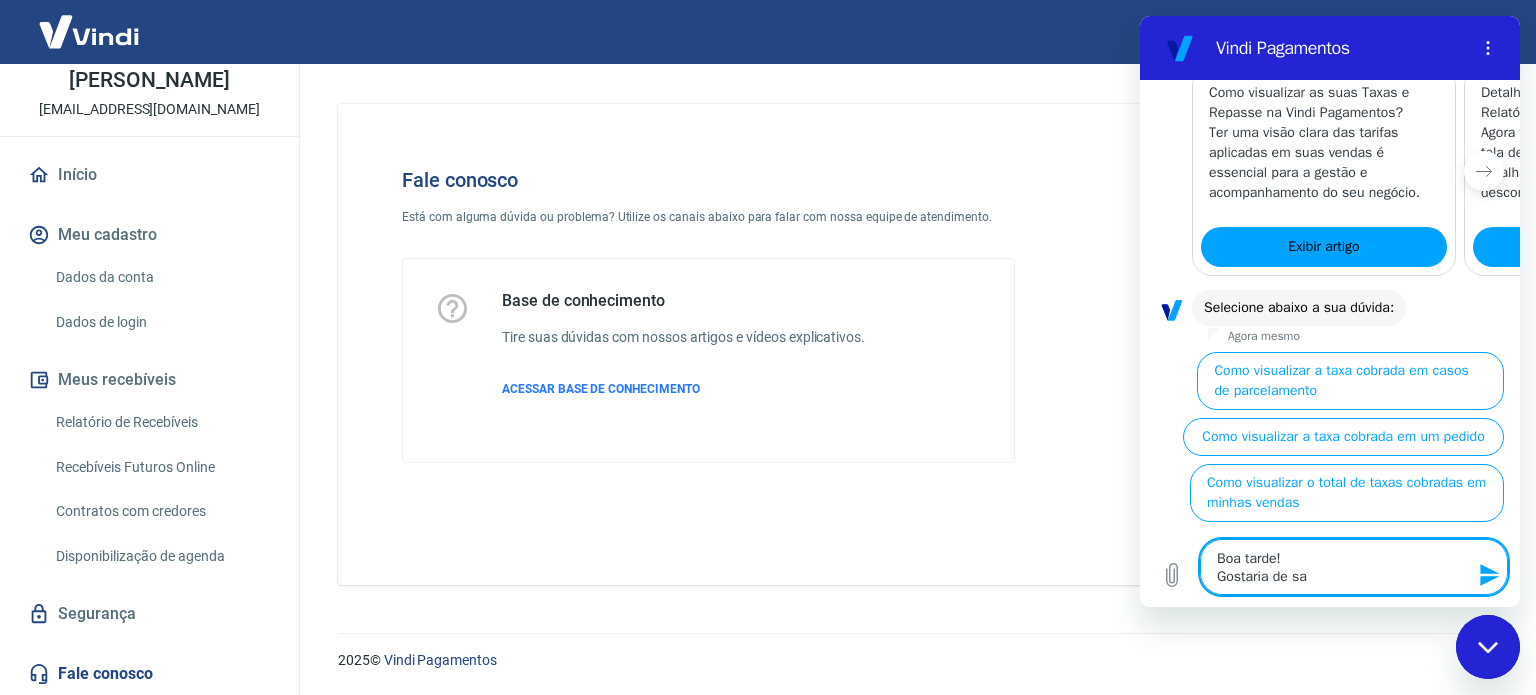 type on "Boa tarde!
Gostaria de sab" 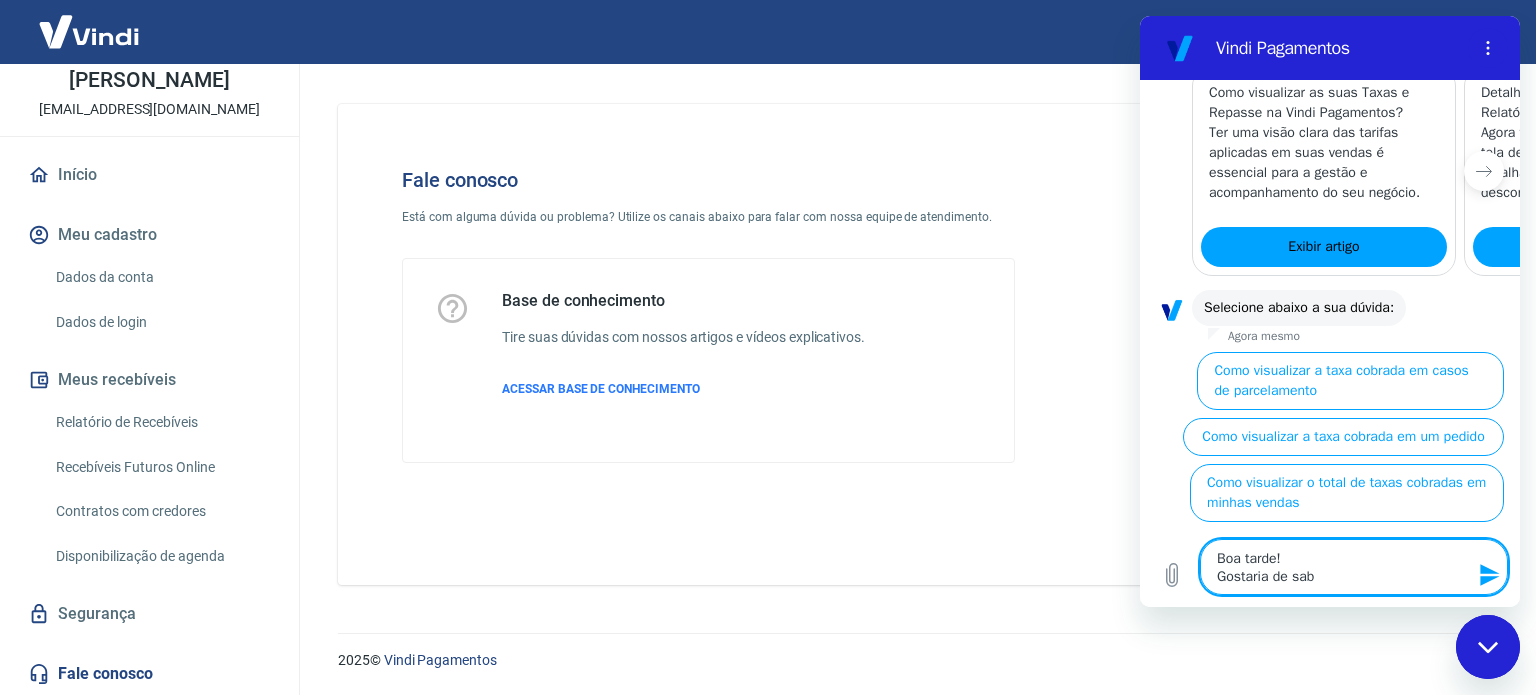 type on "Boa tarde!
Gostaria de sabe" 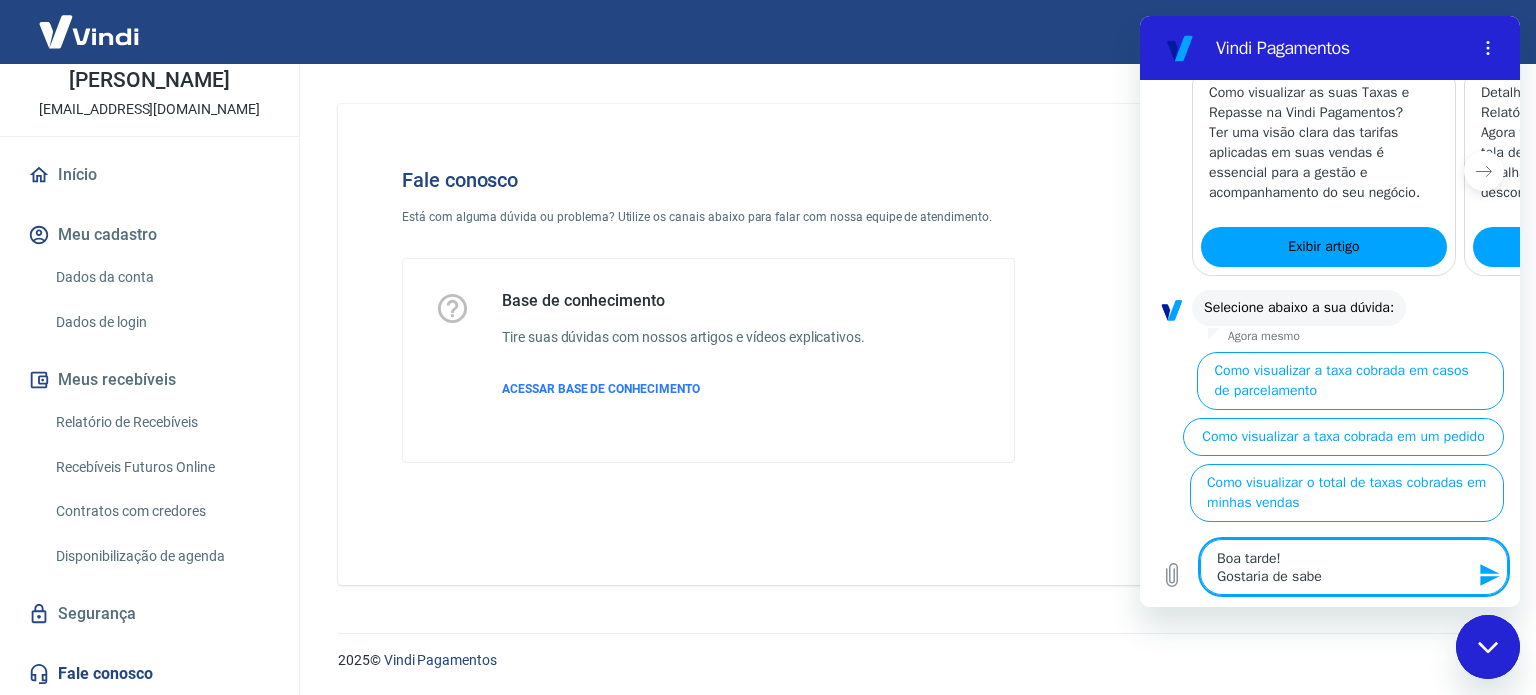 type on "Boa tarde!
Gostaria de saber" 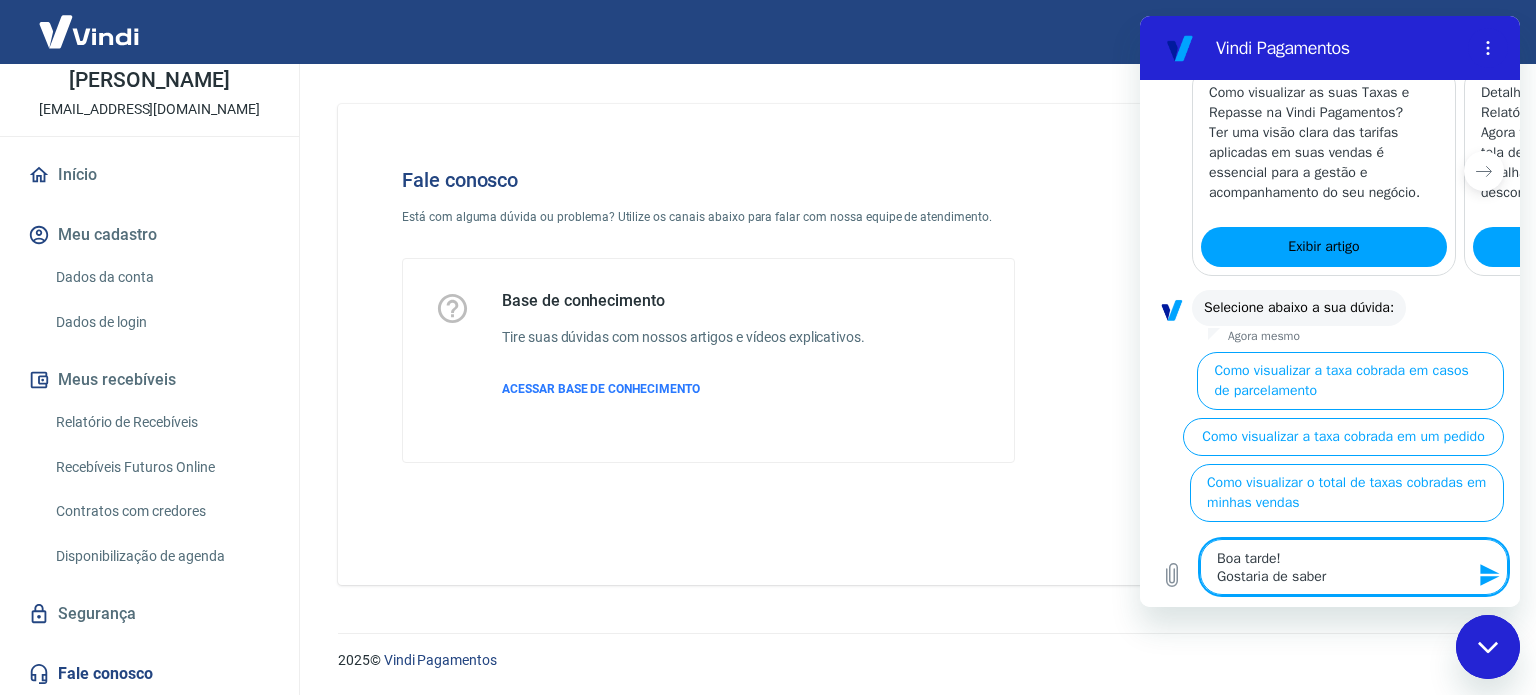 type on "Boa tarde!
Gostaria de saber" 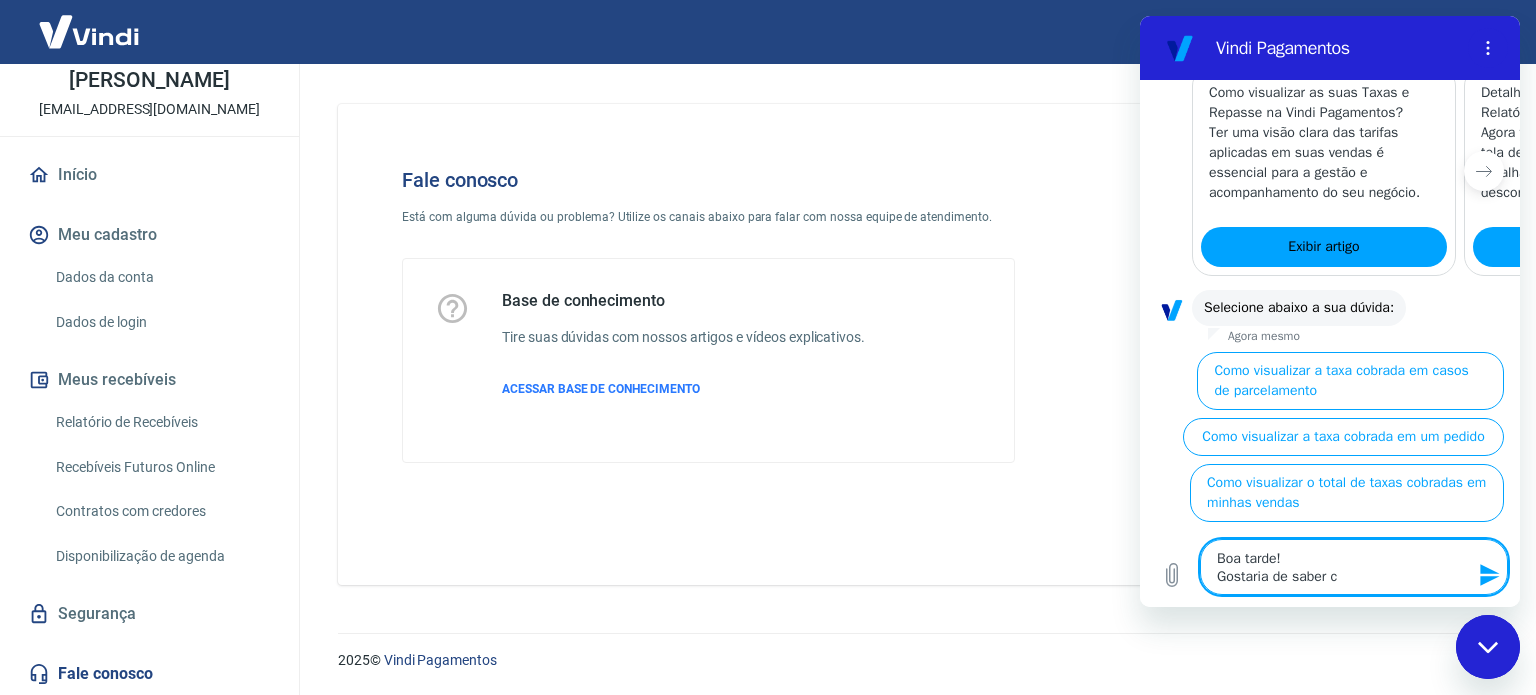 type on "Boa tarde!
Gostaria de saber co" 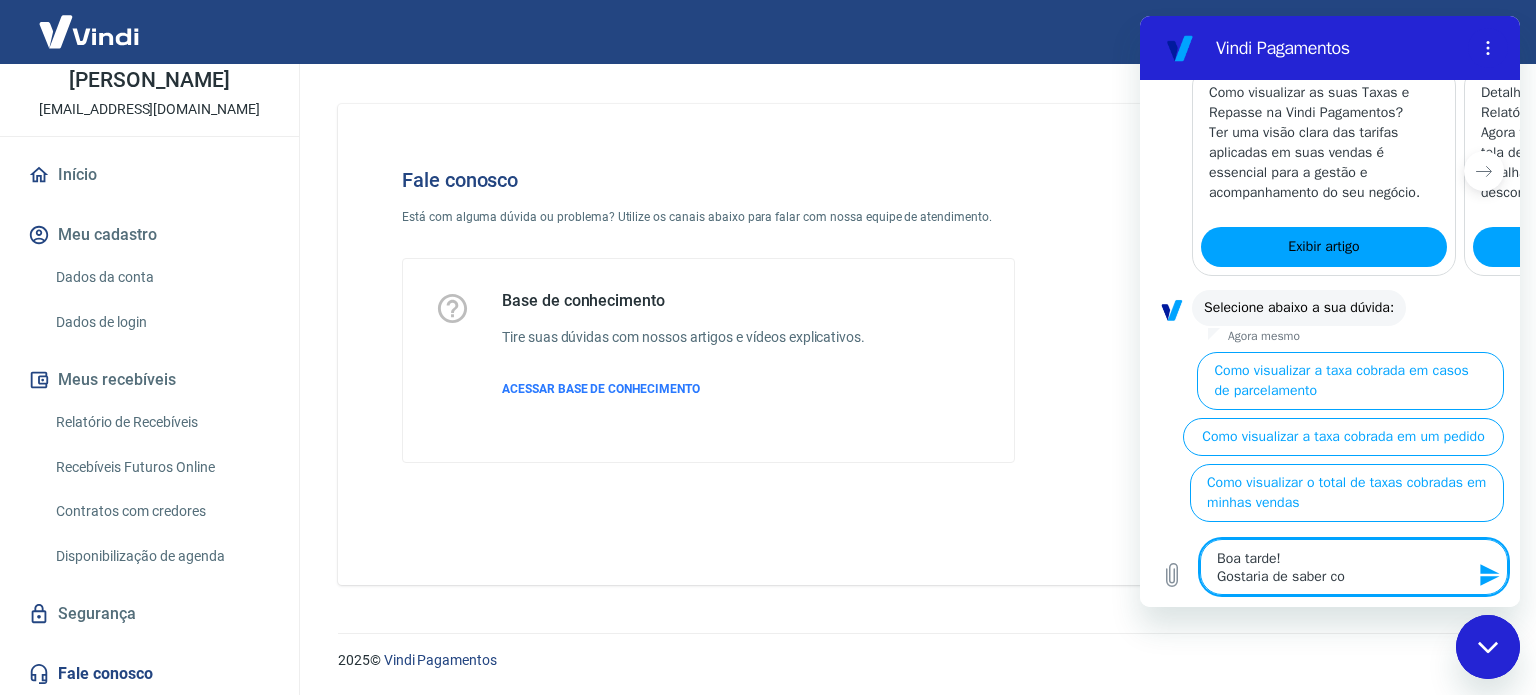 type on "Boa tarde!
Gostaria de saber com" 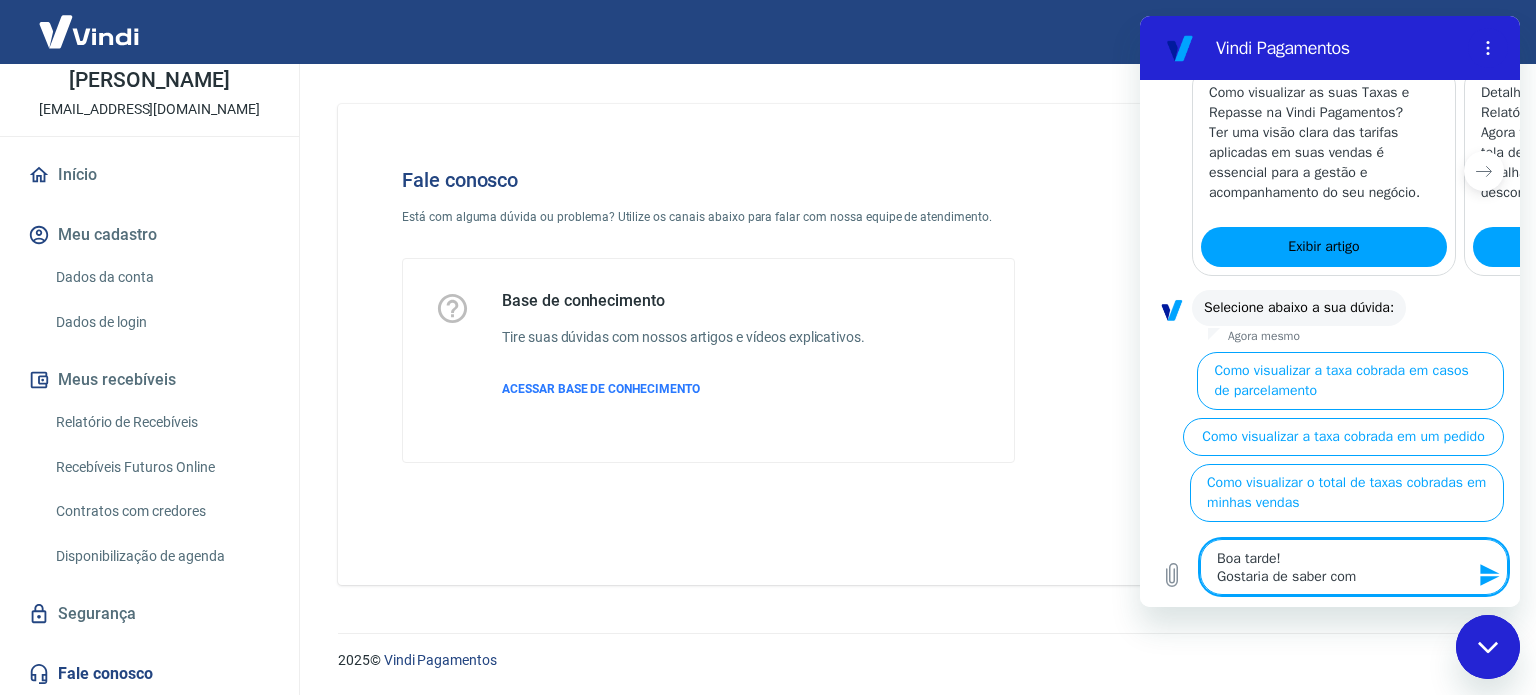type on "Boa tarde!
Gostaria de saber com" 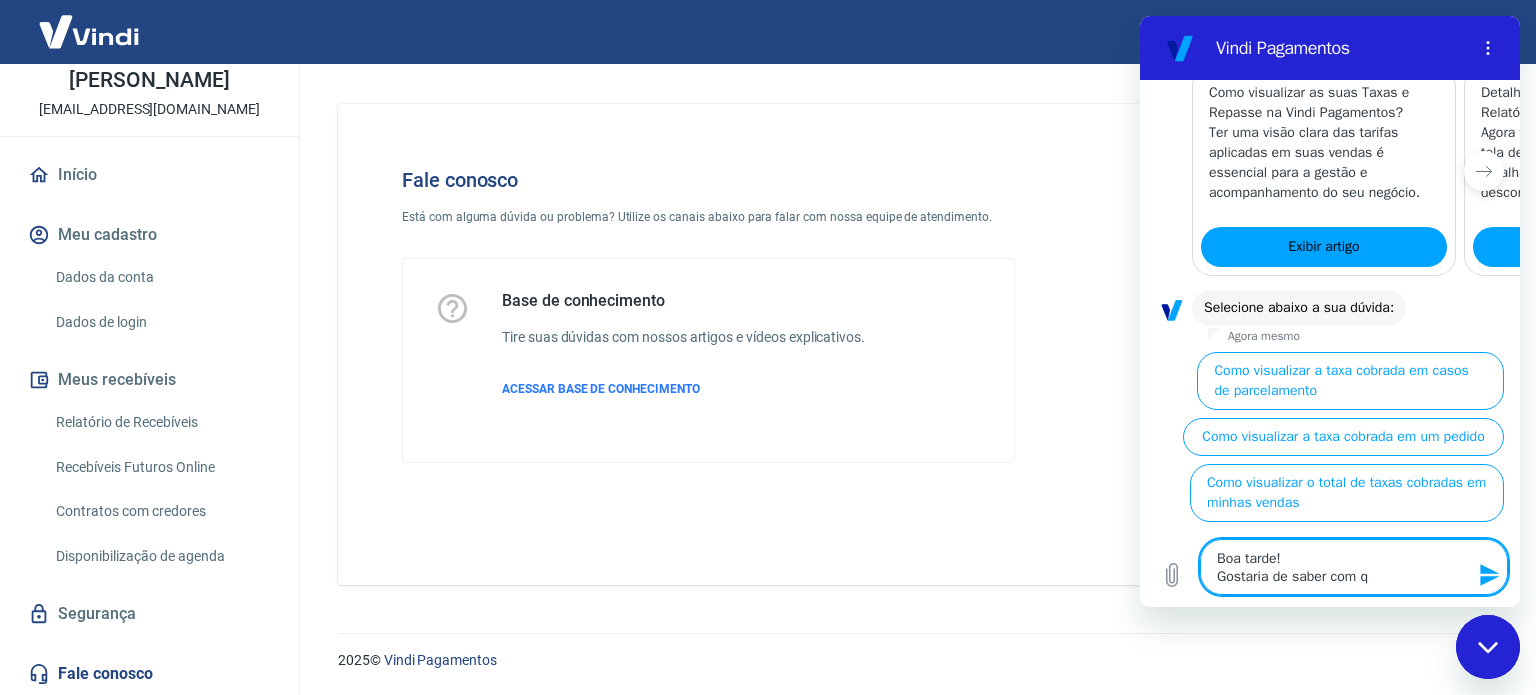 type on "Boa tarde!
Gostaria de saber com qu" 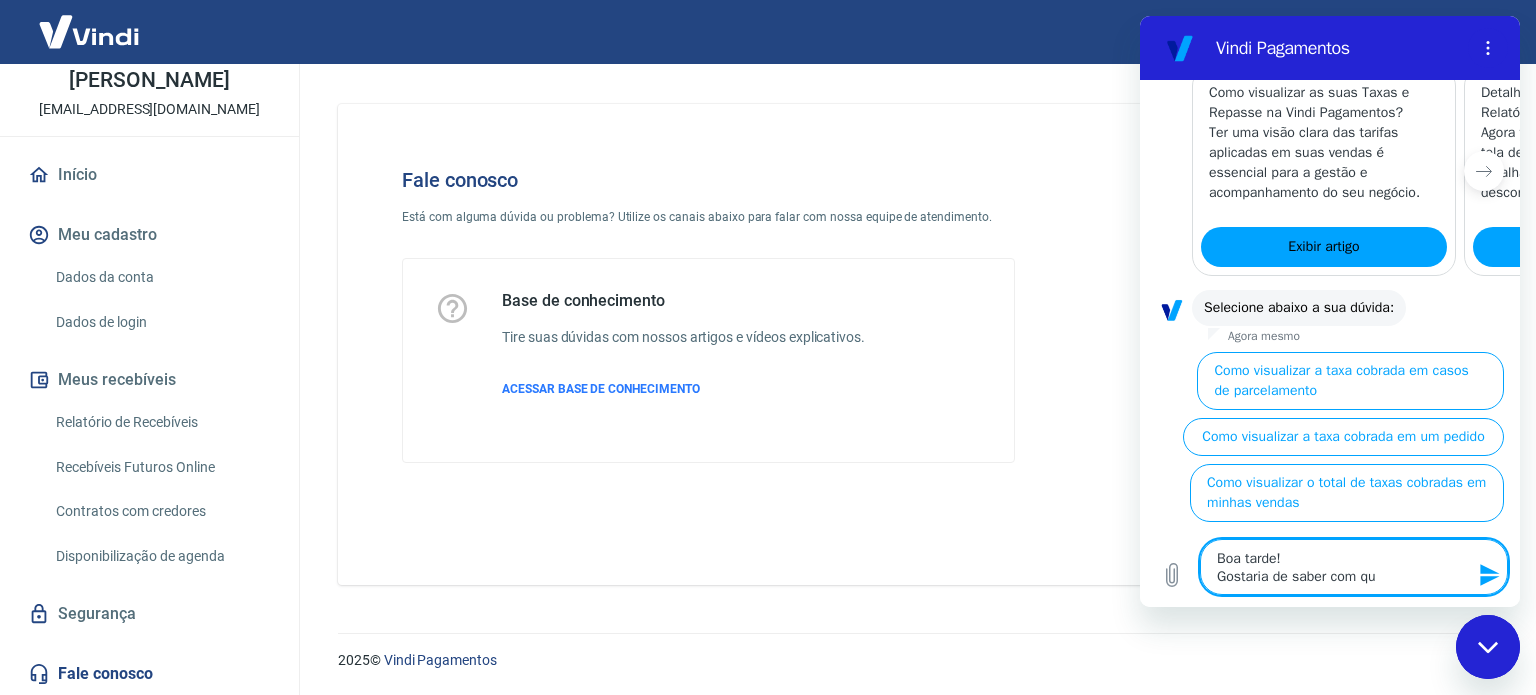 type on "Boa tarde!
Gostaria de saber com que" 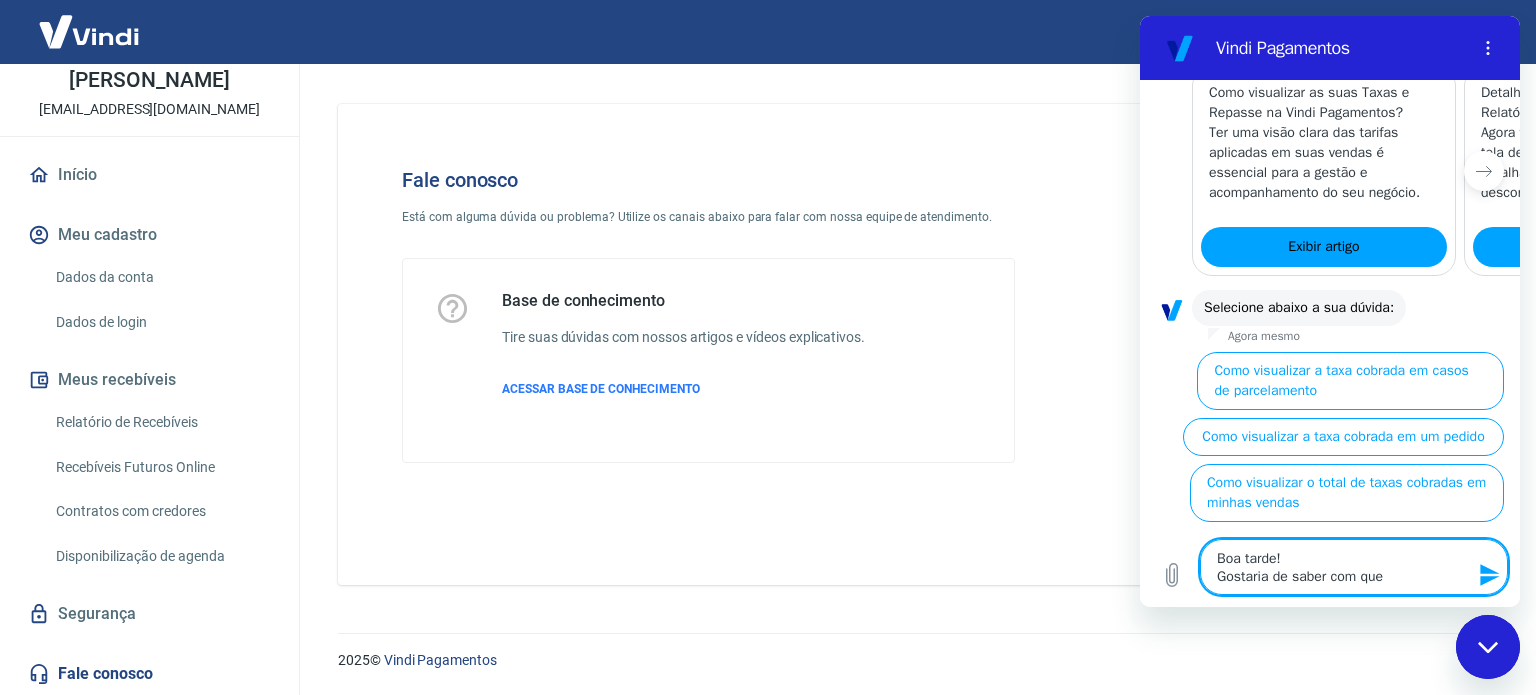 type on "Boa tarde!
Gostaria de saber com quem" 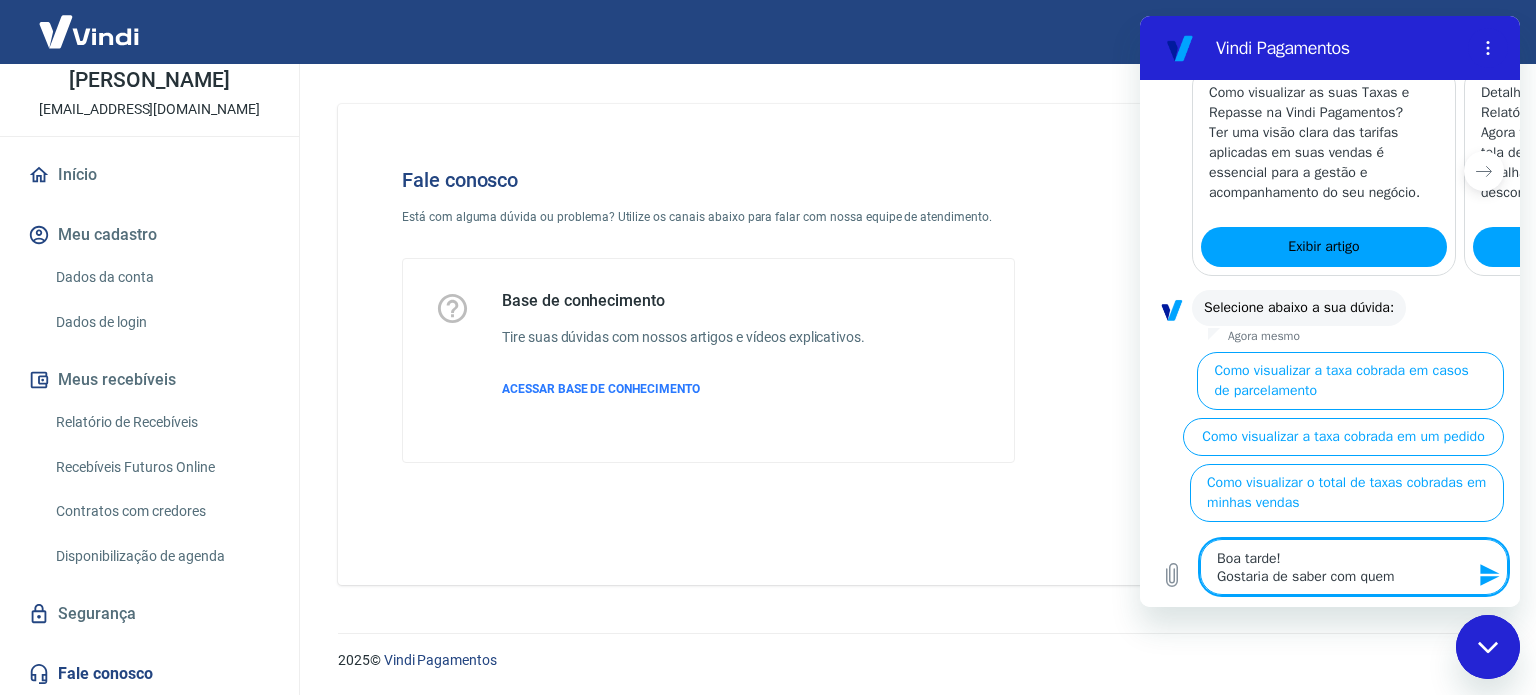 type on "Boa tarde!
Gostaria de saber com quem" 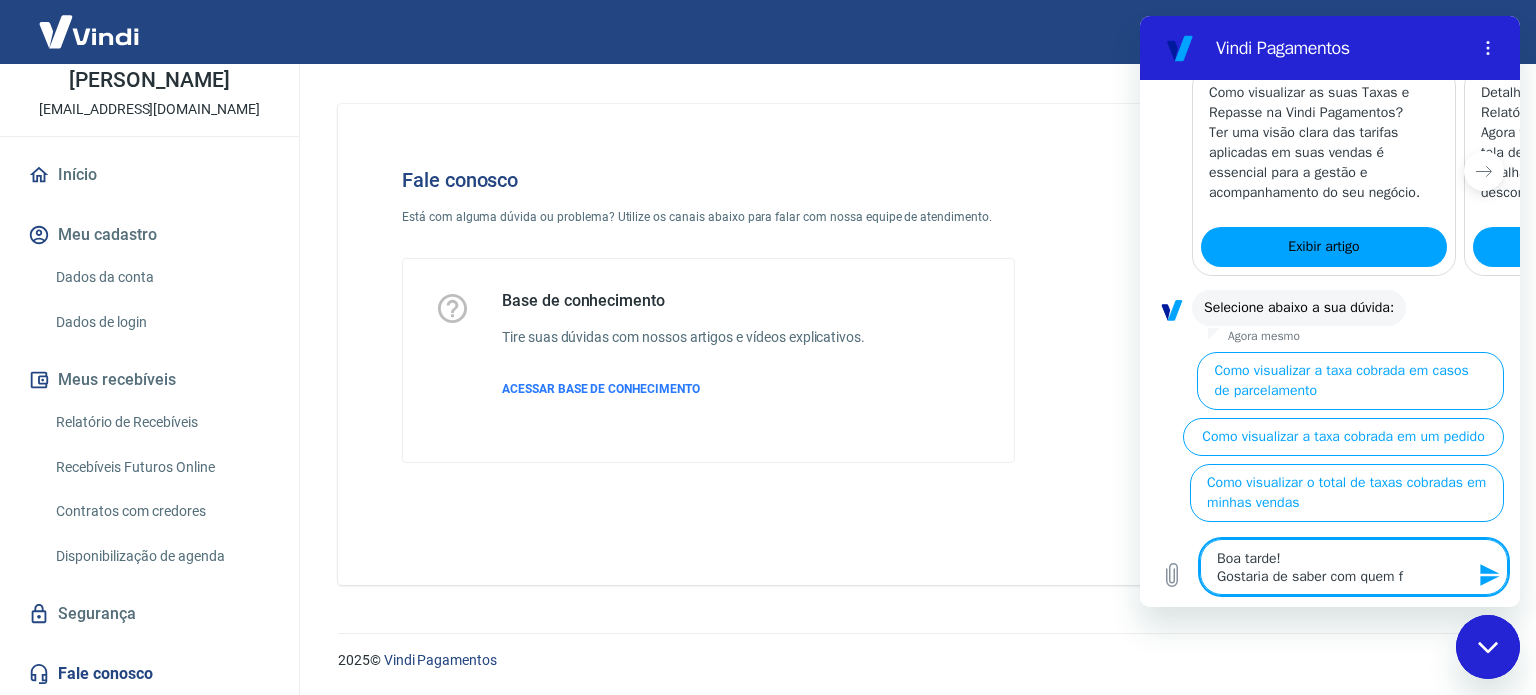 type on "Boa tarde!
Gostaria de saber com quem fa" 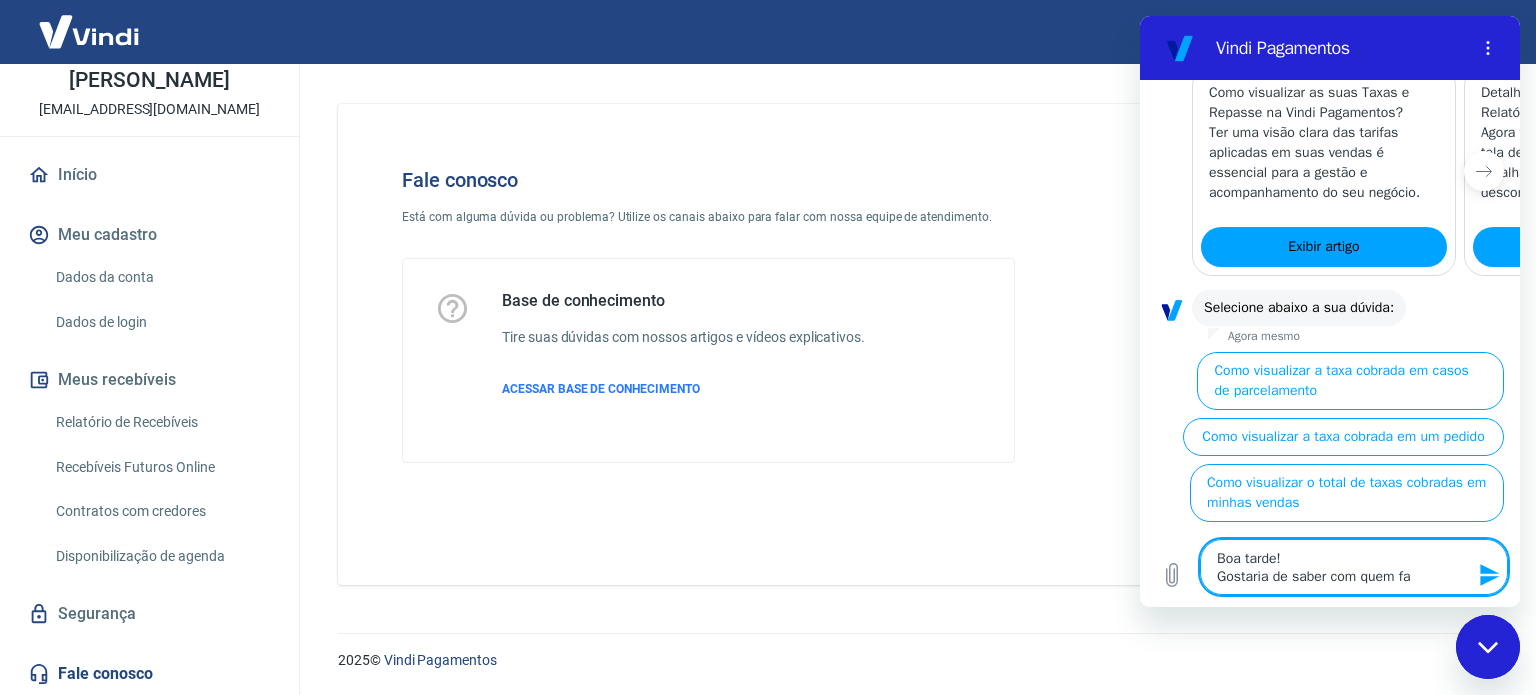 type on "Boa tarde!
Gostaria de saber com quem fal" 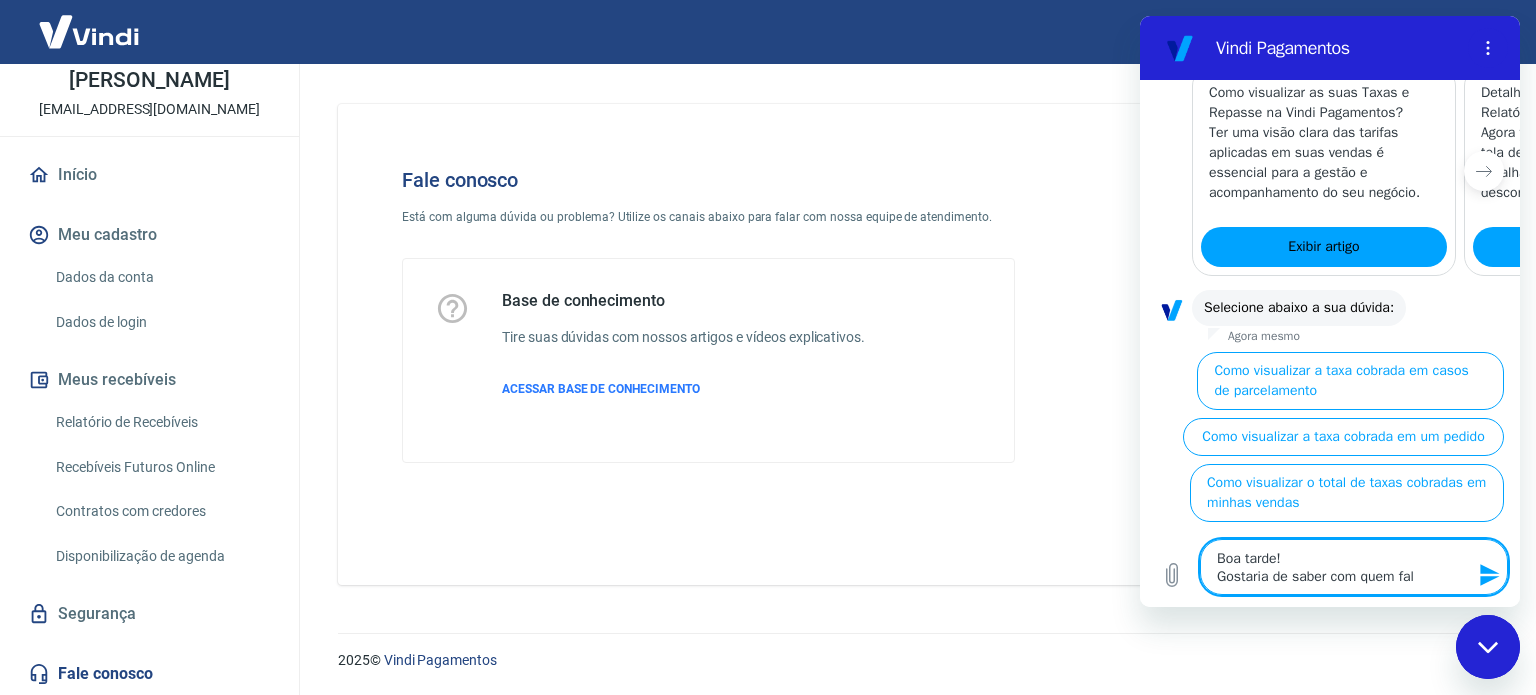 type on "x" 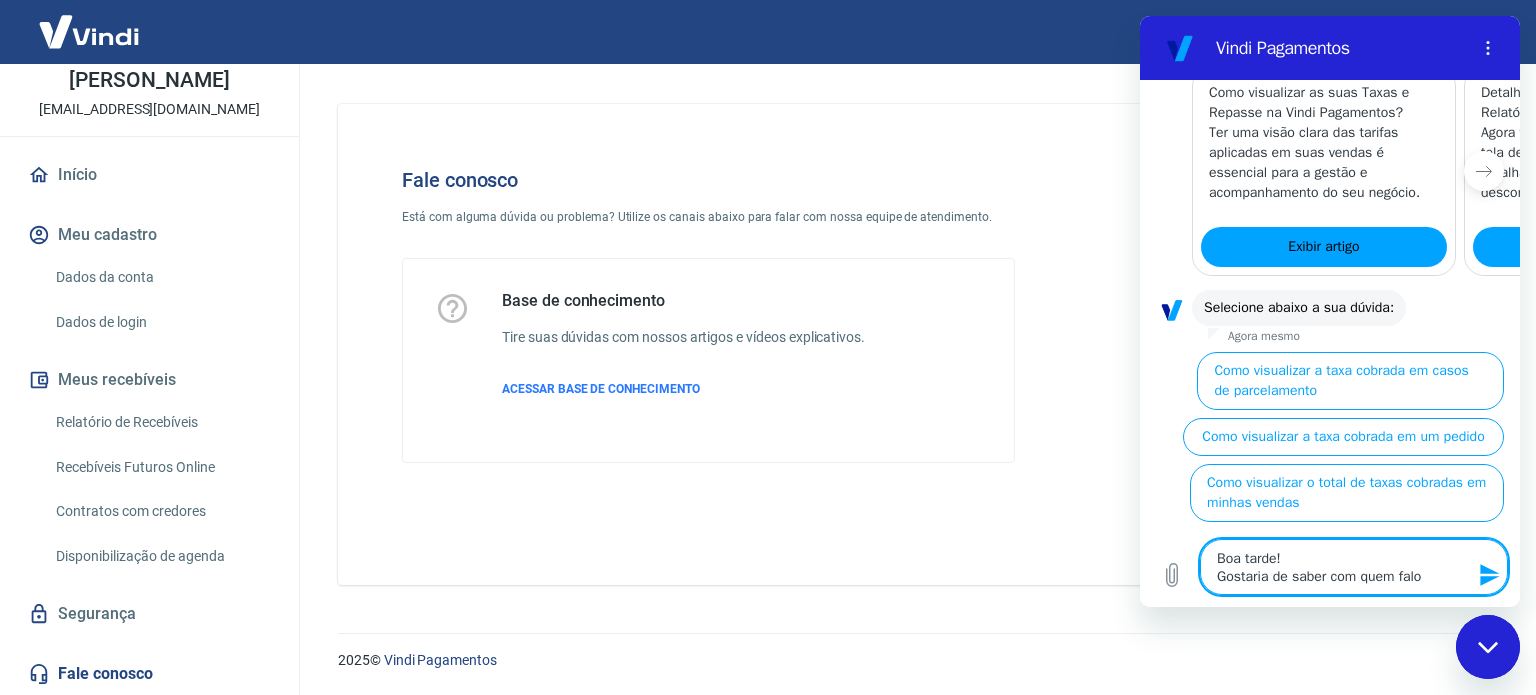 type on "Boa tarde!
Gostaria de saber com quem falo" 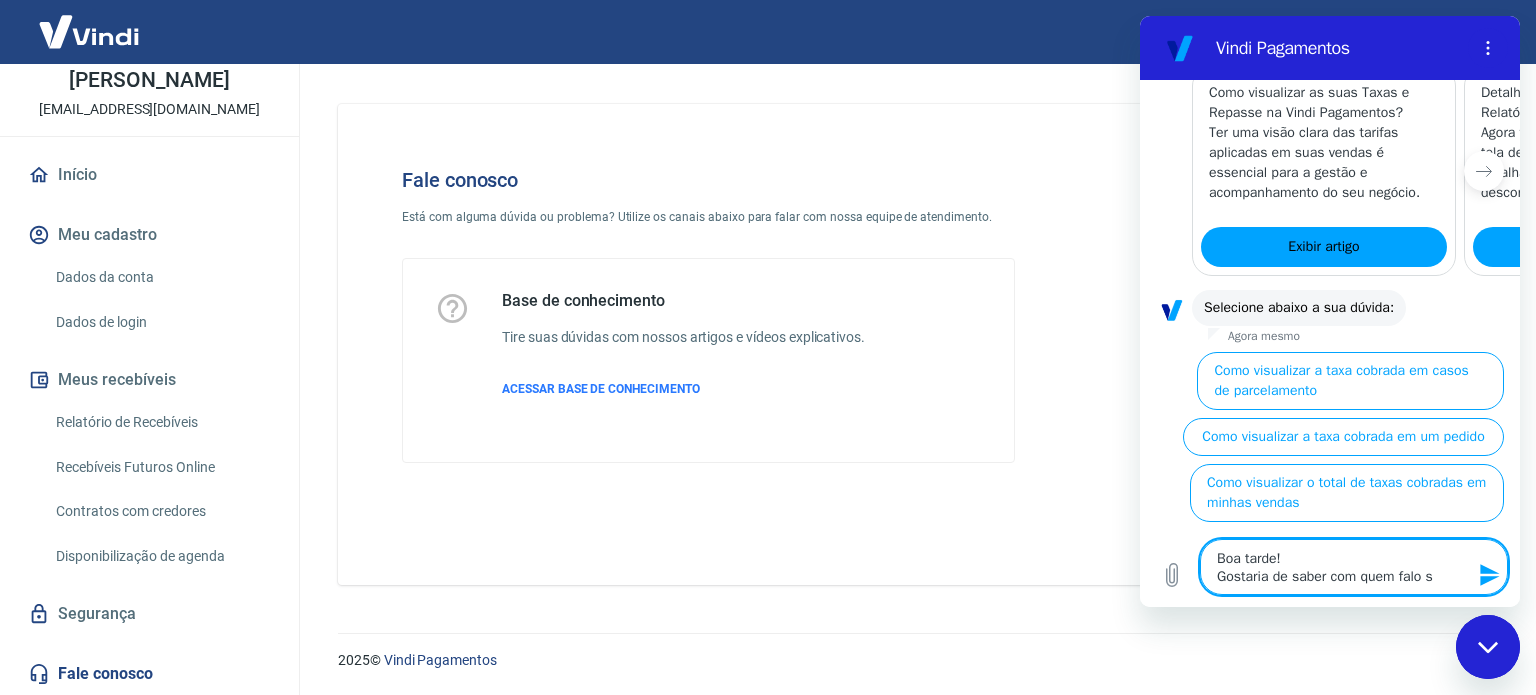 type on "Boa tarde!
Gostaria de saber com quem falo so" 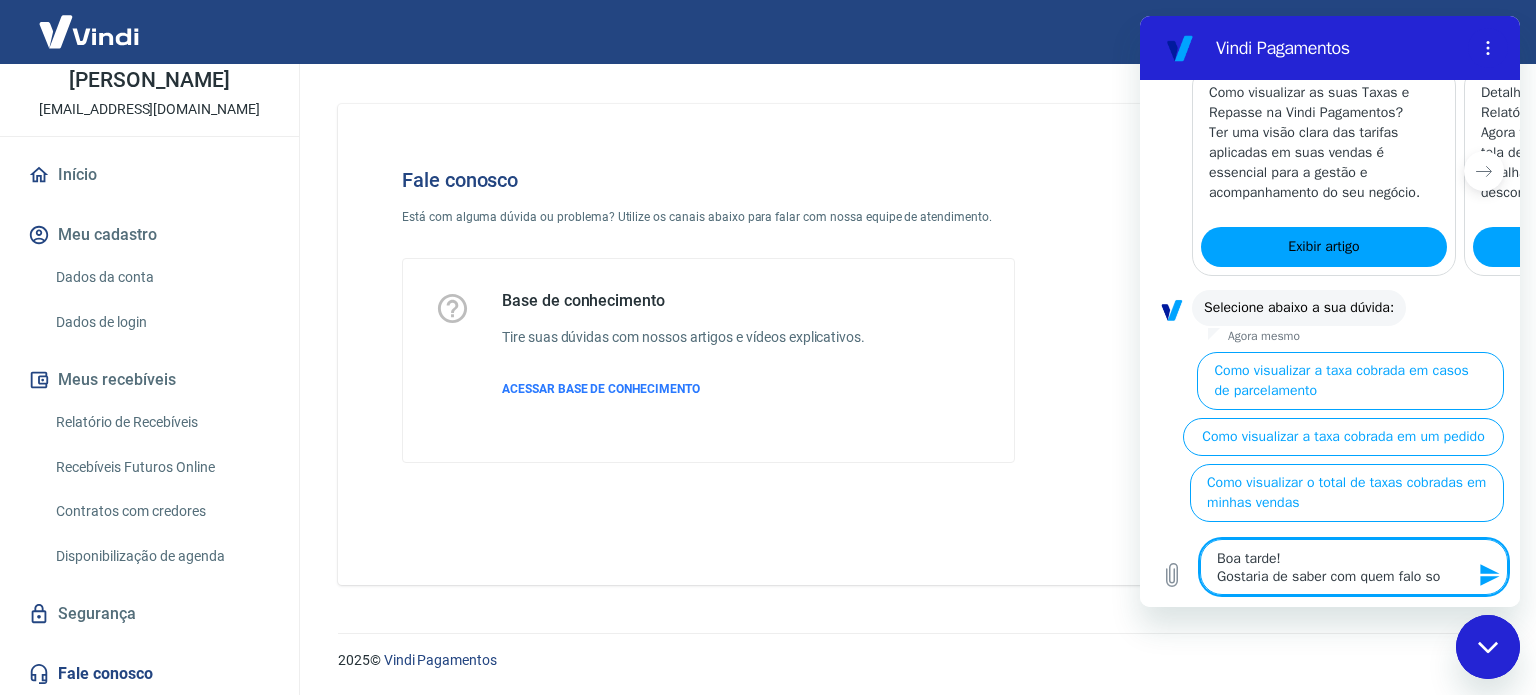 type on "Boa tarde!
Gostaria de saber com quem falo sob" 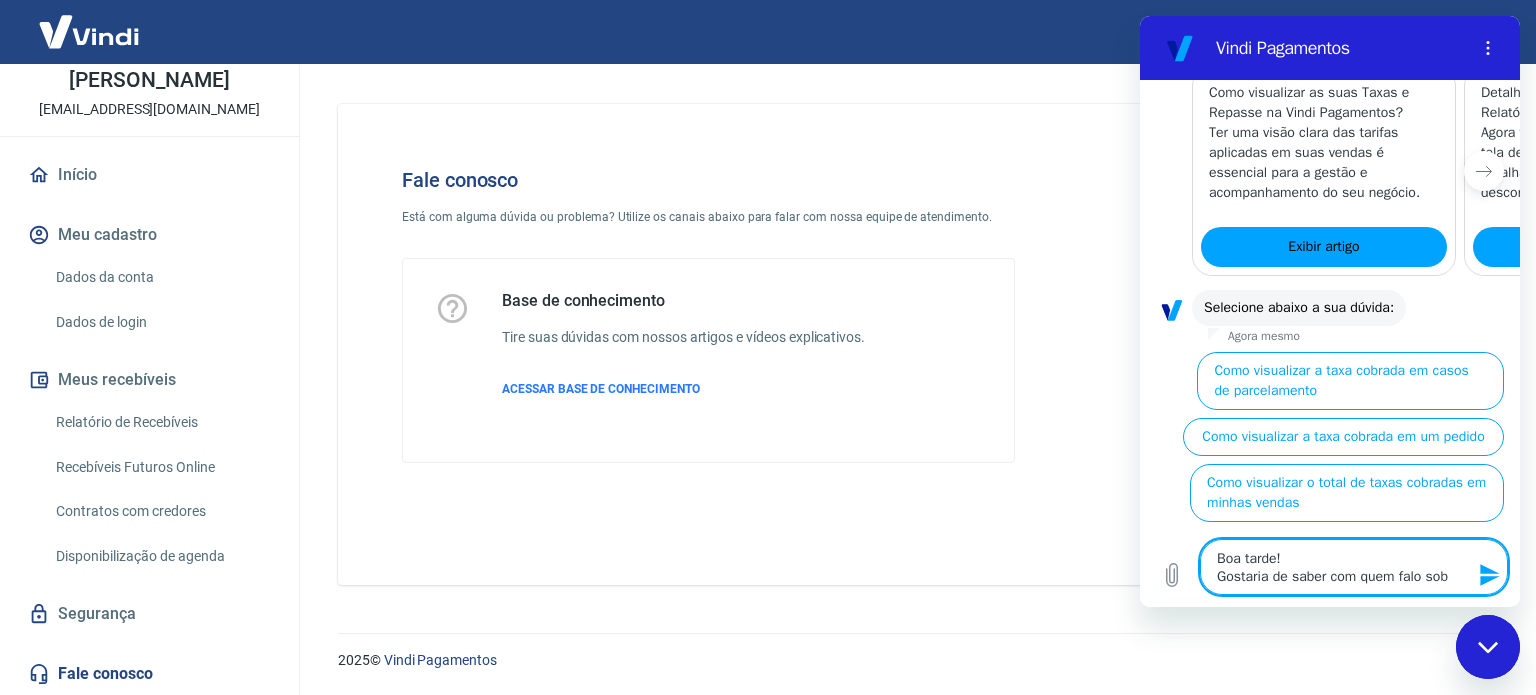 type on "Boa tarde!
Gostaria de saber com quem falo sobr" 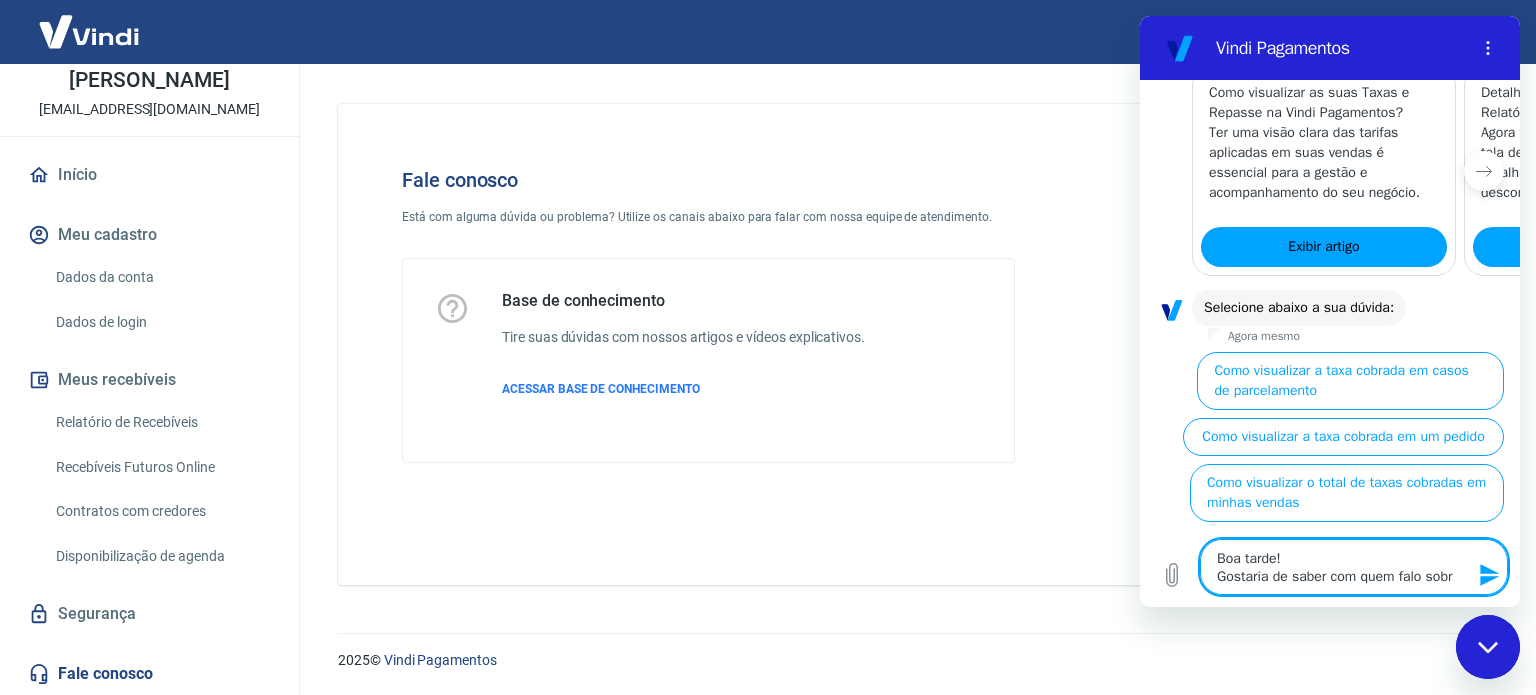 type on "Boa tarde!
Gostaria de saber com quem falo sobre" 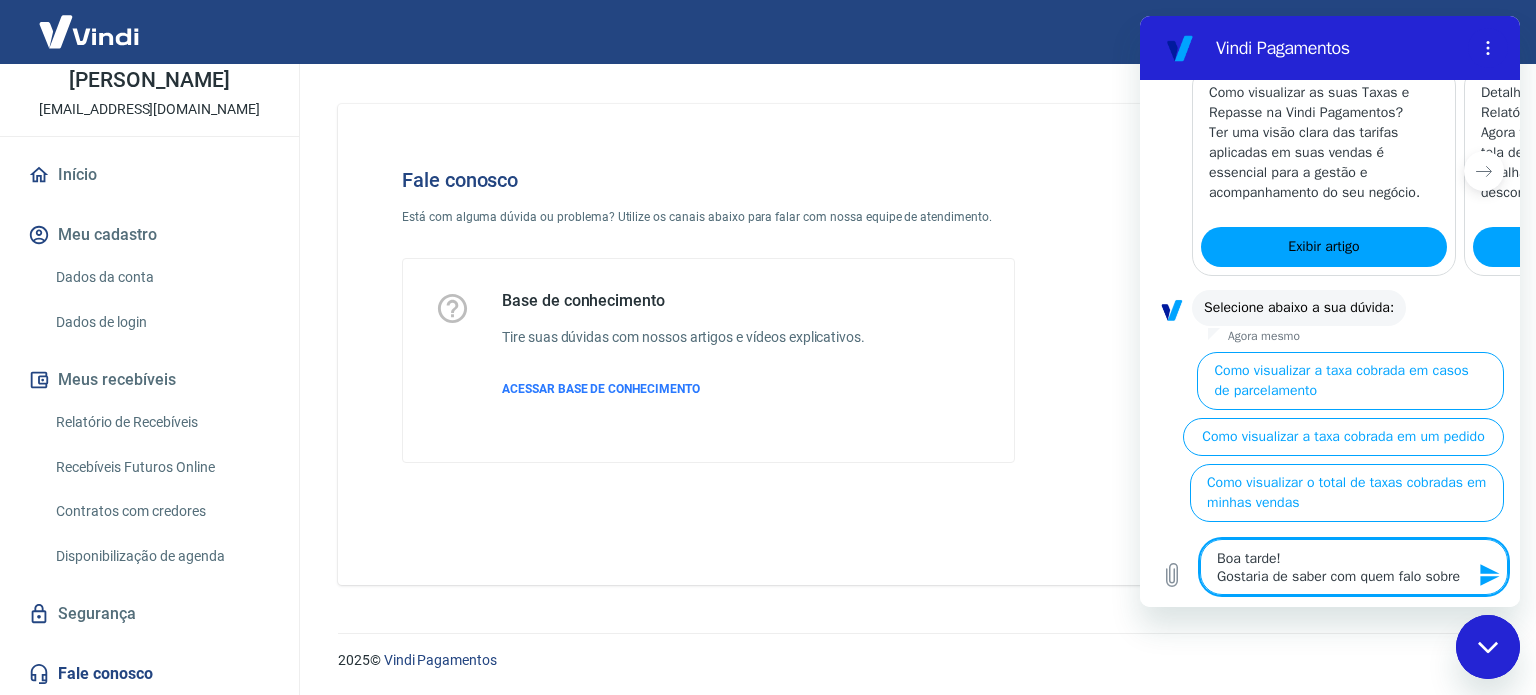 type on "Boa tarde!
Gostaria de saber com quem falo sobre" 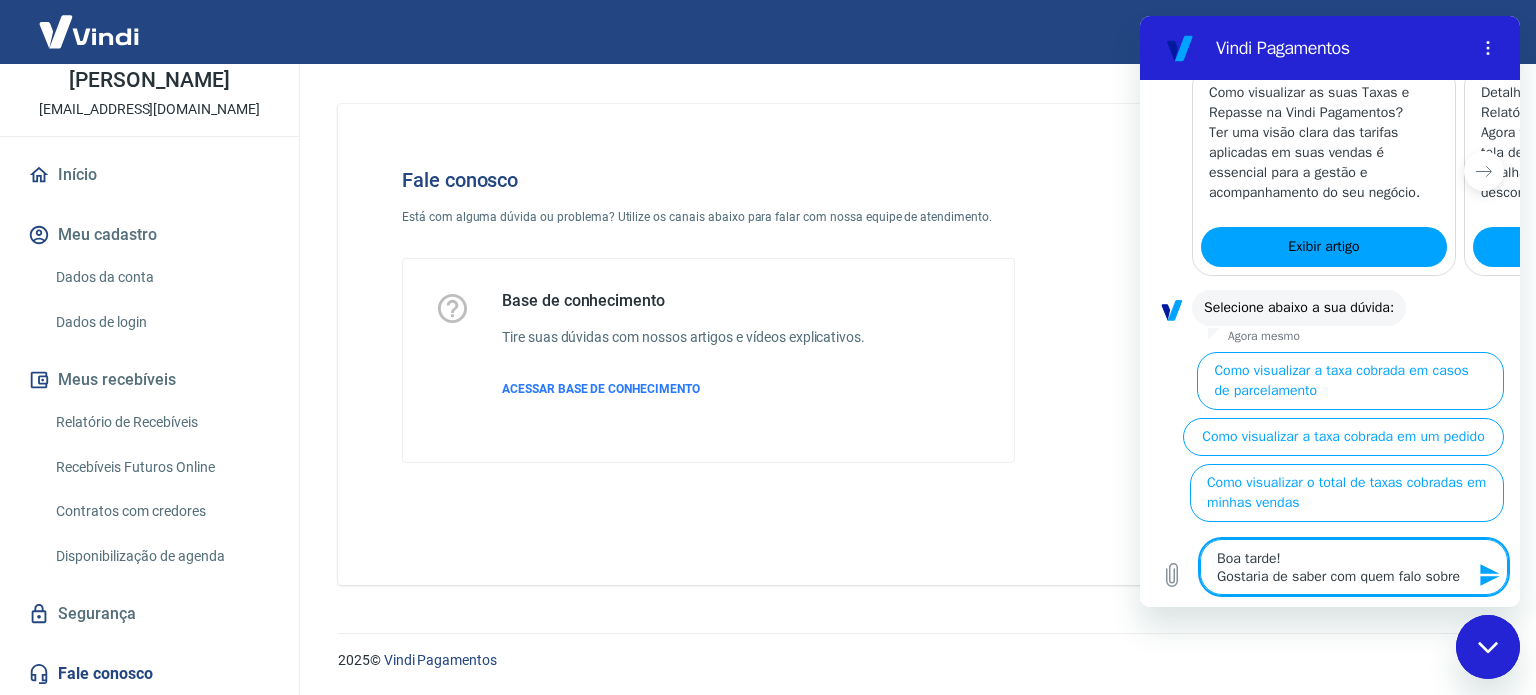 type on "Boa tarde!
Gostaria de saber com quem falo sobre m" 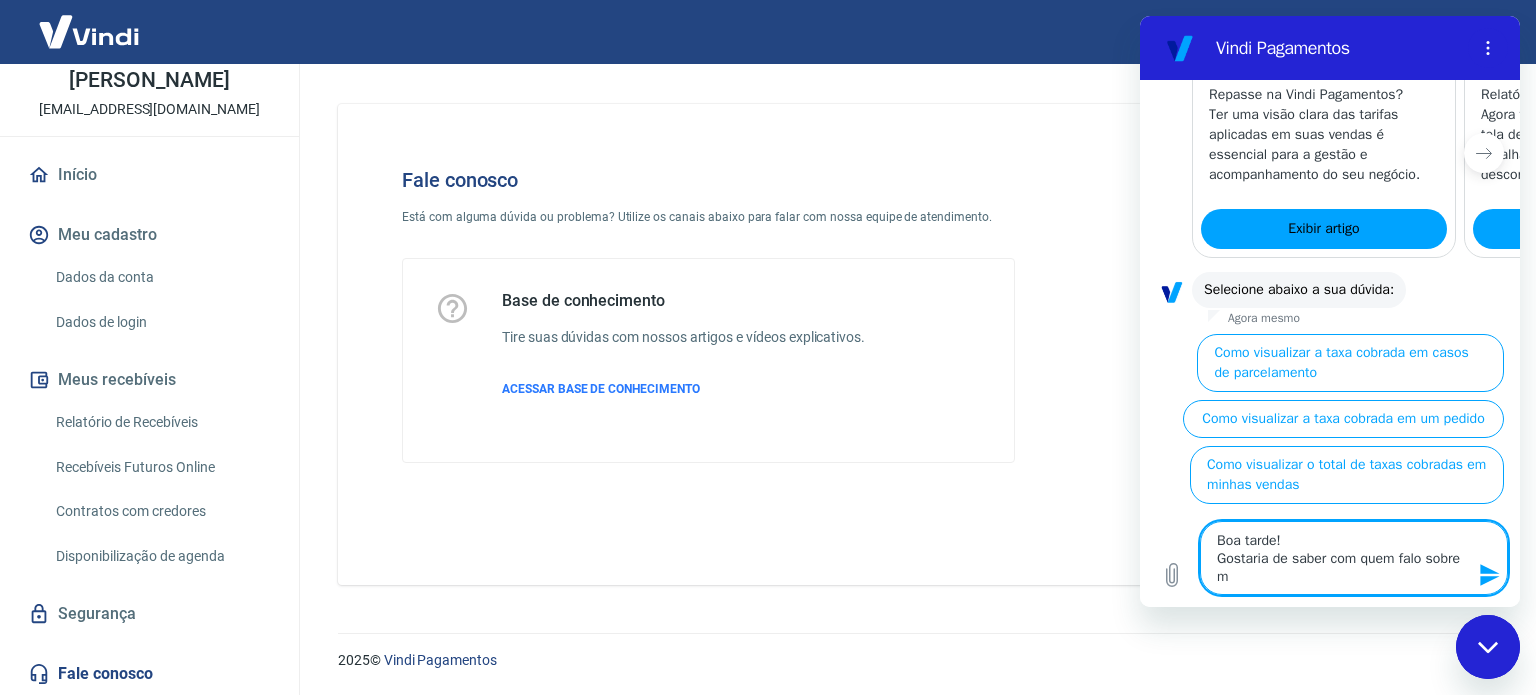 type on "Boa tarde!
Gostaria de saber com quem falo sobre me" 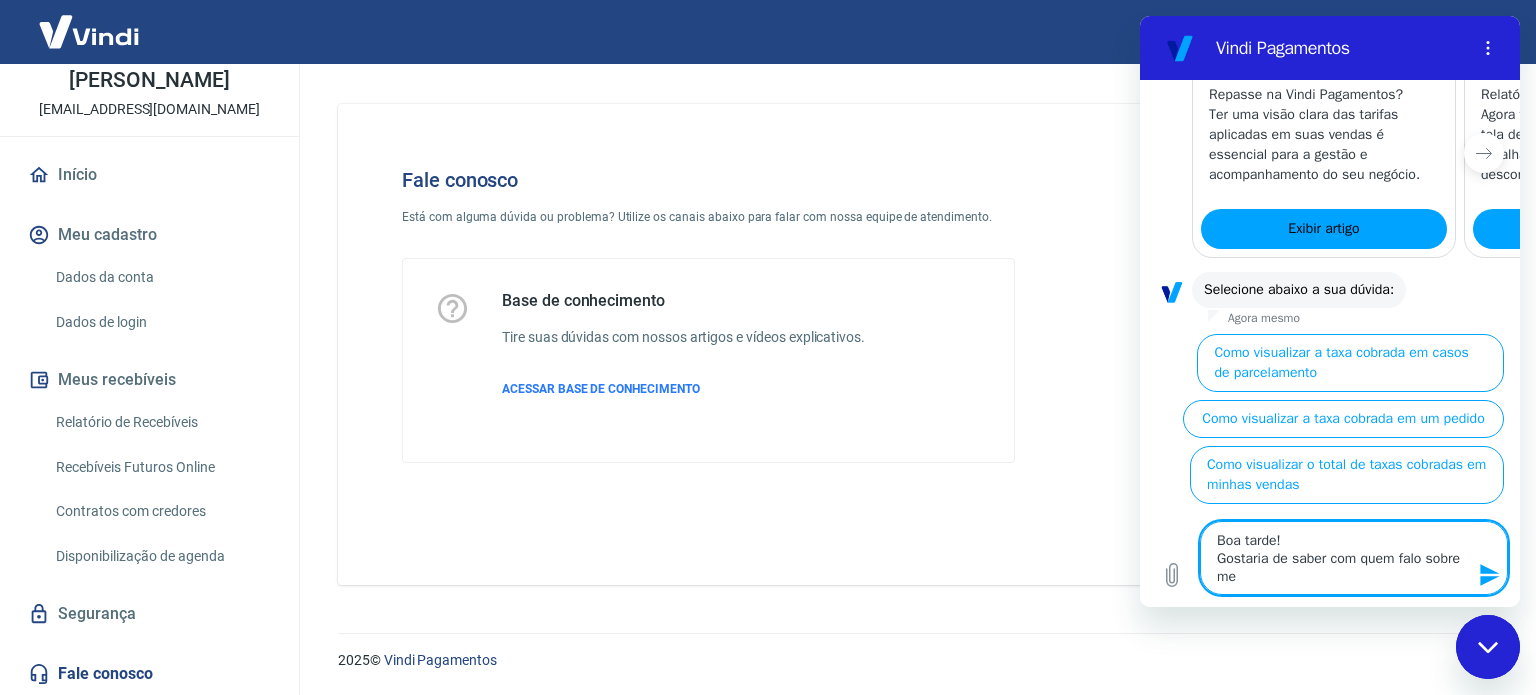 type on "Boa tarde!
Gostaria de saber com quem falo sobre mel" 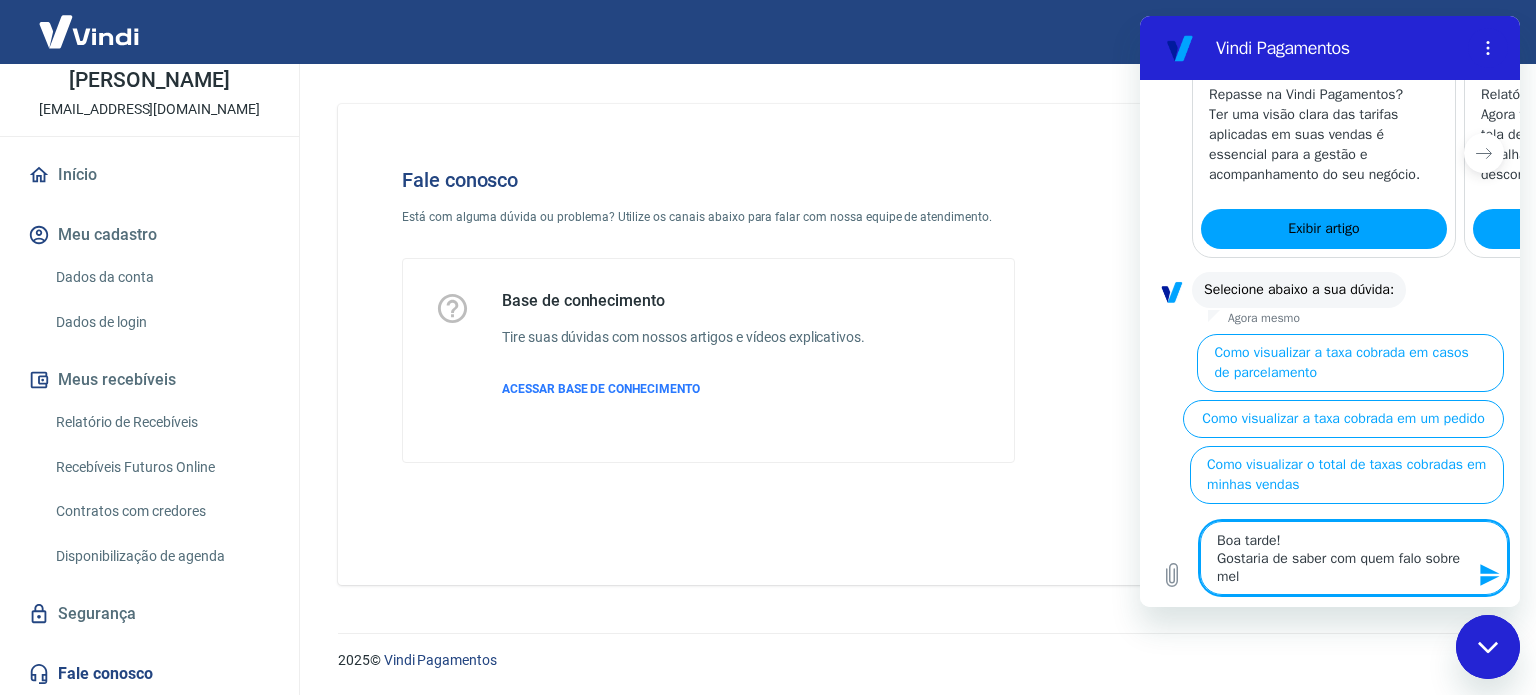 type on "Boa tarde!
Gostaria de saber com quem falo sobre melh" 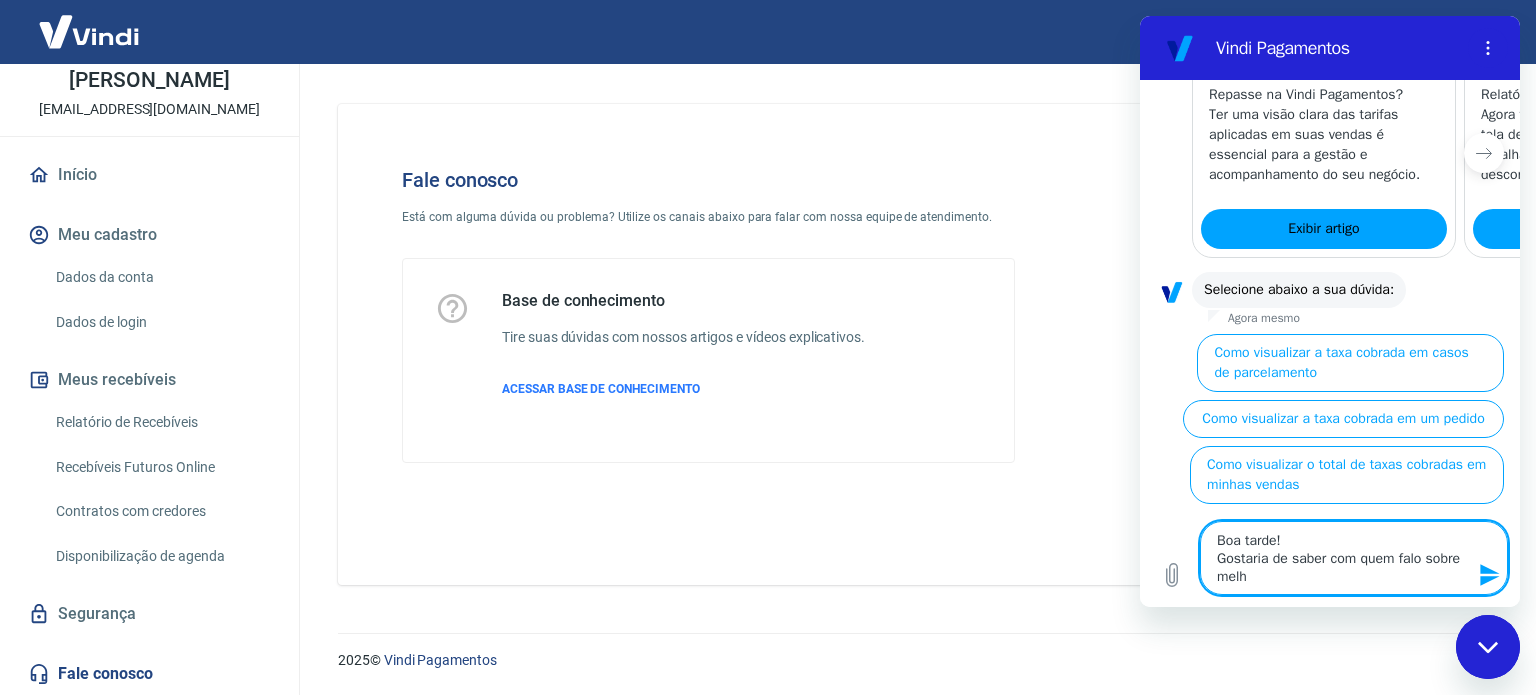 type on "Boa tarde!
Gostaria de saber com quem falo sobre melho" 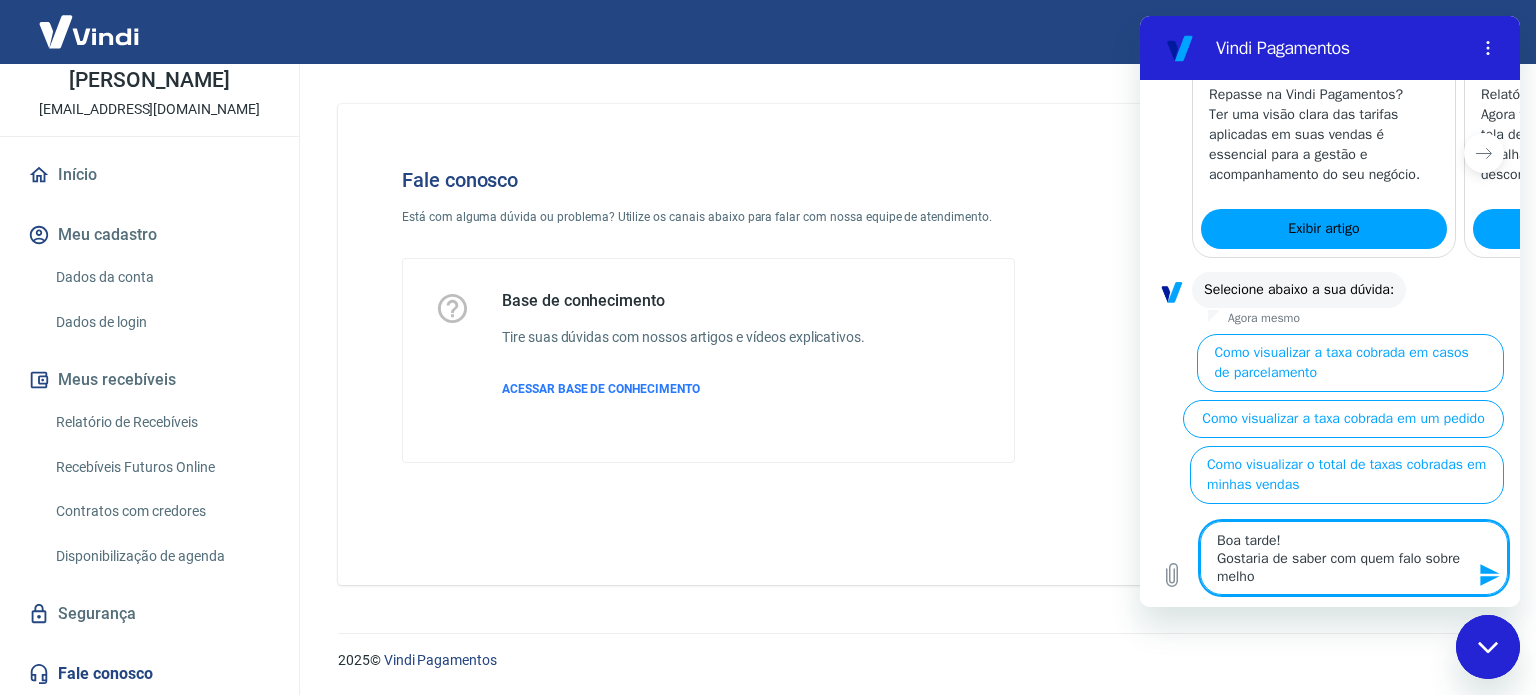 type on "Boa tarde!
Gostaria de saber com quem falo sobre melhor" 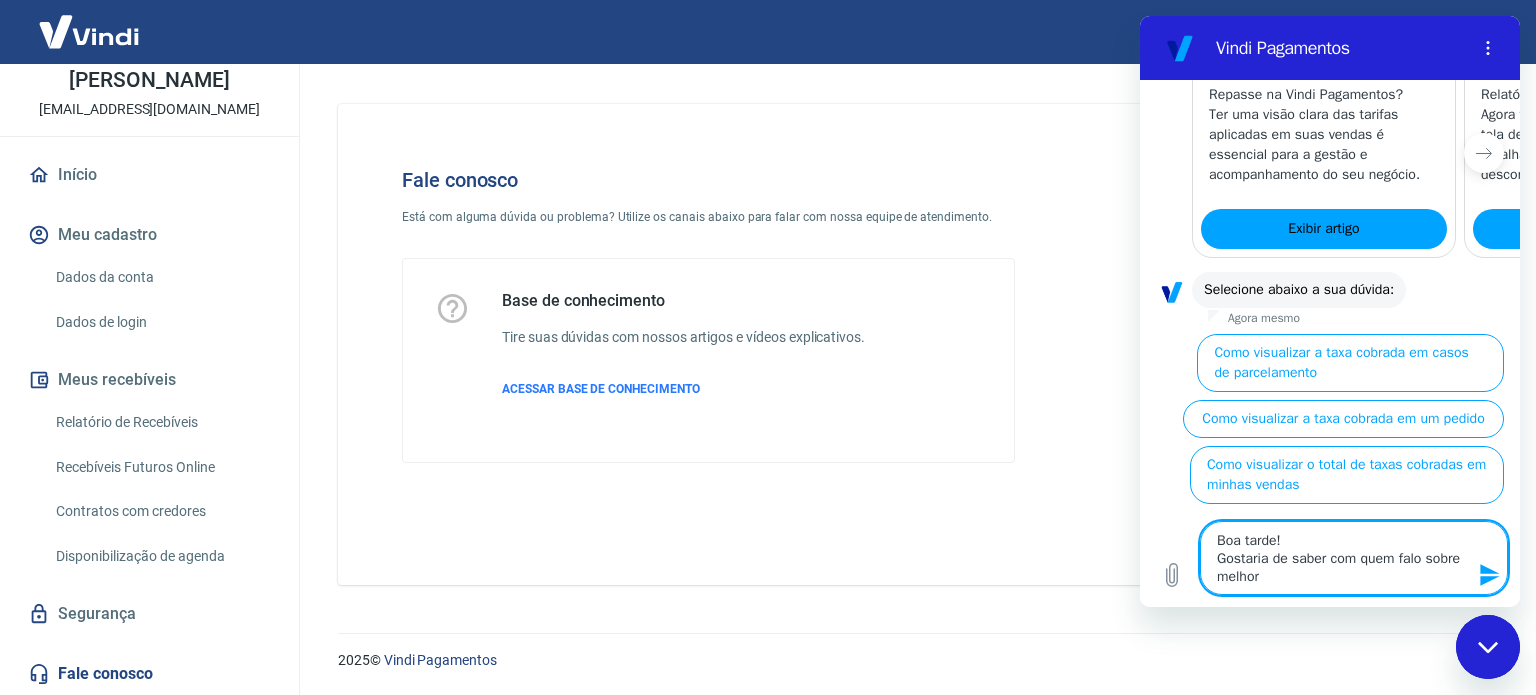 type on "Boa tarde!
Gostaria de saber com quem falo sobre melhori" 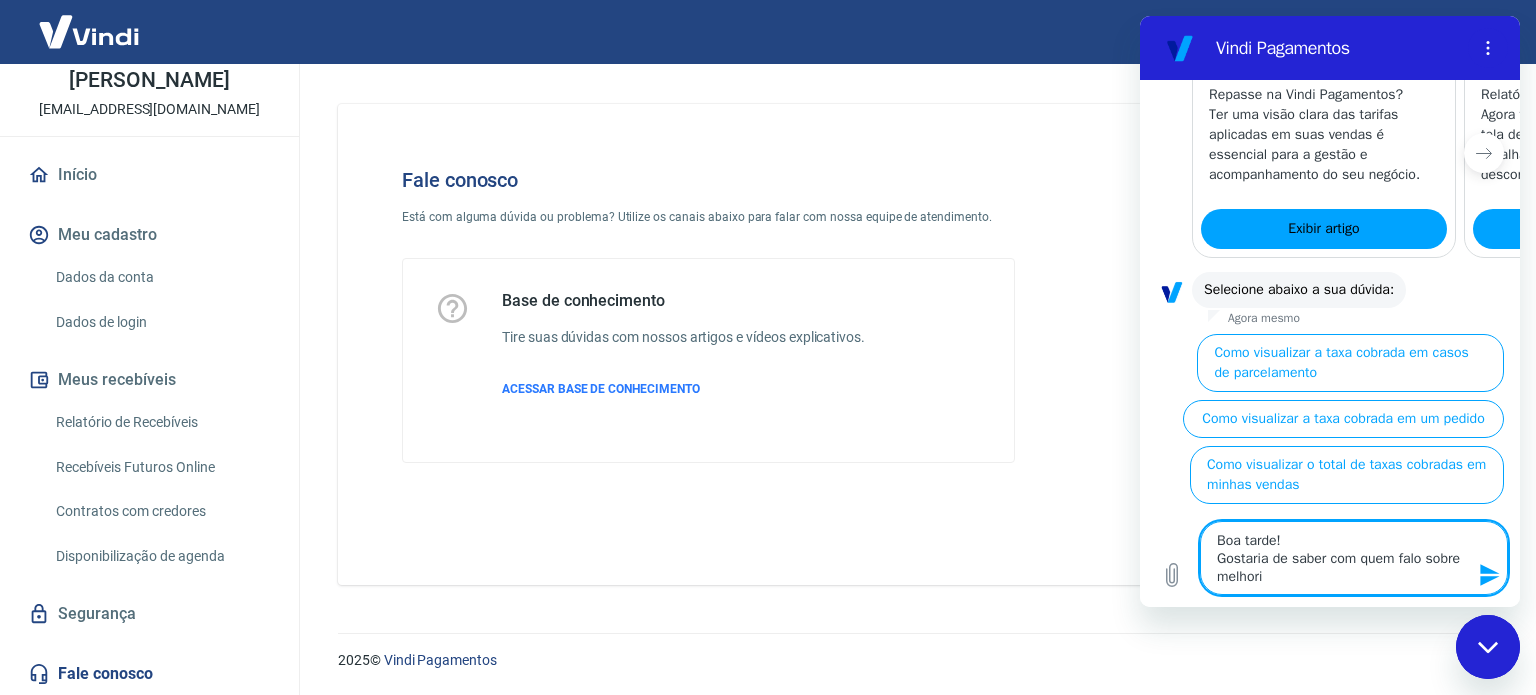 type on "Boa tarde!
Gostaria de saber com quem falo sobre melhoria" 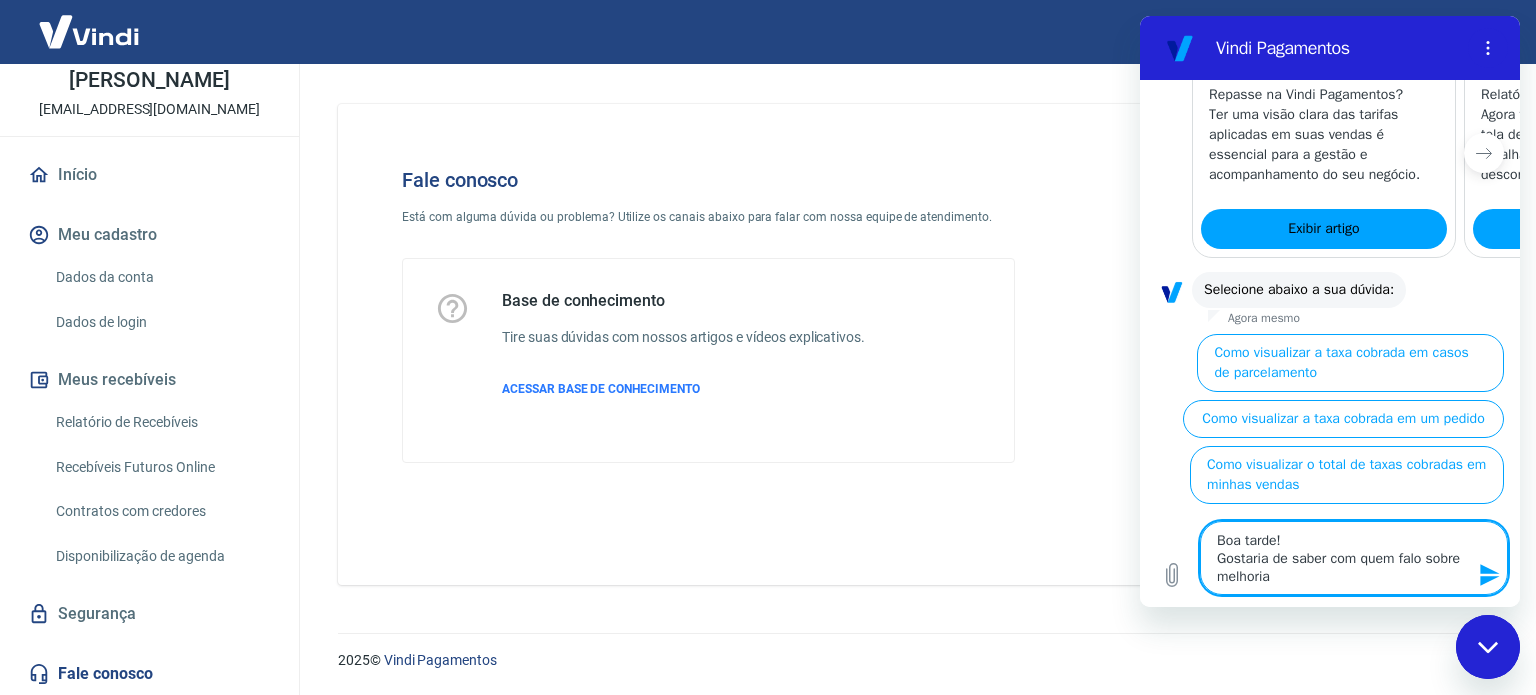 type on "Boa tarde!
Gostaria de saber com quem falo sobre melhoria" 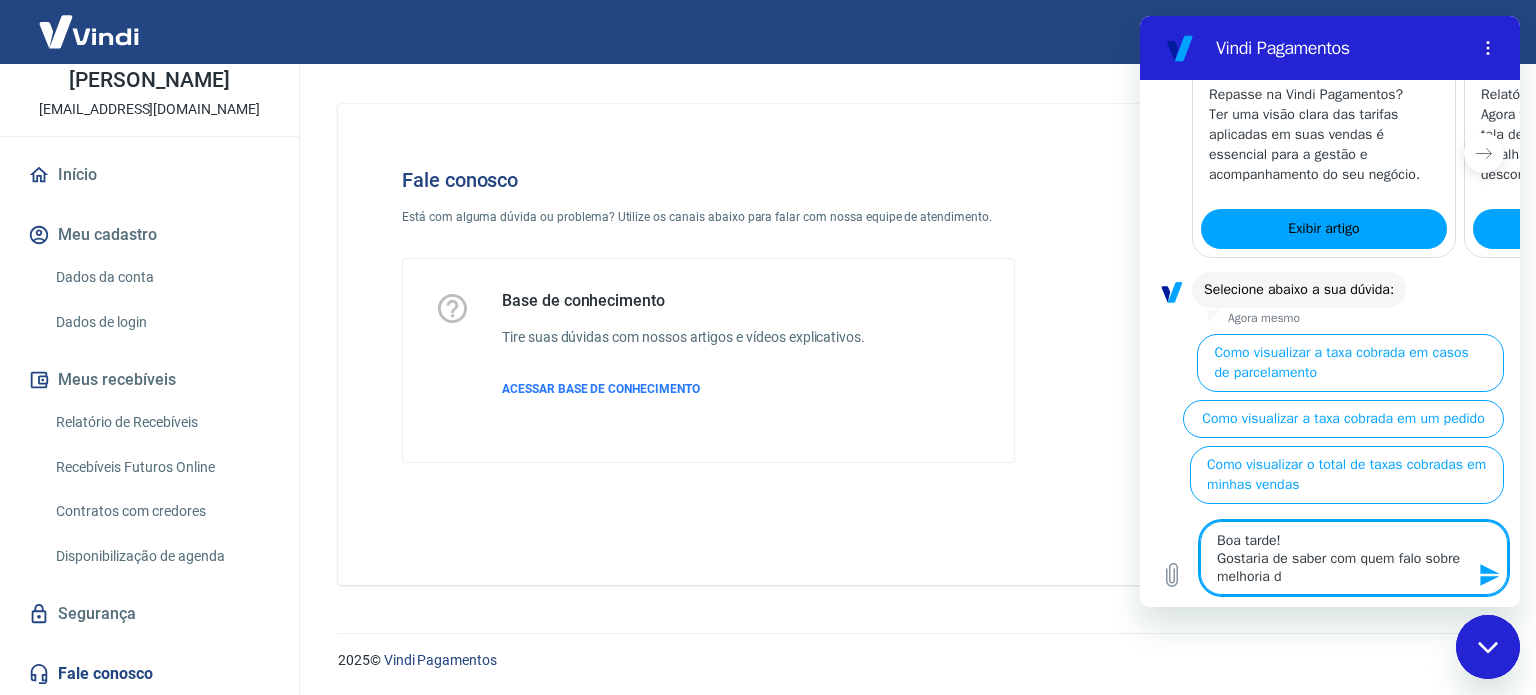 type on "Boa tarde!
Gostaria de saber com quem falo sobre melhoria da" 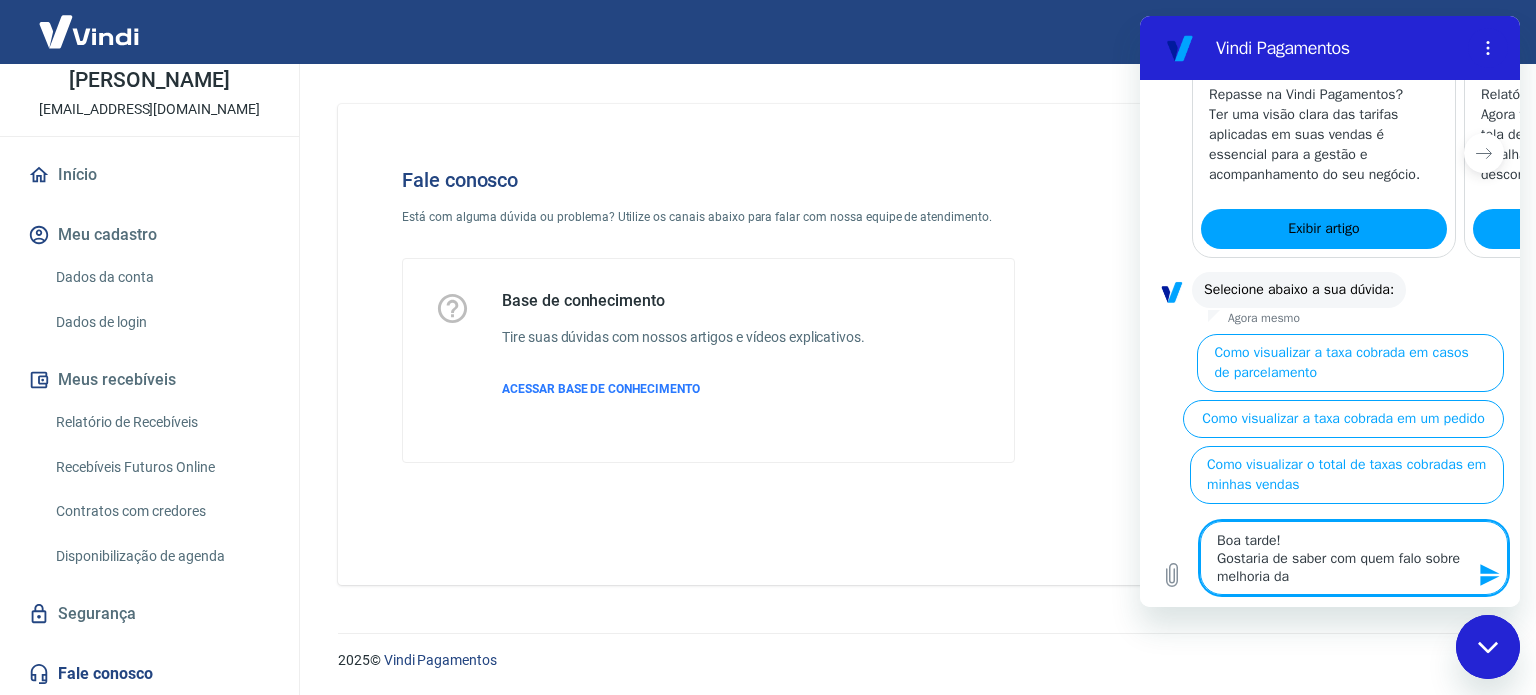 type on "Boa tarde!
Gostaria de saber com quem falo sobre melhoria das" 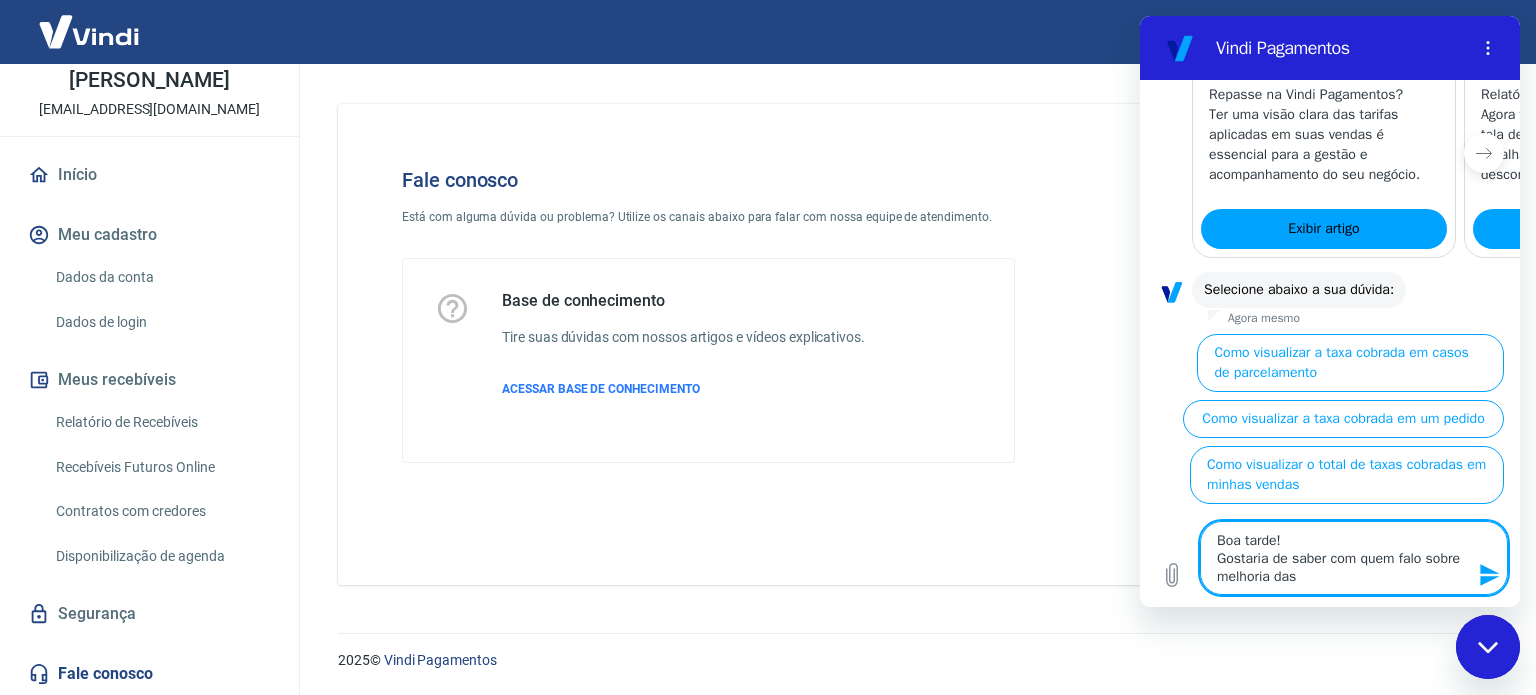 type on "Boa tarde!
Gostaria de saber com quem falo sobre melhoria das" 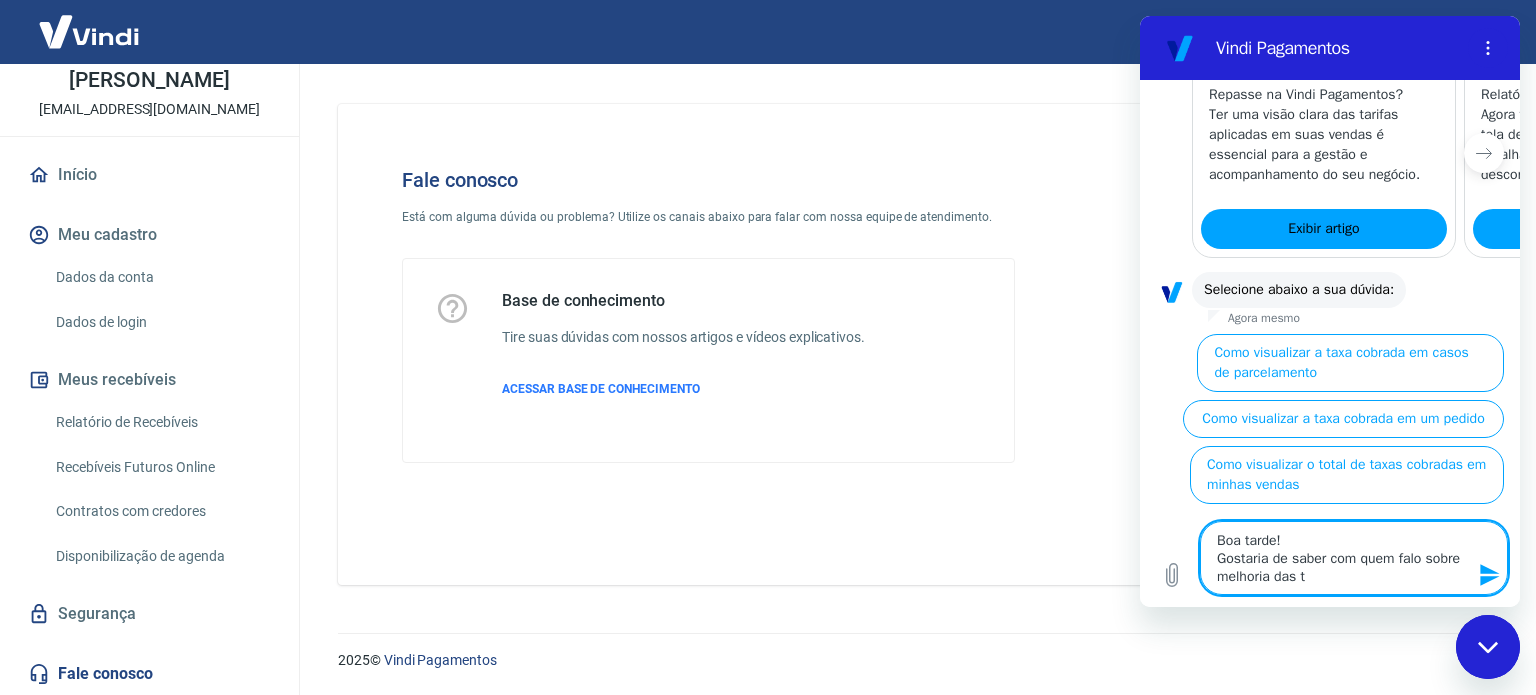 type on "Boa tarde!
Gostaria de saber com quem falo sobre melhoria das ta" 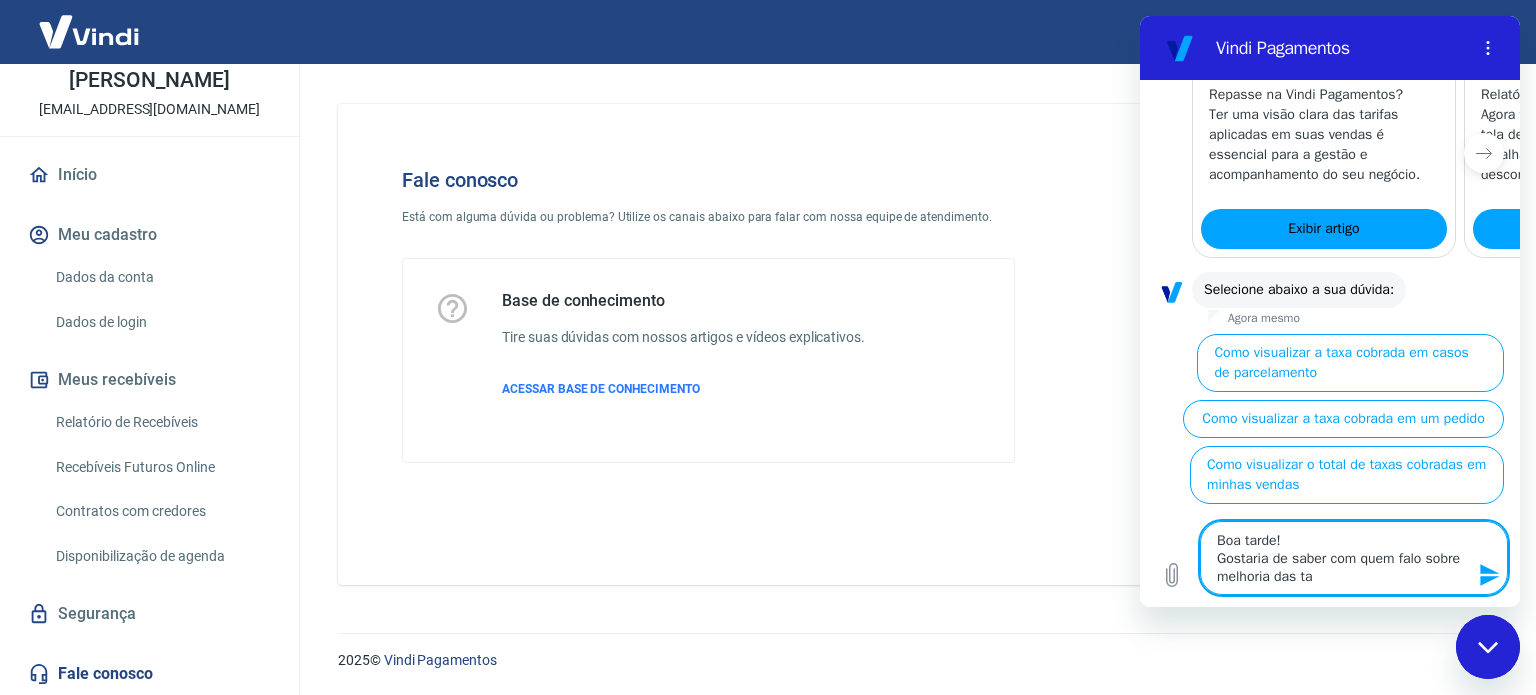 type on "Boa tarde!
Gostaria de saber com quem falo sobre melhoria das tax" 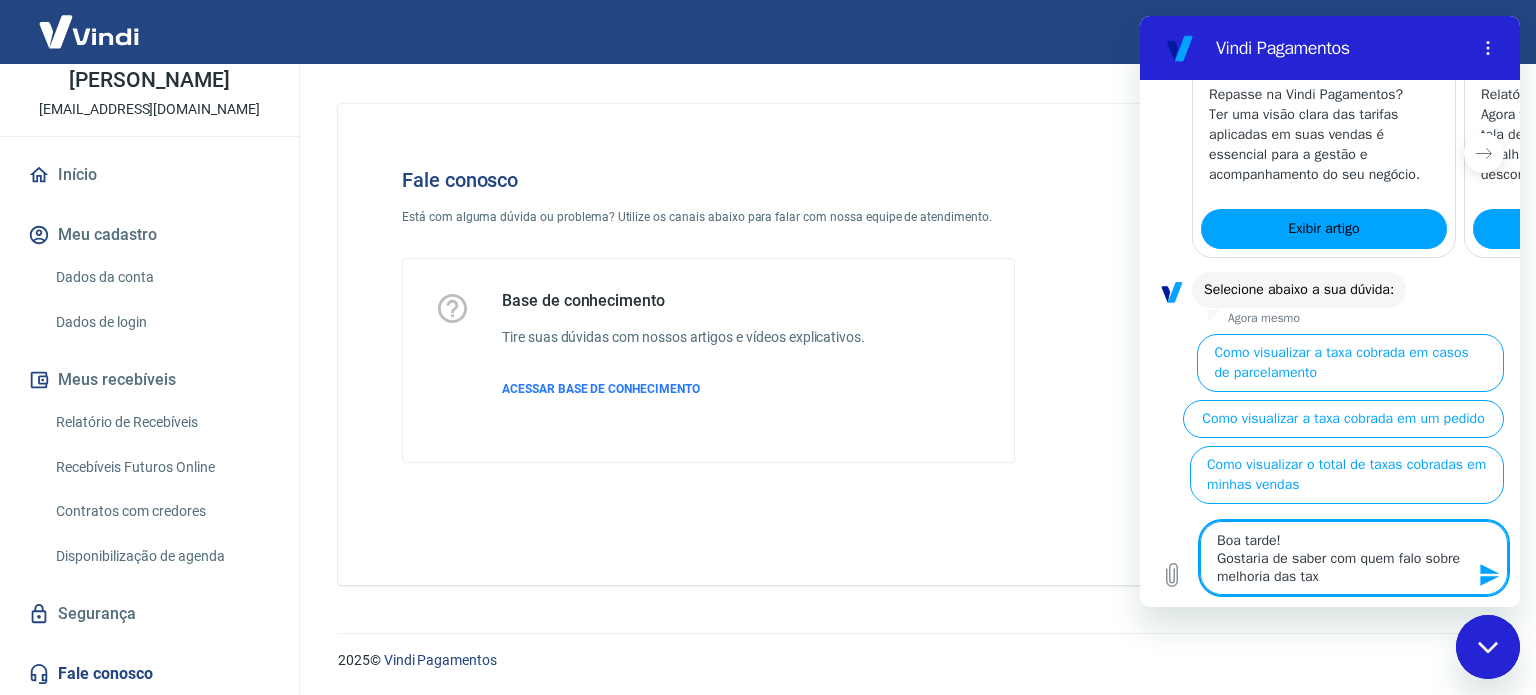 type on "Boa tarde!
Gostaria de saber com quem falo sobre melhoria das taxa" 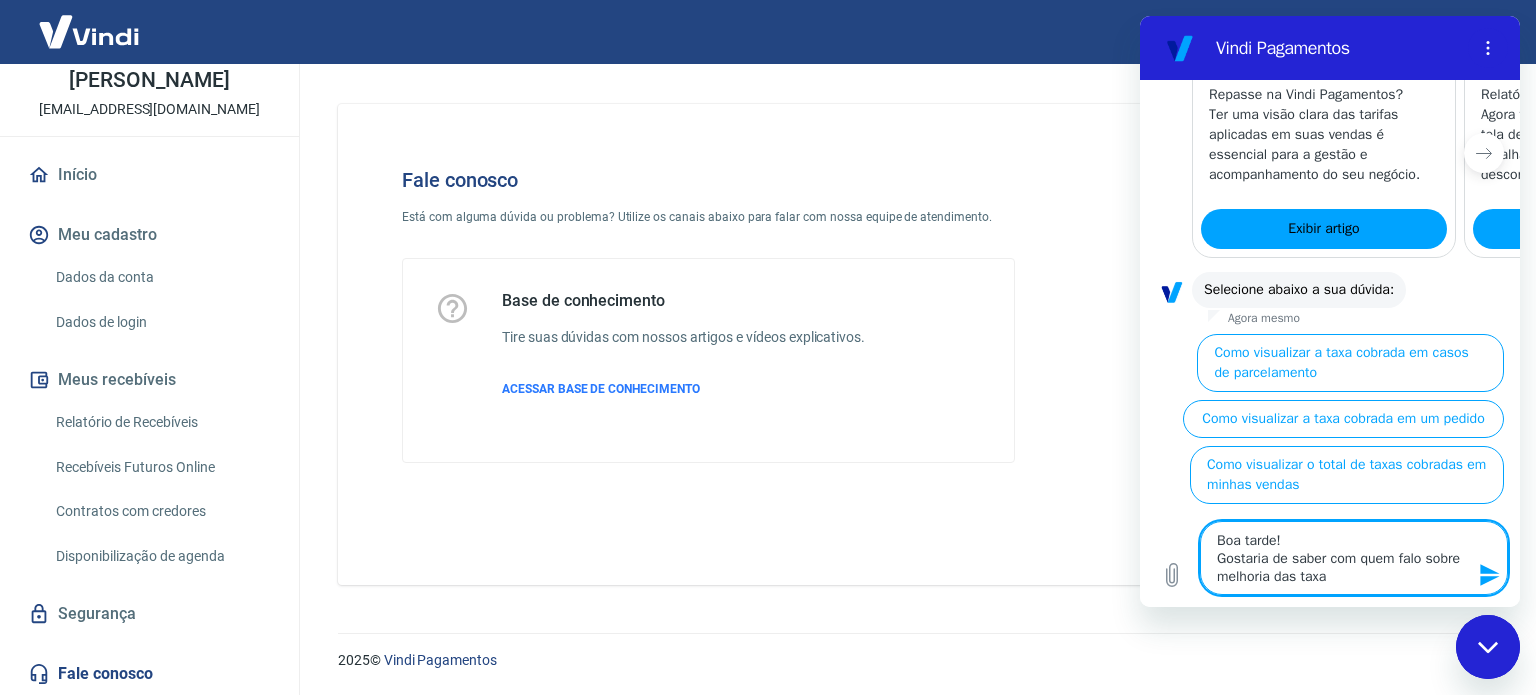 type on "Boa tarde!
Gostaria de saber com quem falo sobre melhoria das taxas" 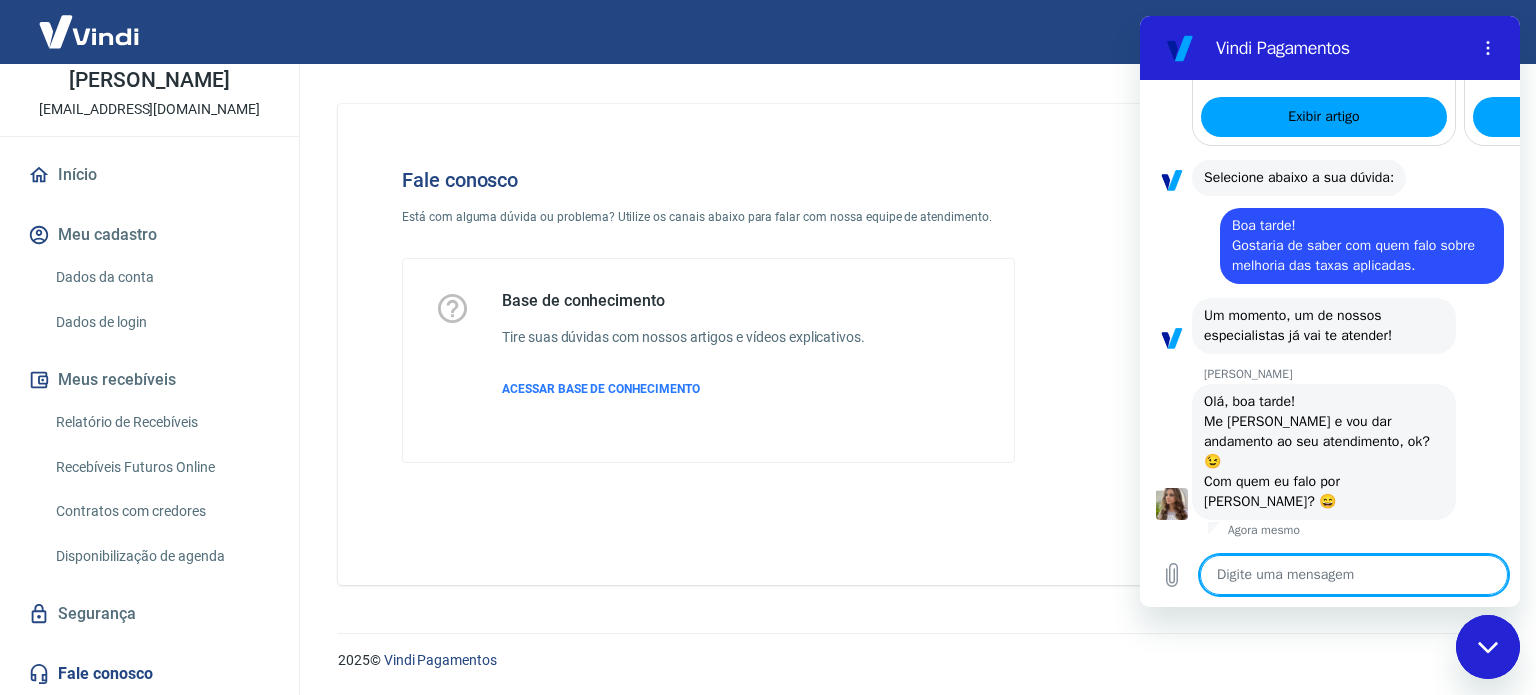 scroll, scrollTop: 1229, scrollLeft: 0, axis: vertical 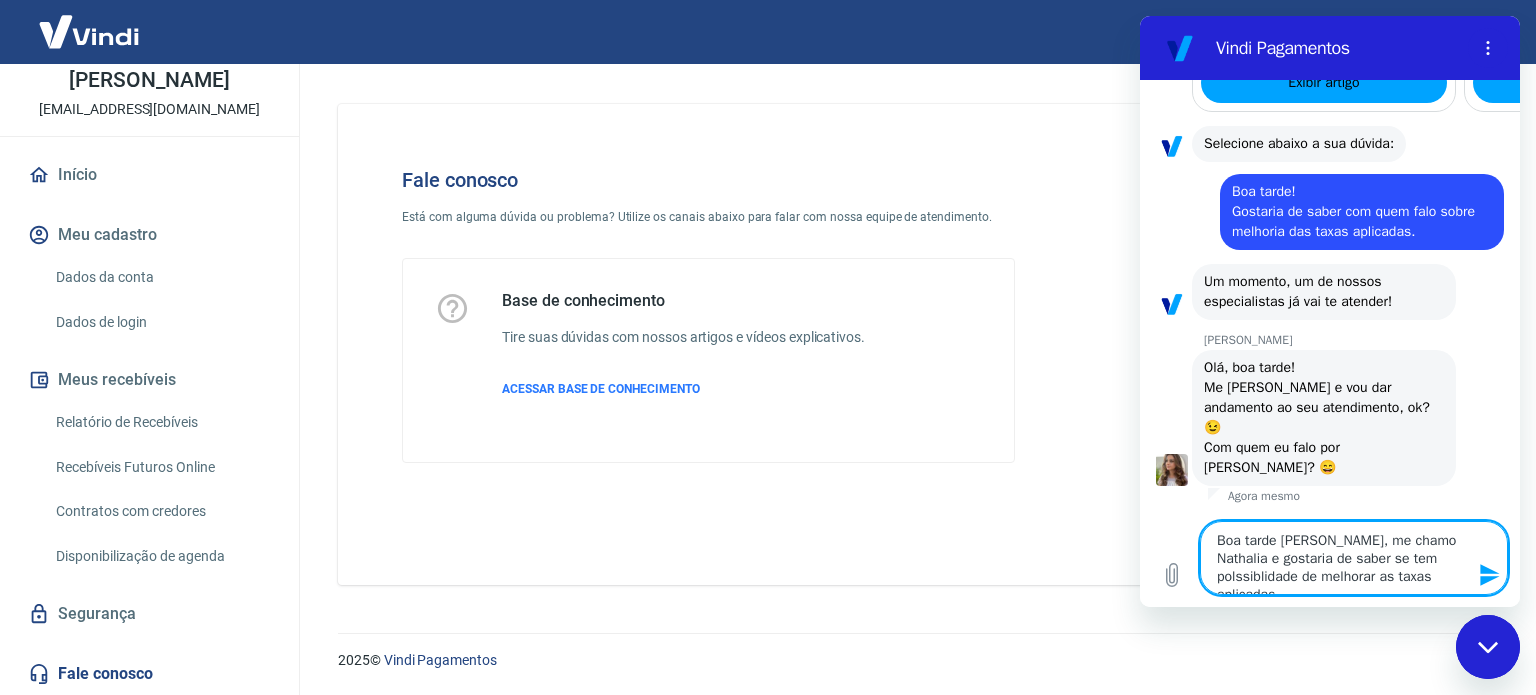 click on "Boa tarde [PERSON_NAME], me chamo Nathalia e gostaria de saber se tem polssiblidade de melhorar as taxas aplicadas" at bounding box center (1354, 558) 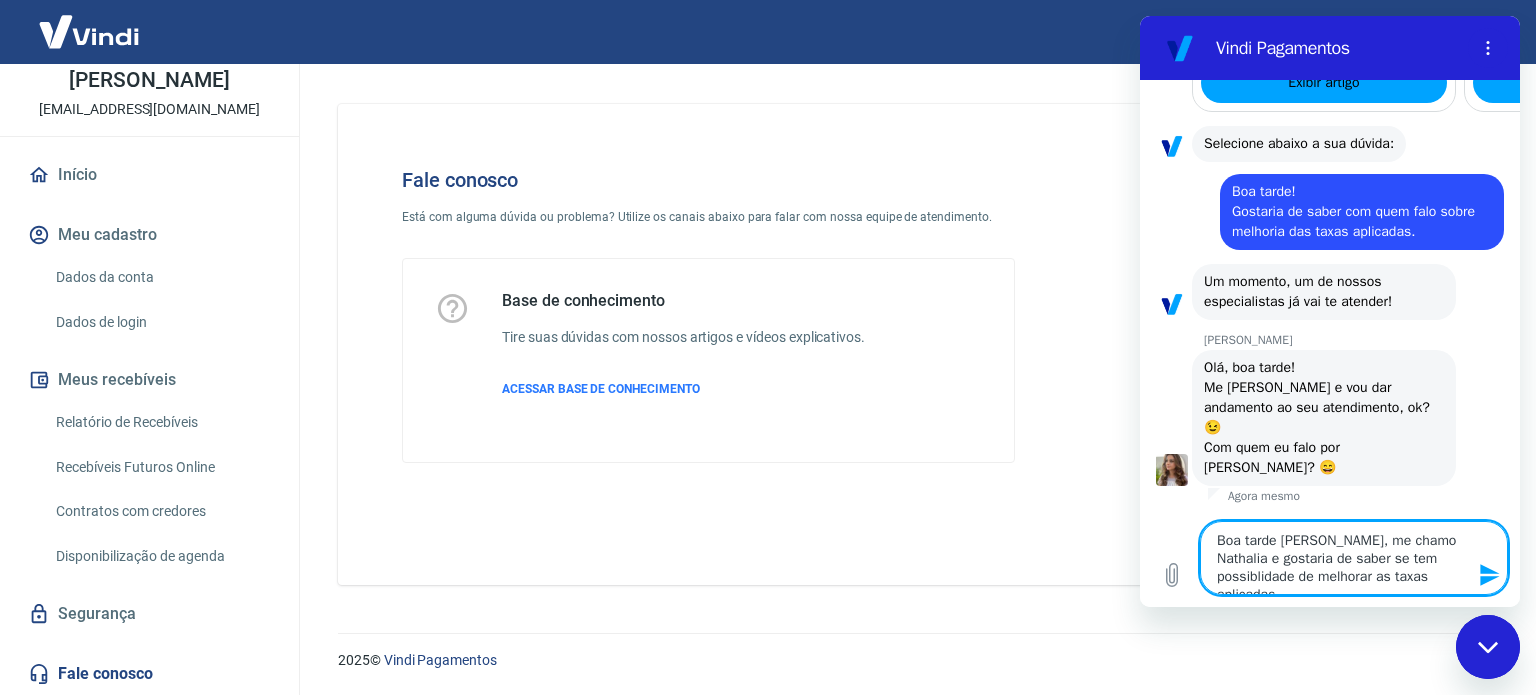 click on "Boa tarde [PERSON_NAME], me chamo Nathalia e gostaria de saber se tem possiblidade de melhorar as taxas aplicadas" at bounding box center (1354, 558) 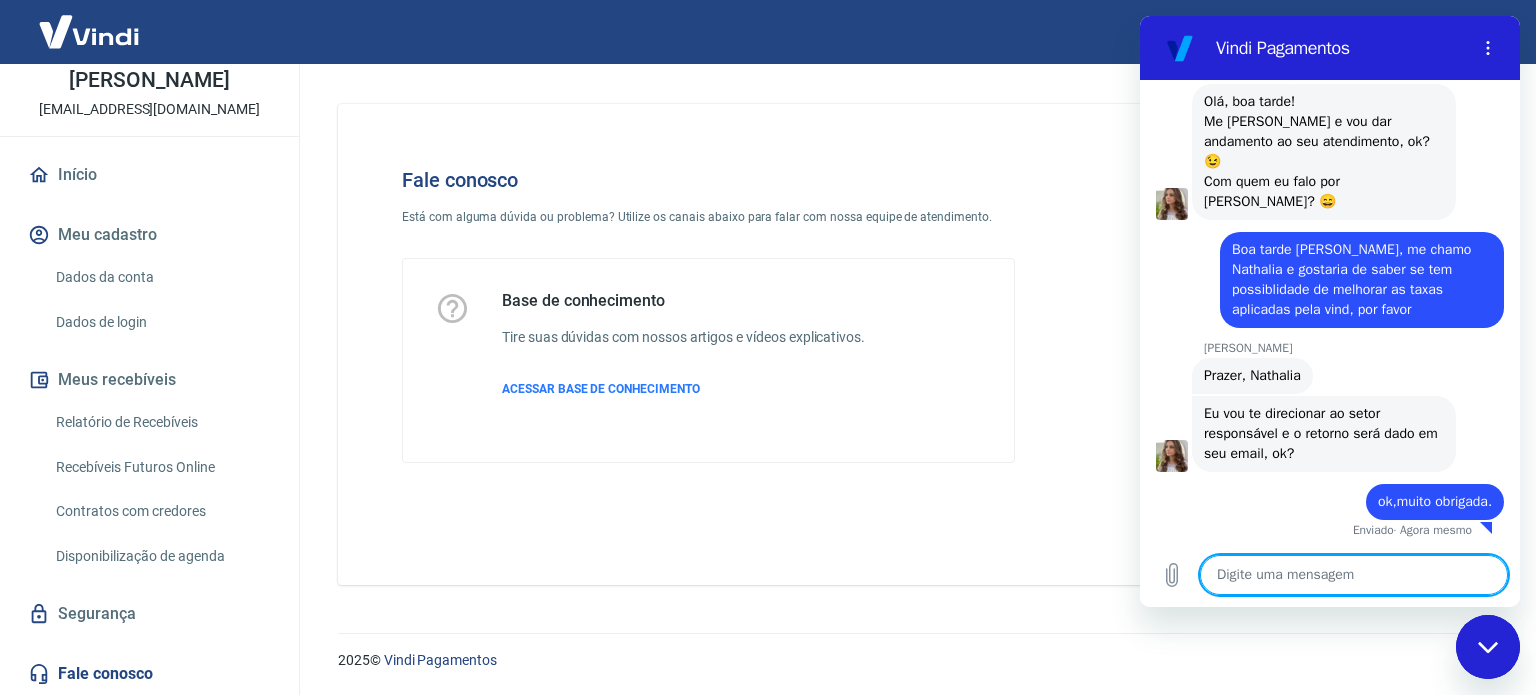 scroll, scrollTop: 1529, scrollLeft: 0, axis: vertical 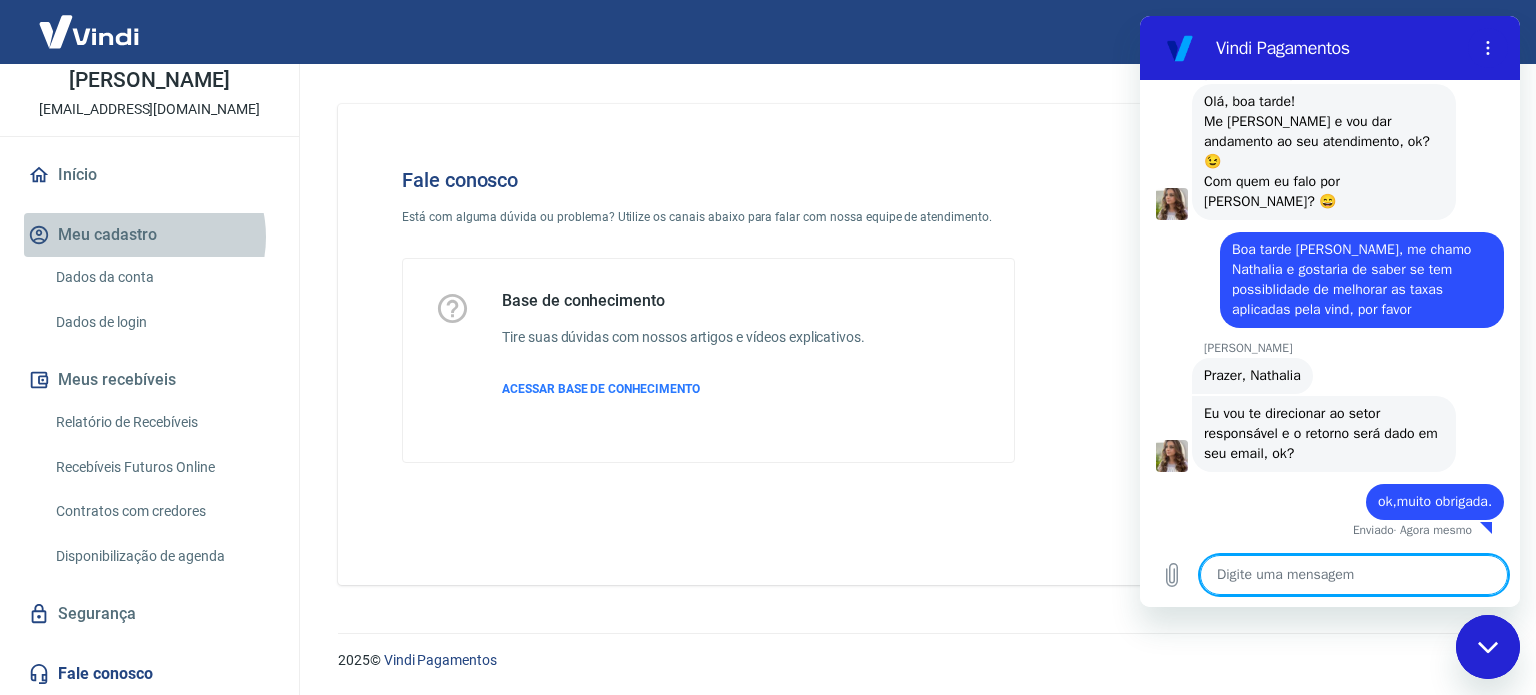 click on "Meu cadastro" at bounding box center [149, 235] 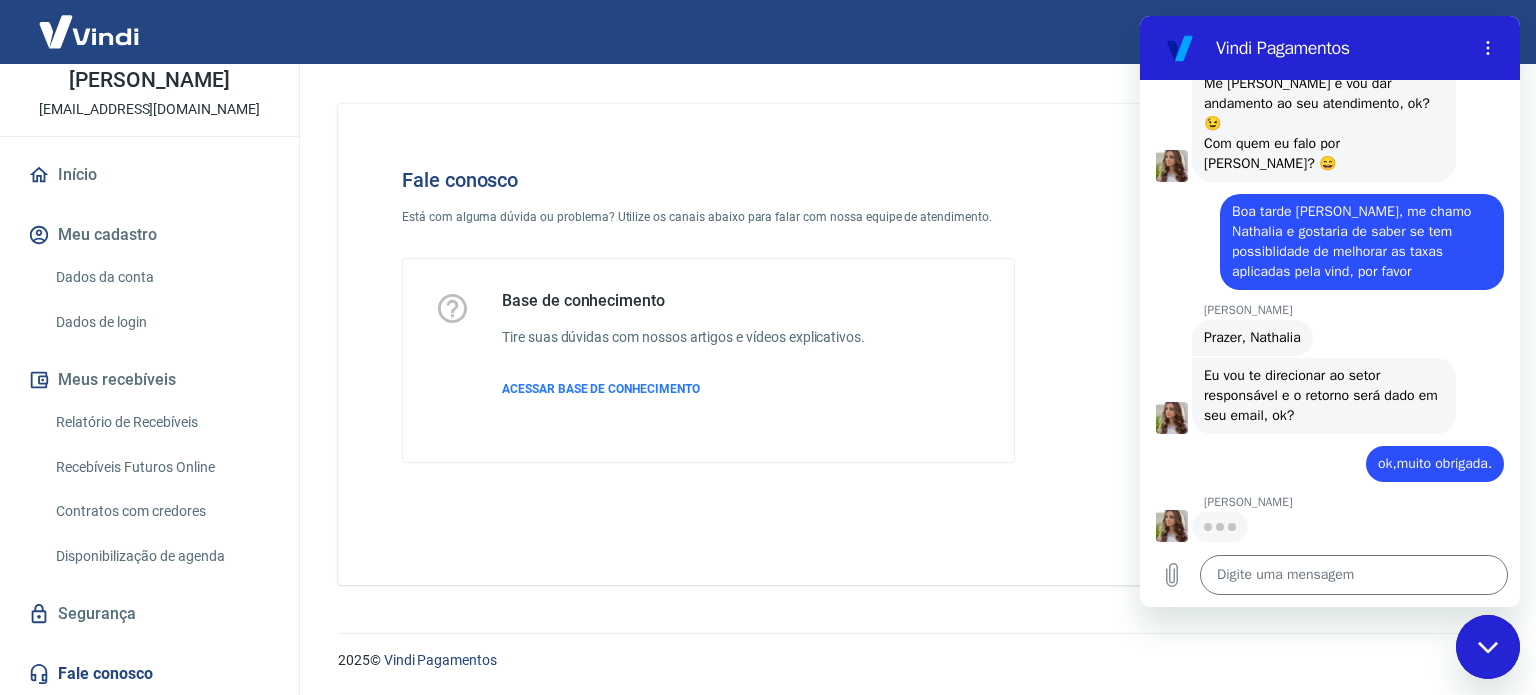 scroll, scrollTop: 1567, scrollLeft: 0, axis: vertical 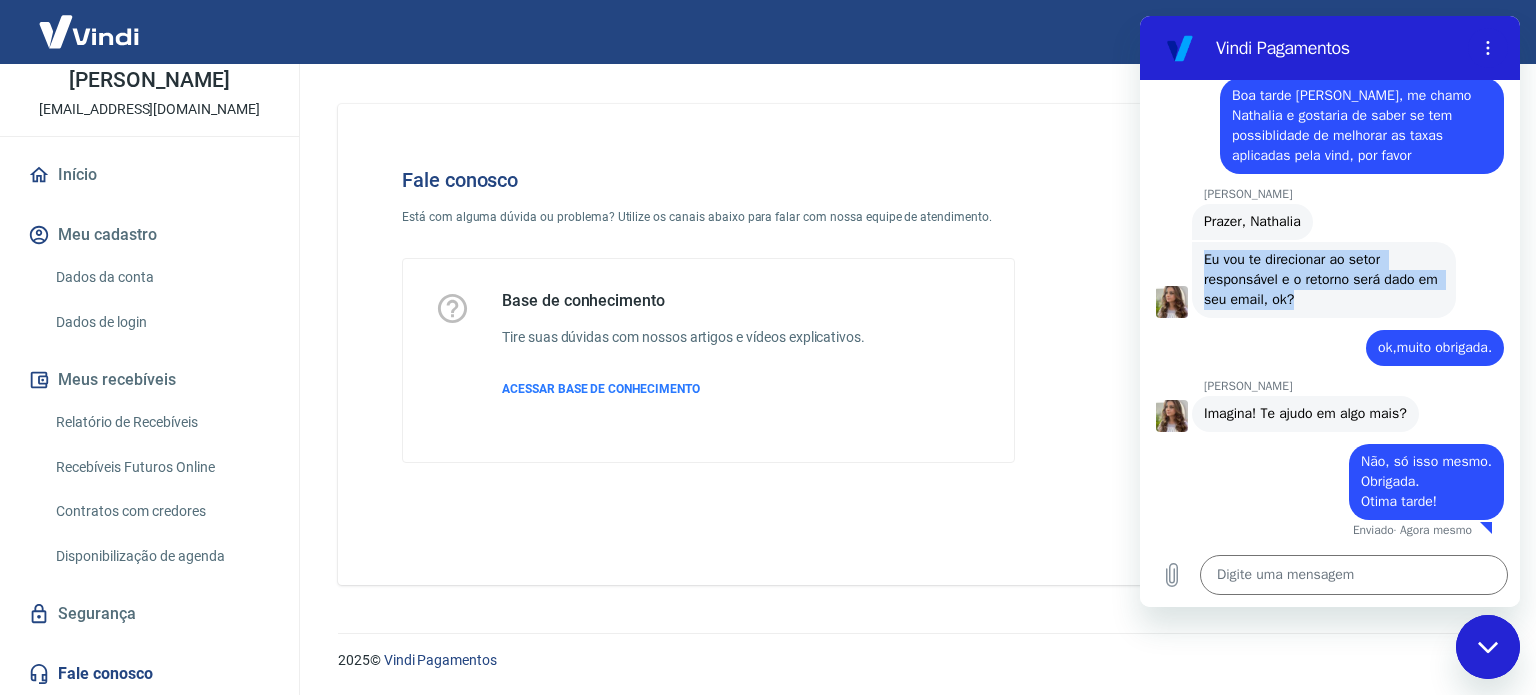 drag, startPoint x: 1203, startPoint y: 259, endPoint x: 1320, endPoint y: 303, distance: 125 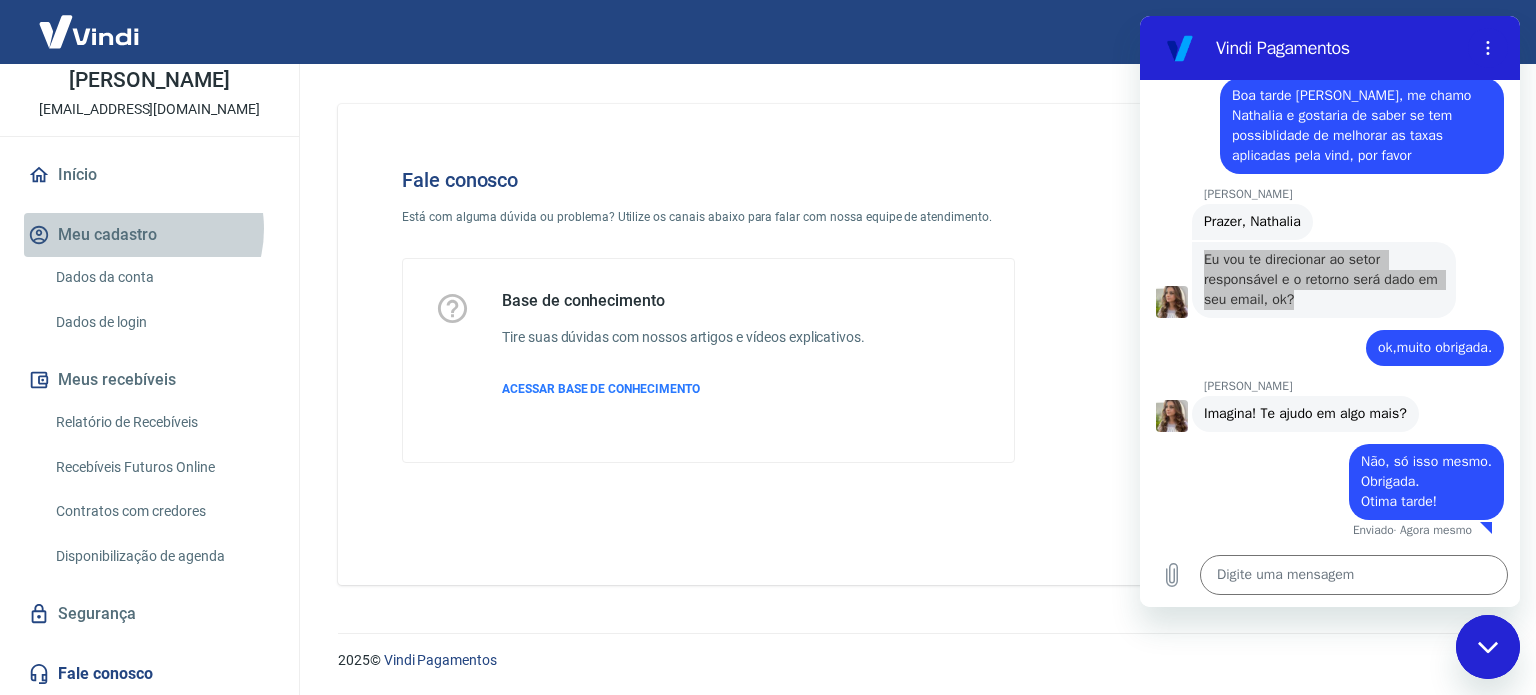 click on "Meu cadastro" at bounding box center (149, 235) 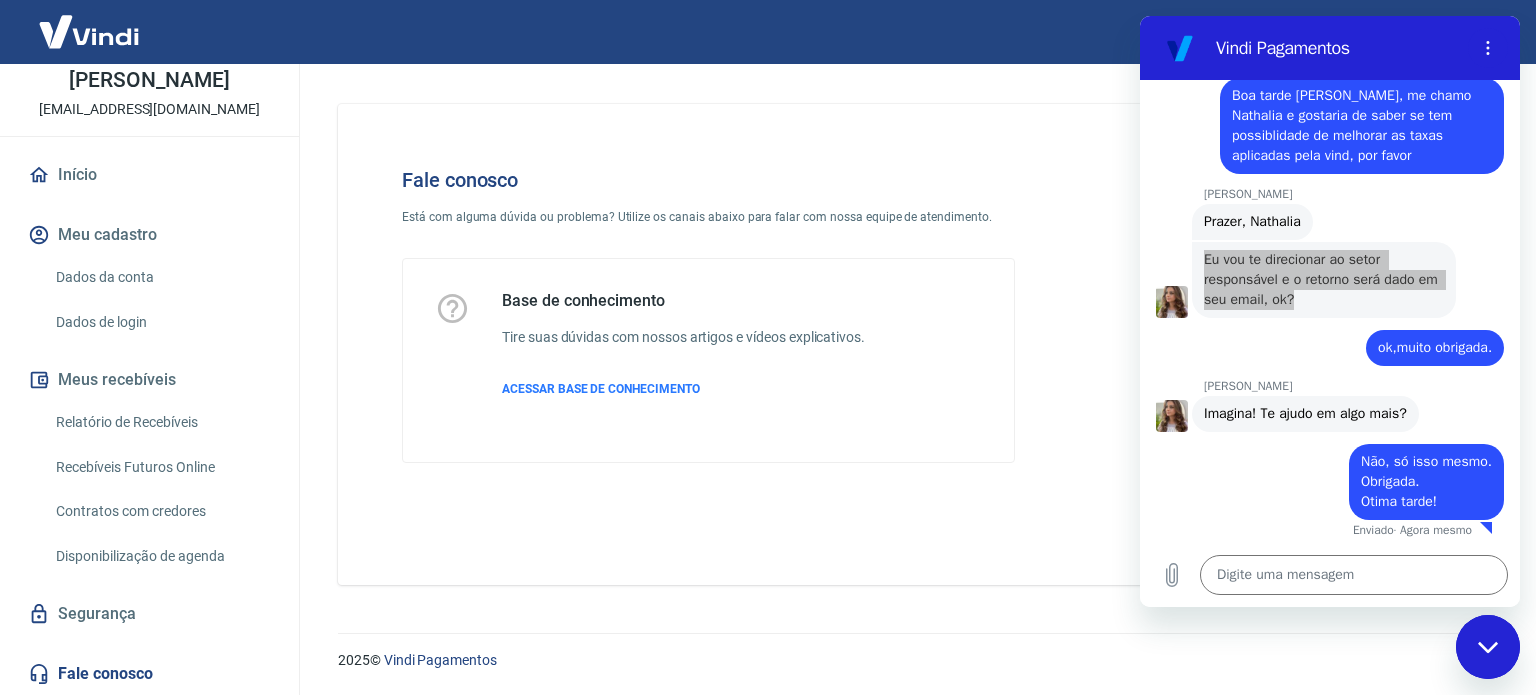 click on "Dados da conta" at bounding box center [161, 277] 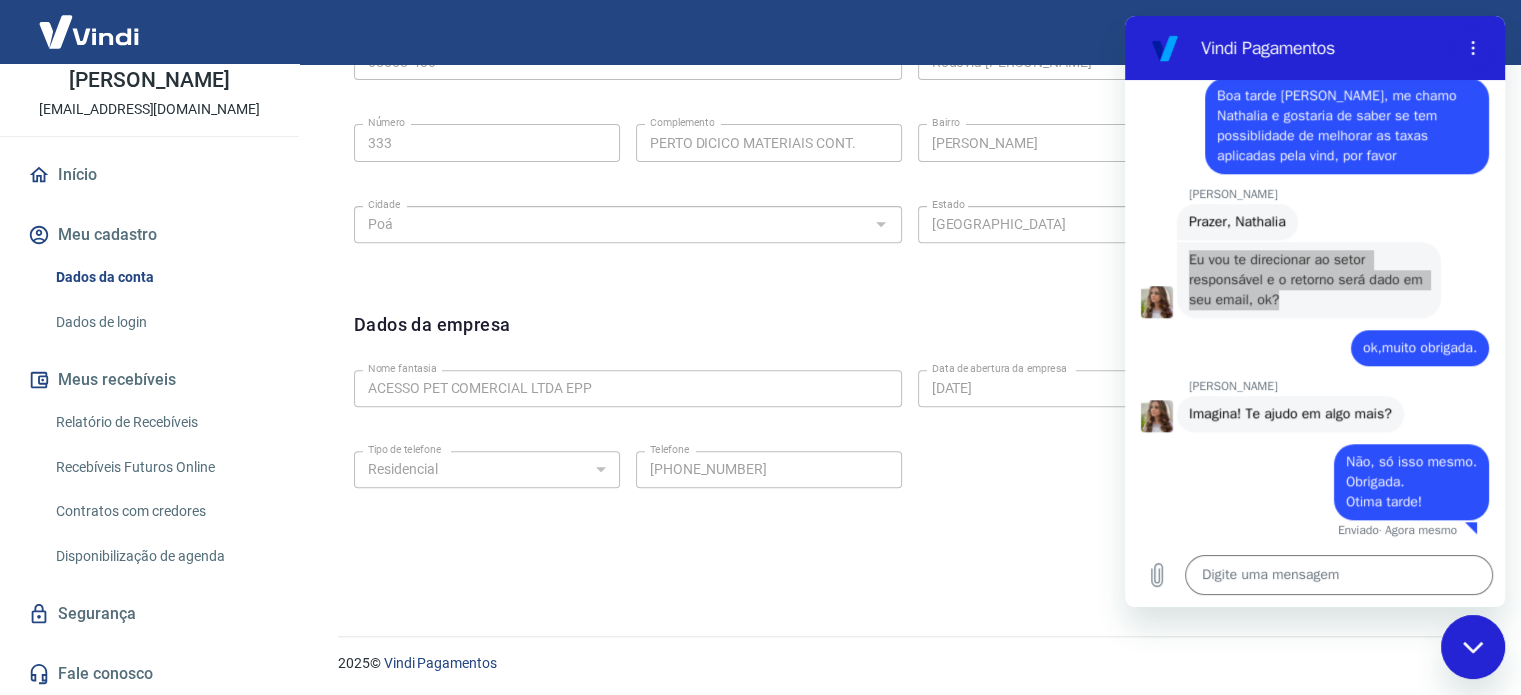 scroll, scrollTop: 746, scrollLeft: 0, axis: vertical 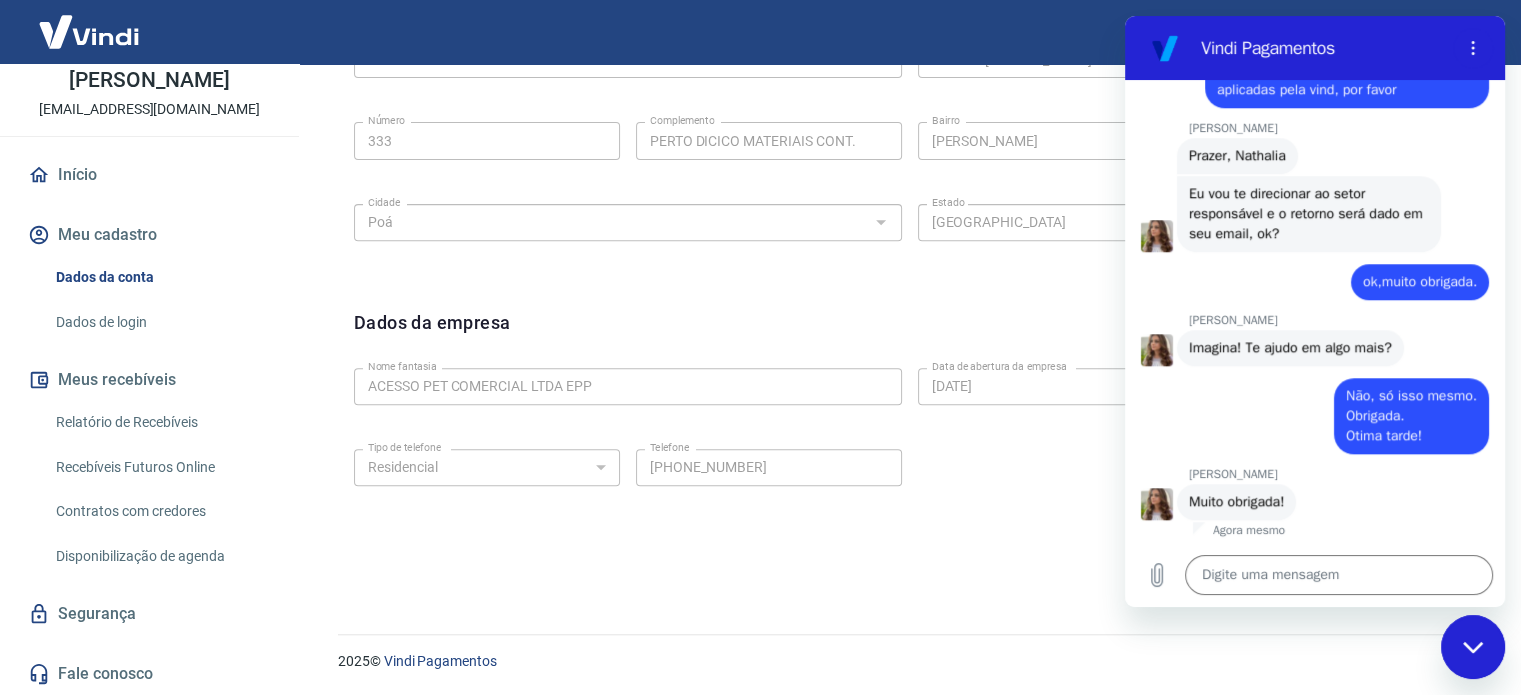 click on "Dados de login" at bounding box center [161, 322] 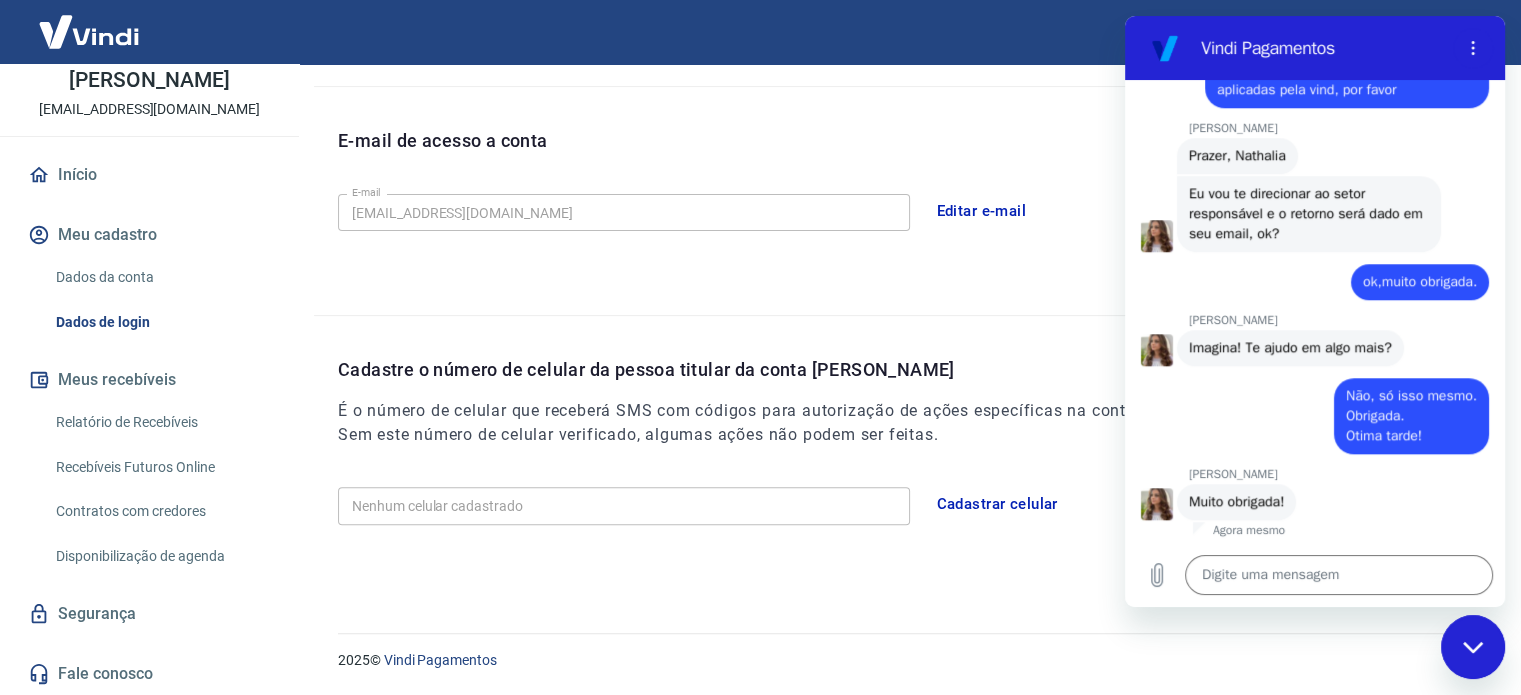 scroll, scrollTop: 516, scrollLeft: 0, axis: vertical 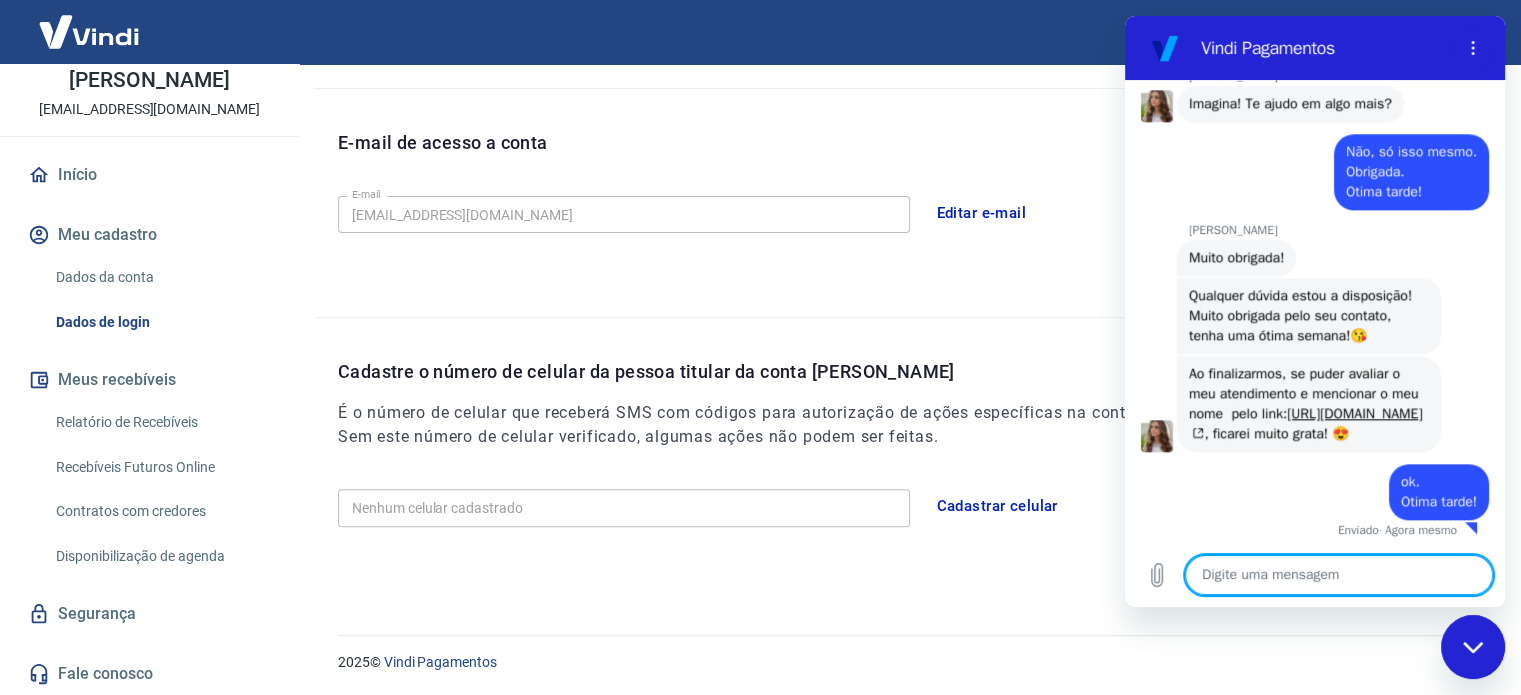 click on "E-mail de acesso a conta E-mail [EMAIL_ADDRESS][DOMAIN_NAME] E-mail Editar e-mail" at bounding box center [905, 203] 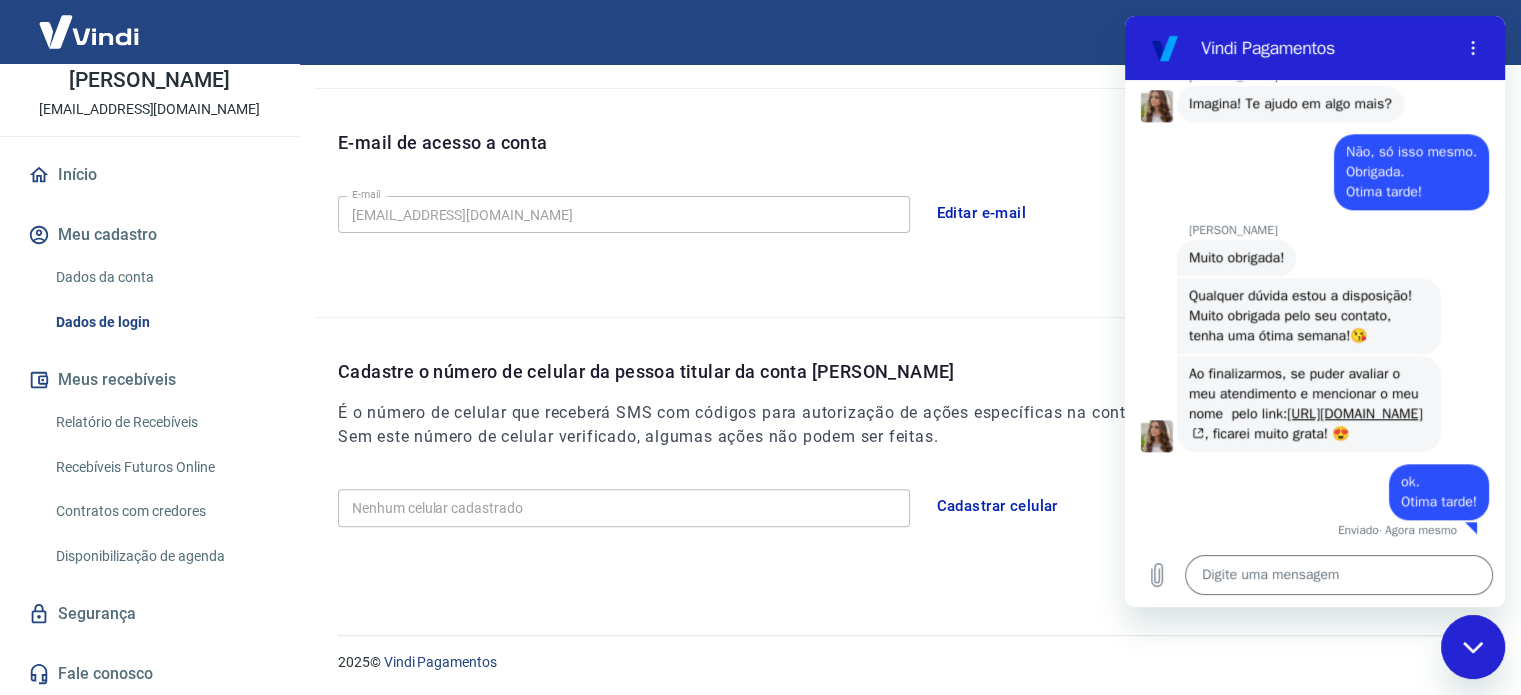 click on "Meu cadastro / Dados de login Dados de login Nome da pessoa usuária Quem acessa e faz movimentações na conta. Pode ser a mesma pessoa titular responsável pela conta ou outra pessoa com permissão para fazer os acessos. N Nome [PERSON_NAME] Nome Editar Nome E-mail de acesso a conta E-mail [EMAIL_ADDRESS][DOMAIN_NAME] E-mail Editar e-mail Cadastre o número de celular da pessoa titular da conta Vindi É o número de celular que receberá SMS com códigos para autorização de ações específicas na conta, como edição de alguns dados de cadastro. Sem este número de celular verificado, algumas ações não podem ser feitas. Nenhum celular cadastrado Nenhum celular cadastrado Cadastrar celular" at bounding box center [905, 79] 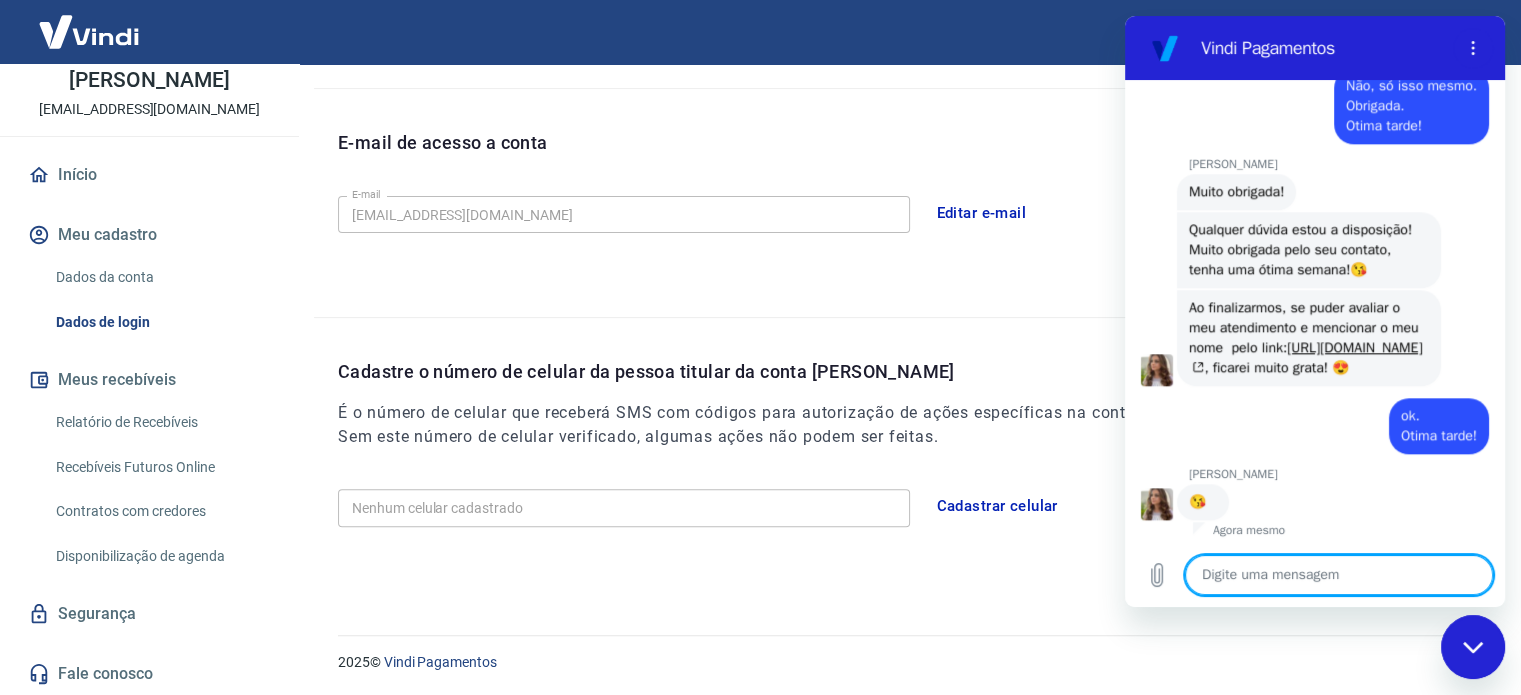 scroll, scrollTop: 2079, scrollLeft: 0, axis: vertical 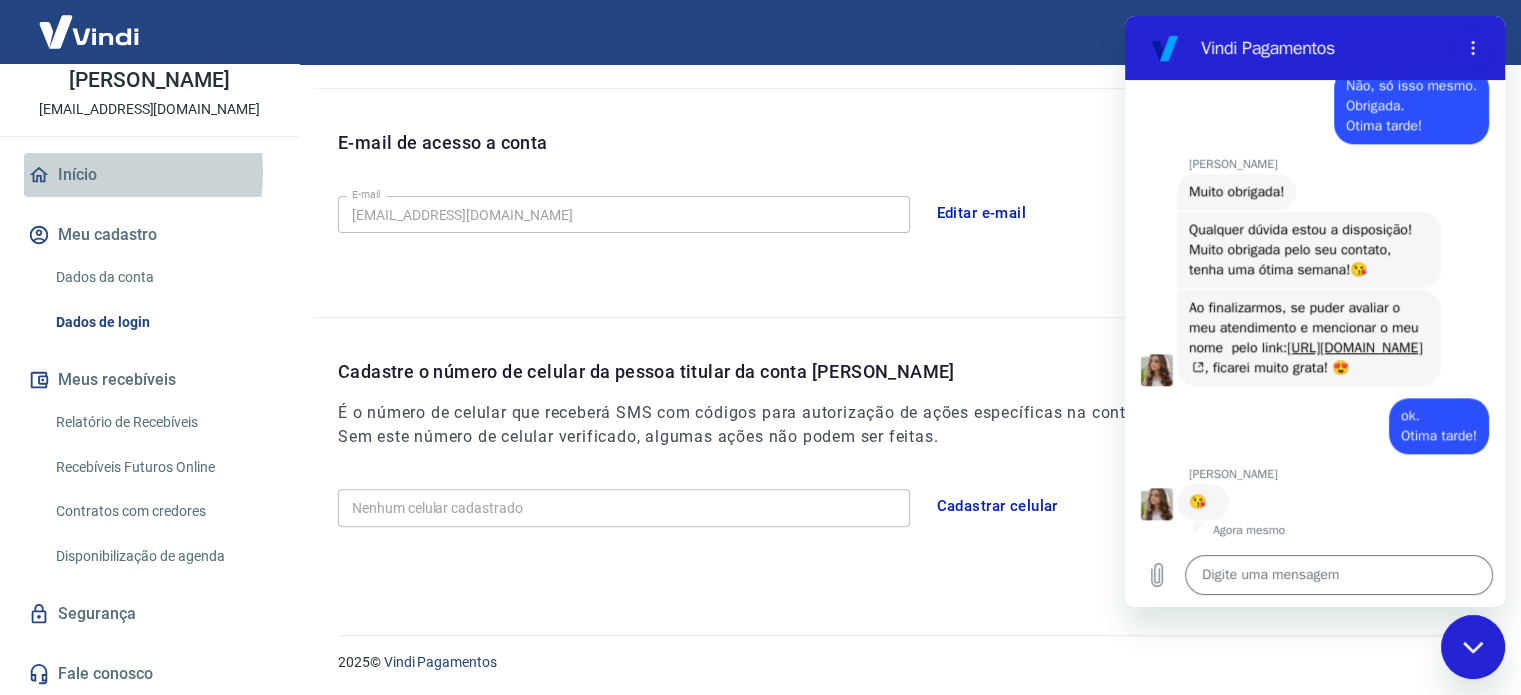 click on "Início" at bounding box center [149, 175] 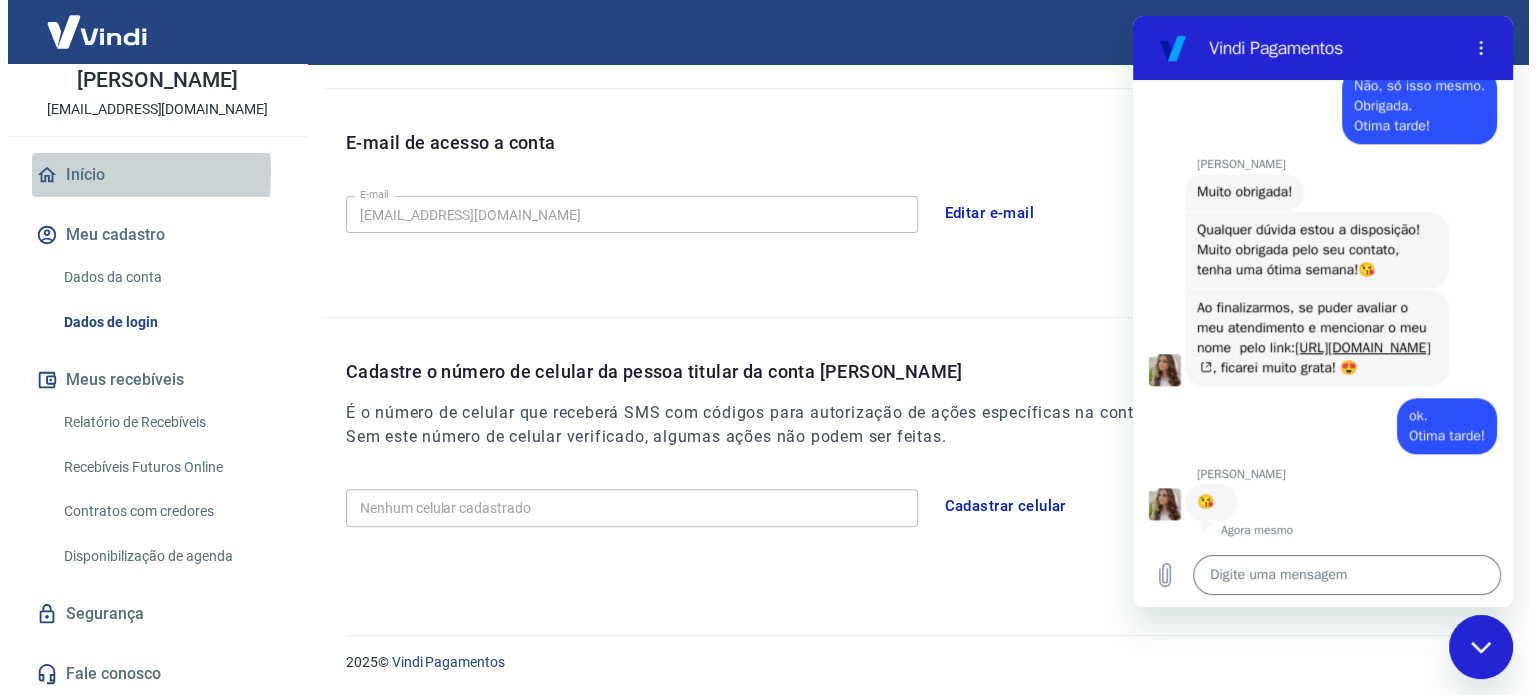 scroll, scrollTop: 1089, scrollLeft: 0, axis: vertical 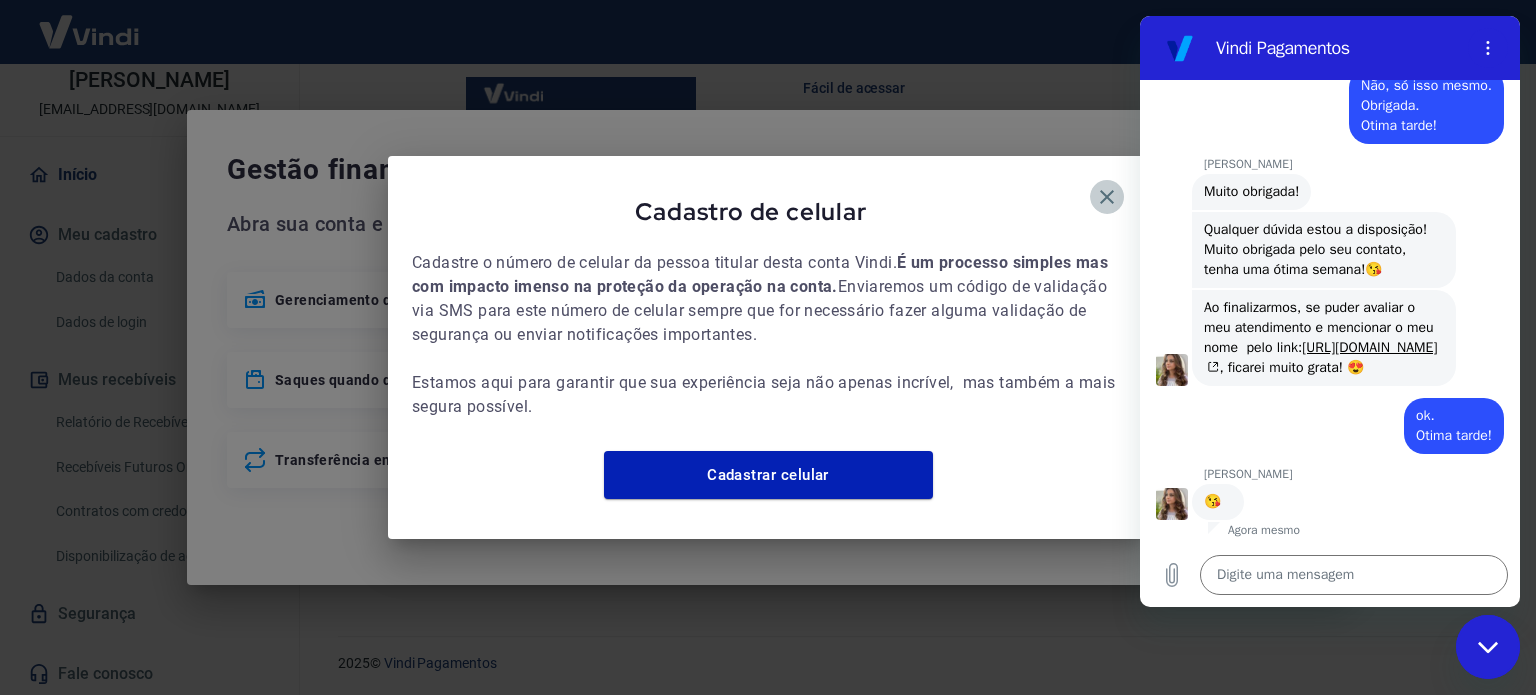 click 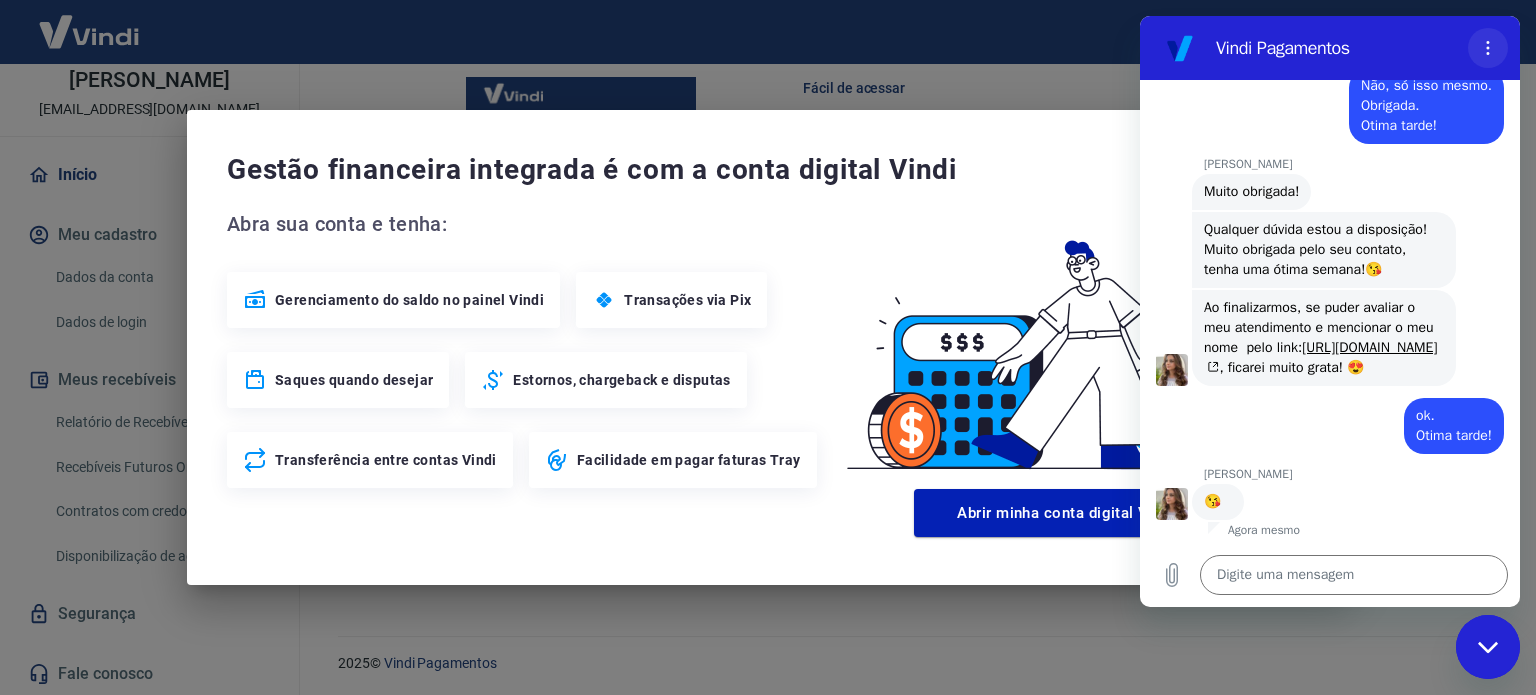 click 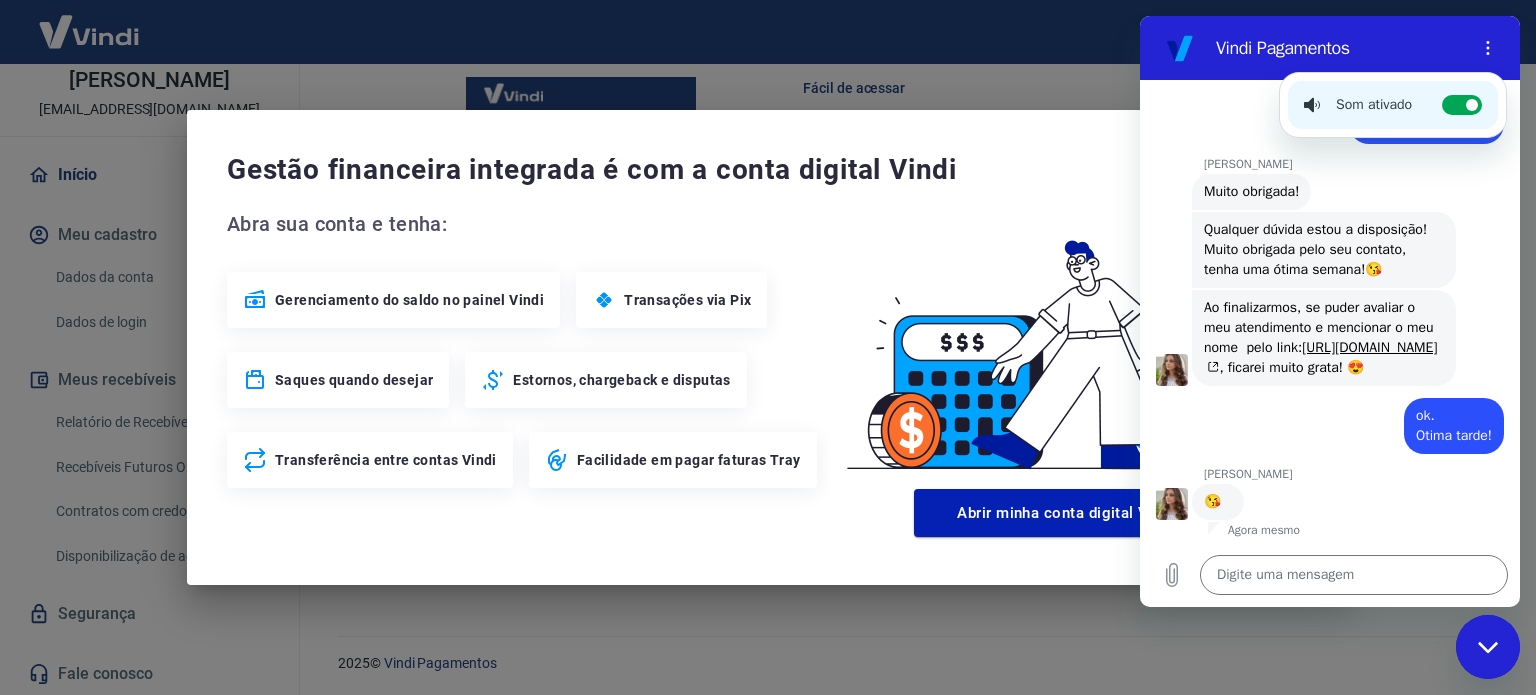 click on "Gestão financeira integrada é com a conta digital Vindi Abra sua conta e tenha: Gerenciamento do saldo no painel Vindi Transações via Pix Saques quando desejar Estornos, chargeback e disputas Transferência entre contas Vindi Facilidade em pagar faturas Tray Abrir minha conta digital Vindi" at bounding box center (768, 347) 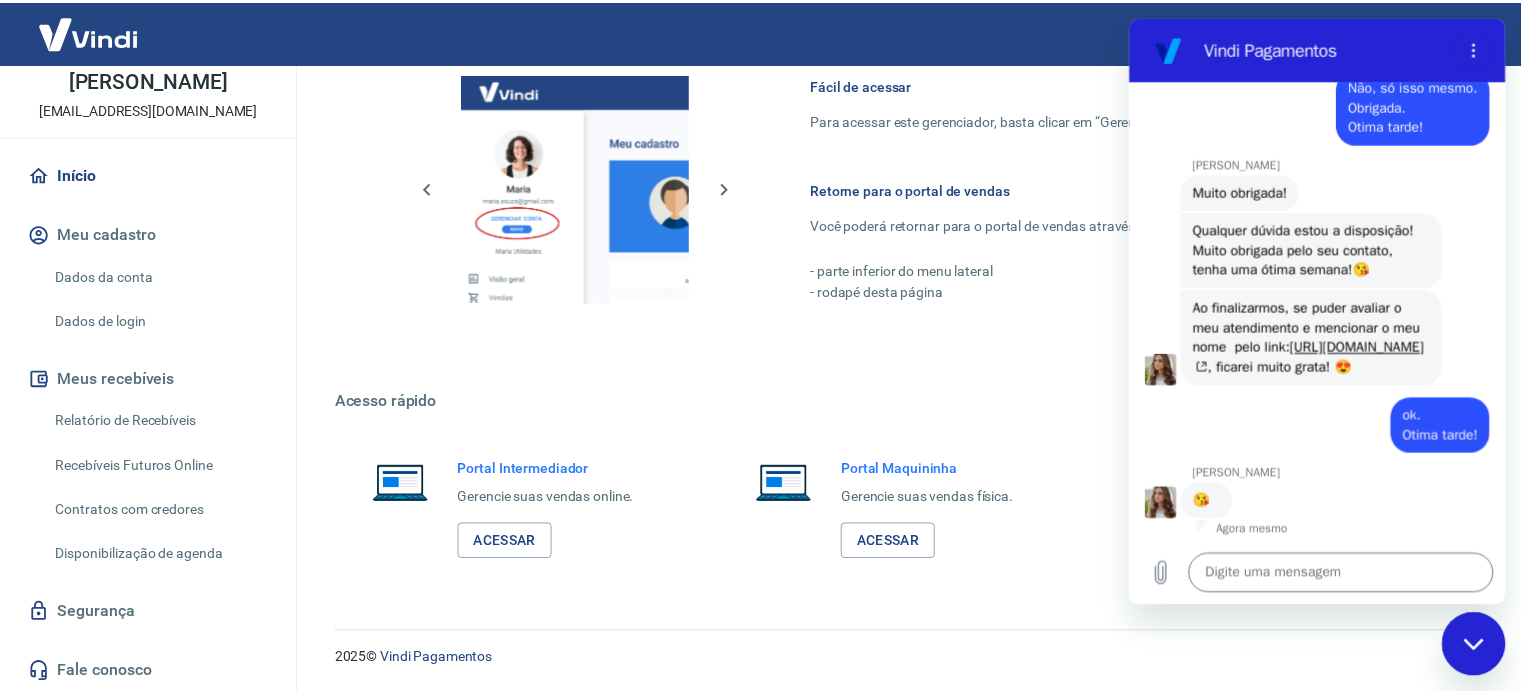 scroll, scrollTop: 1070, scrollLeft: 0, axis: vertical 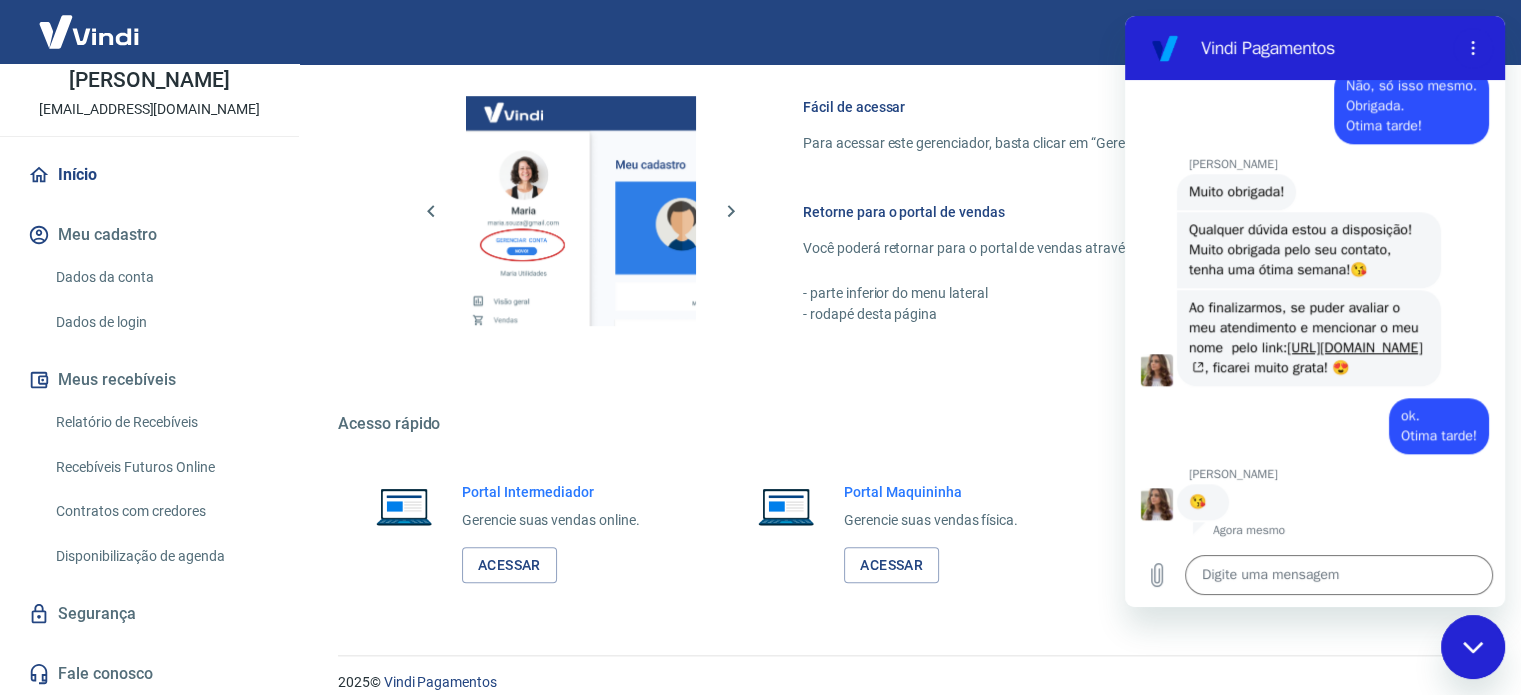 click 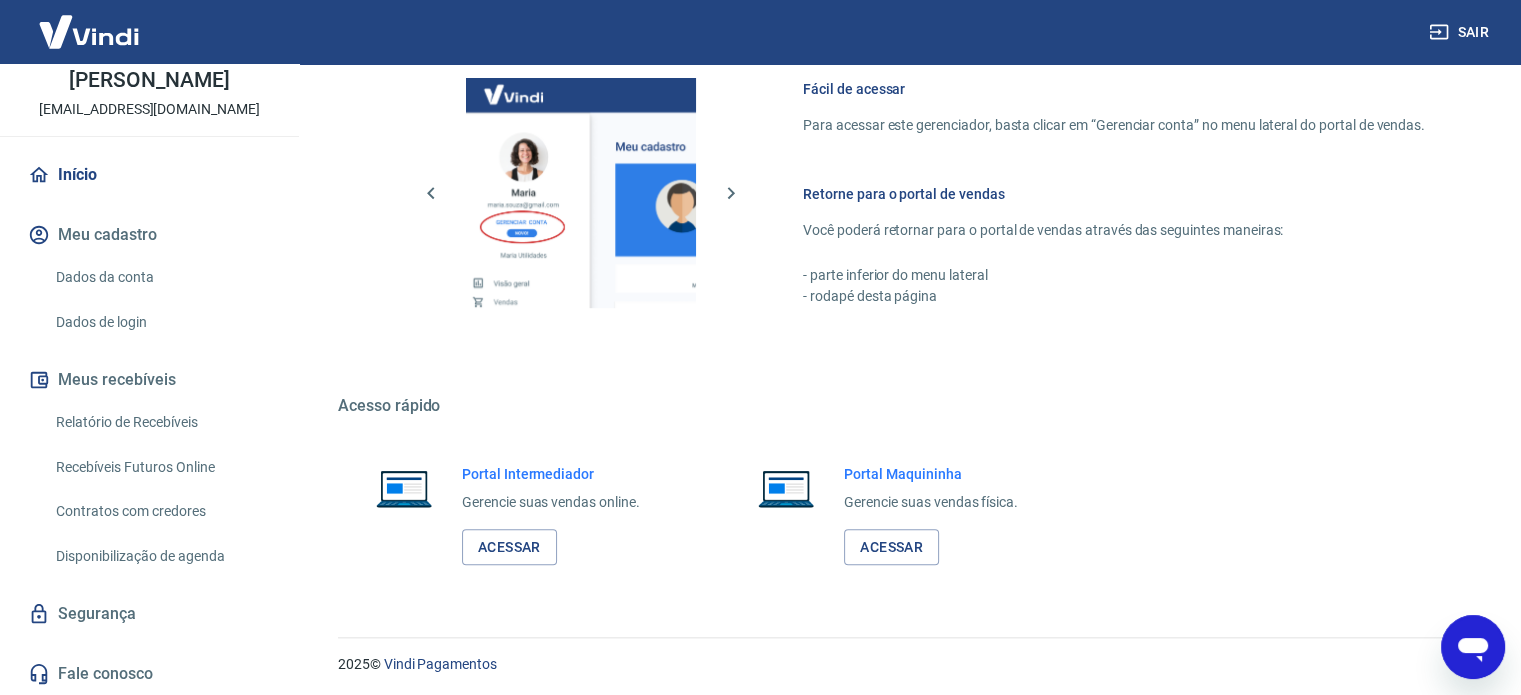 scroll, scrollTop: 1091, scrollLeft: 0, axis: vertical 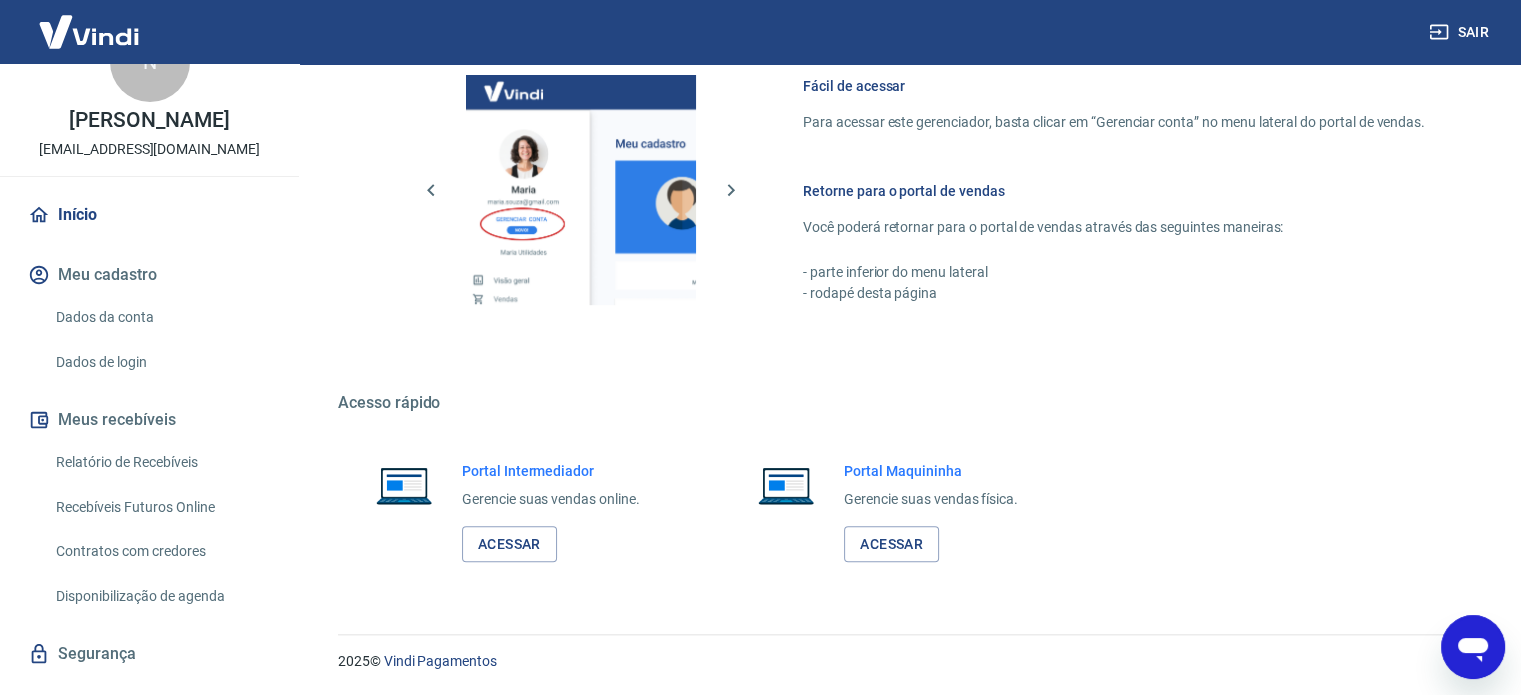 click on "[PERSON_NAME]" at bounding box center [149, 120] 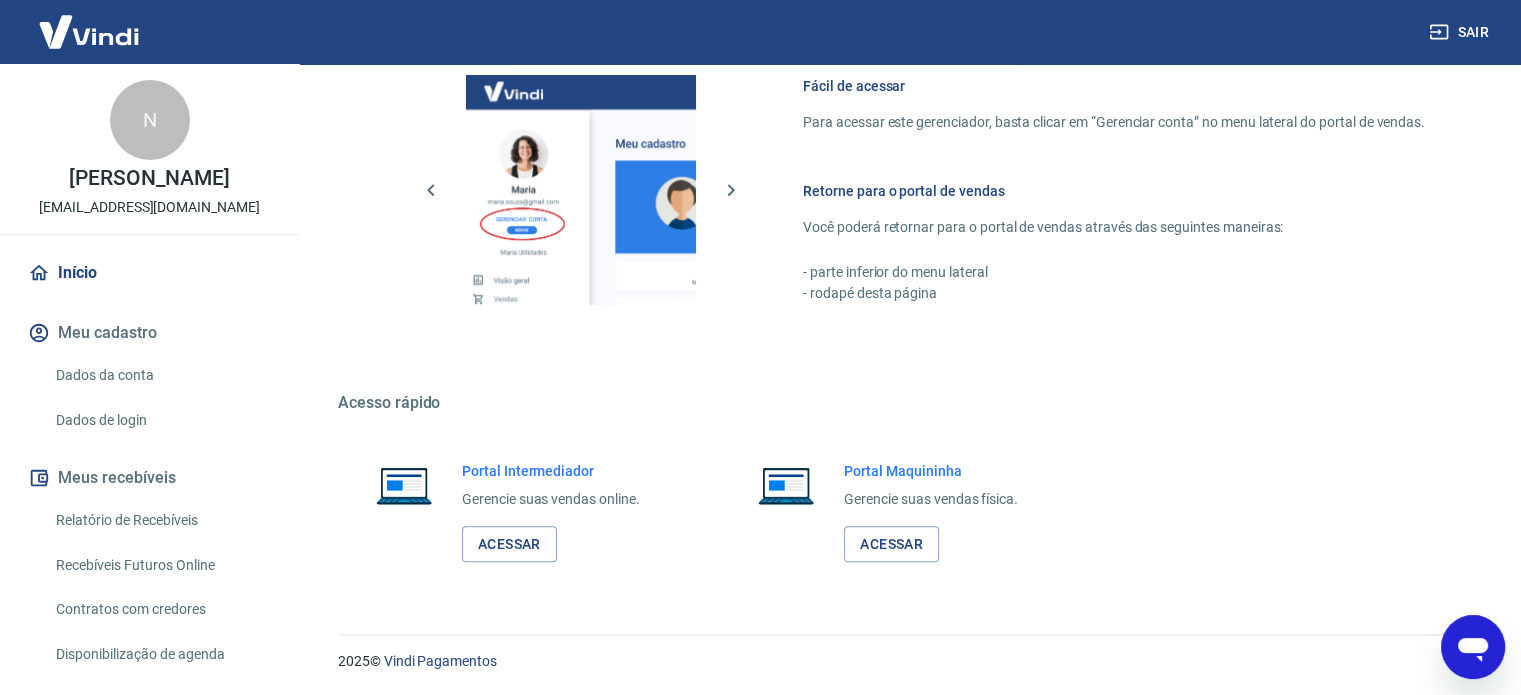 click on "N" at bounding box center (150, 120) 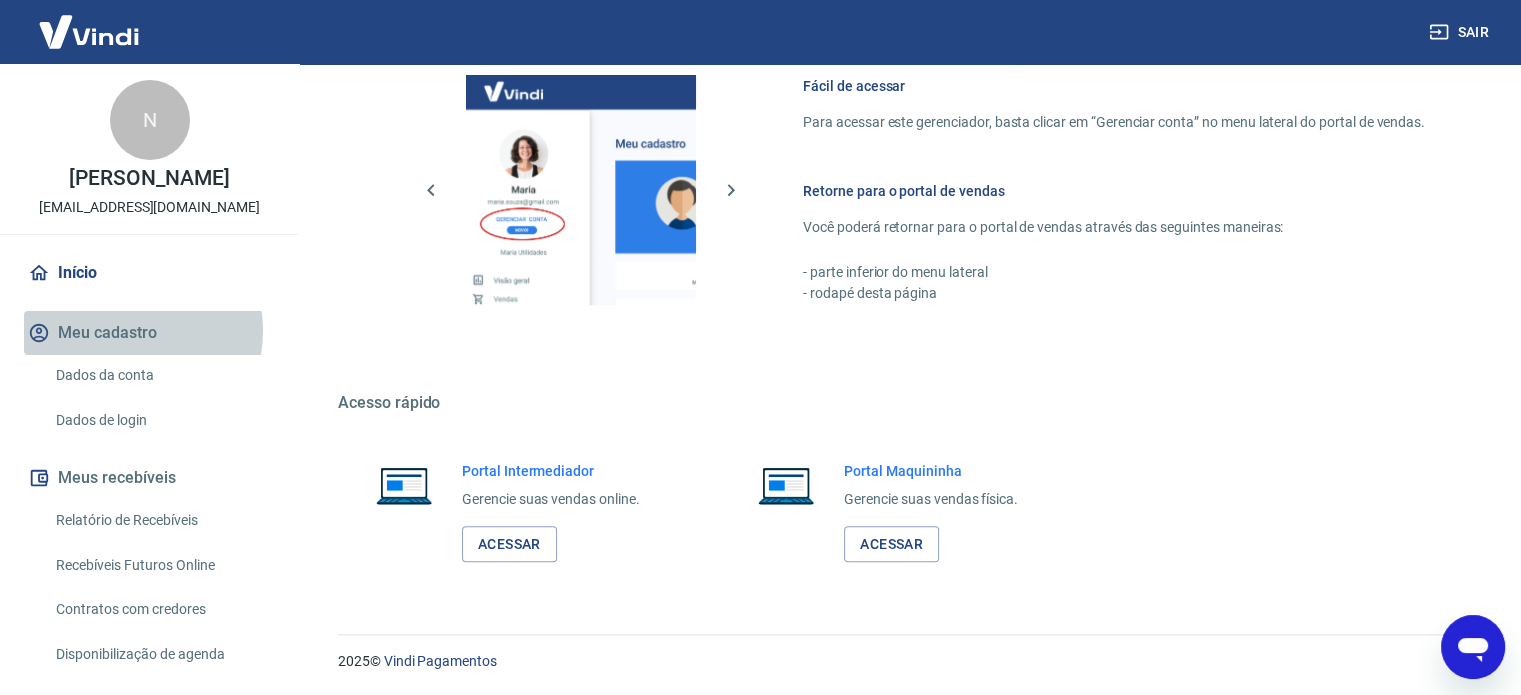 click on "Meu cadastro" at bounding box center [149, 333] 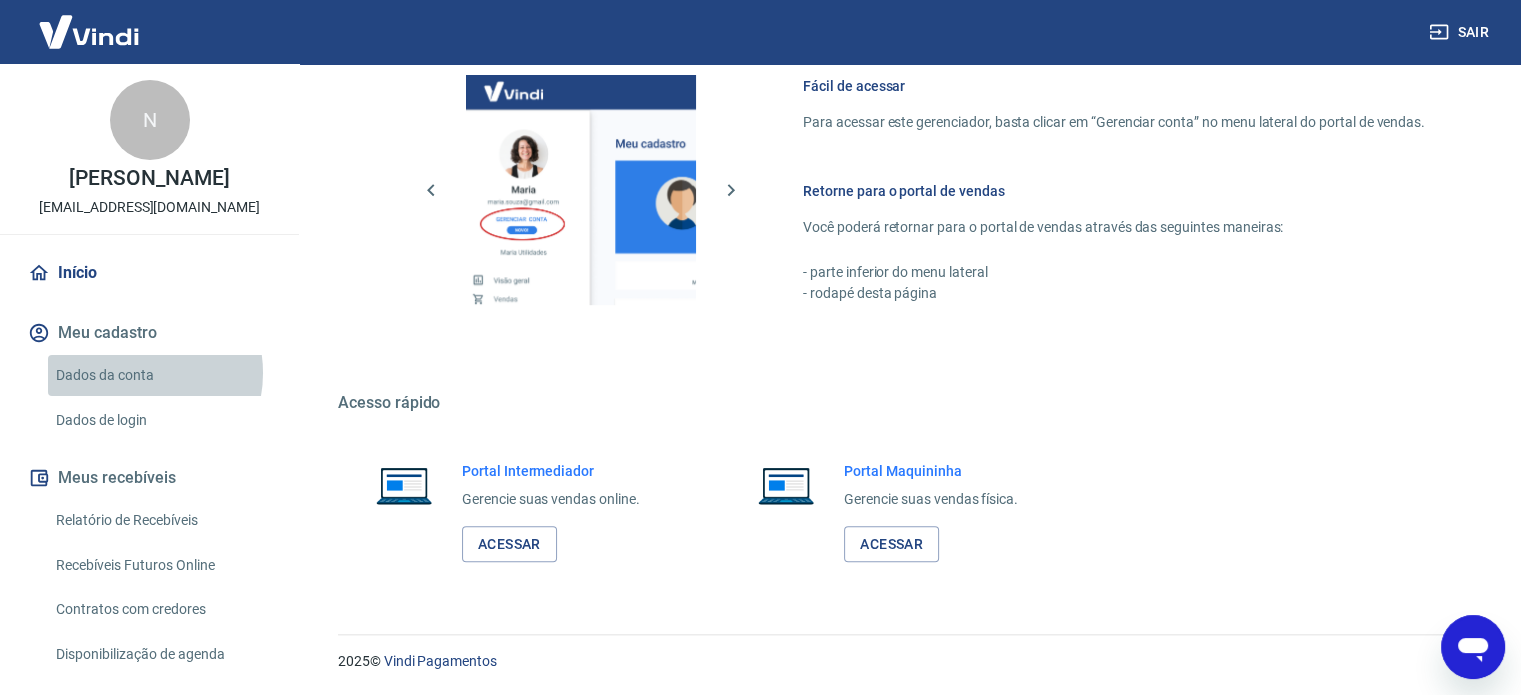 click on "Dados da conta" at bounding box center [161, 375] 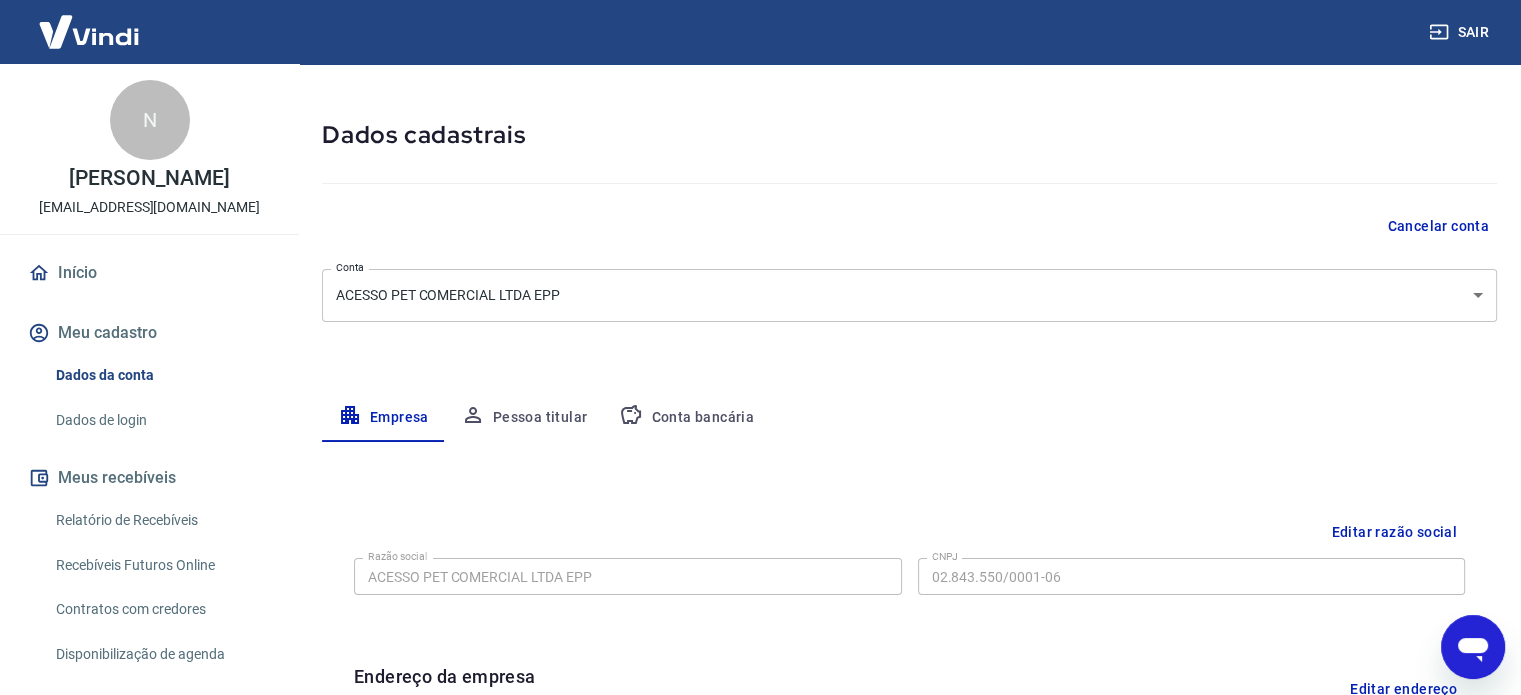 scroll, scrollTop: 100, scrollLeft: 0, axis: vertical 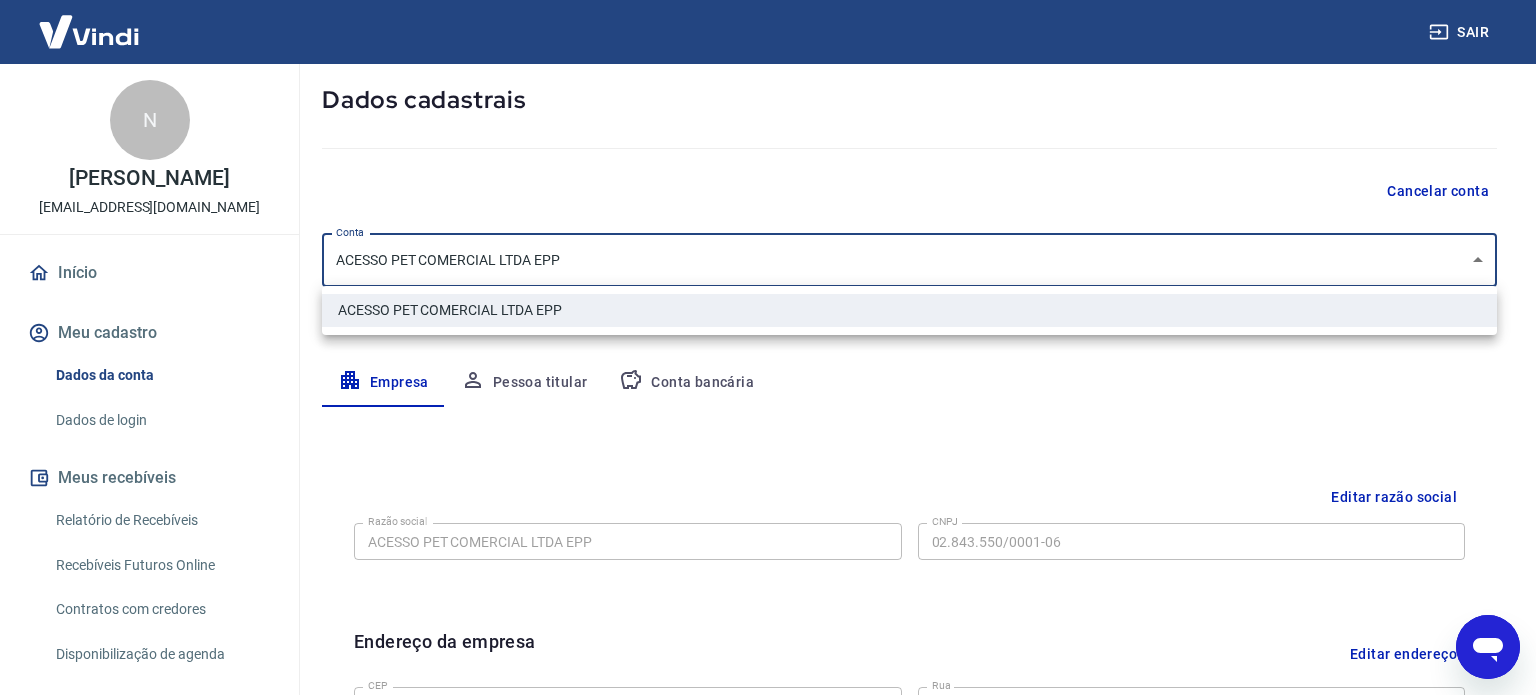click on "Sair N [PERSON_NAME] [EMAIL_ADDRESS][DOMAIN_NAME] Início Meu cadastro Dados da conta Dados de login Meus recebíveis Relatório de Recebíveis Recebíveis Futuros Online Contratos com credores Disponibilização de agenda Segurança Fale conosco Meu cadastro / Dados cadastrais Dados cadastrais Cancelar conta Conta ACESSO PET COMERCIAL LTDA EPP [object Object] Conta Empresa Pessoa titular Conta bancária Editar razão social Razão social ACESSO PET COMERCIAL LTDA EPP Razão social CNPJ 02.843.550/0001-06 CNPJ Endereço da empresa Editar endereço CEP 08558-400 CEP Rua Rodovia [GEOGRAPHIC_DATA] Castellano Rua Número 333 Número Complemento PERTO DICICO MATERIAIS CONT. Complemento [GEOGRAPHIC_DATA] [GEOGRAPHIC_DATA] Bairro [GEOGRAPHIC_DATA] [GEOGRAPHIC_DATA] [GEOGRAPHIC_DATA] [GEOGRAPHIC_DATA] [GEOGRAPHIC_DATA] [GEOGRAPHIC_DATA] [GEOGRAPHIC_DATA] [GEOGRAPHIC_DATA] [GEOGRAPHIC_DATA] [GEOGRAPHIC_DATA] [GEOGRAPHIC_DATA] [GEOGRAPHIC_DATA] [GEOGRAPHIC_DATA] [GEOGRAPHIC_DATA] [GEOGRAPHIC_DATA] [GEOGRAPHIC_DATA] [GEOGRAPHIC_DATA] [GEOGRAPHIC_DATA] [GEOGRAPHIC_DATA] [GEOGRAPHIC_DATA] [GEOGRAPHIC_DATA] [GEOGRAPHIC_DATA] [GEOGRAPHIC_DATA] [GEOGRAPHIC_DATA] [GEOGRAPHIC_DATA] [GEOGRAPHIC_DATA]" at bounding box center [768, 247] 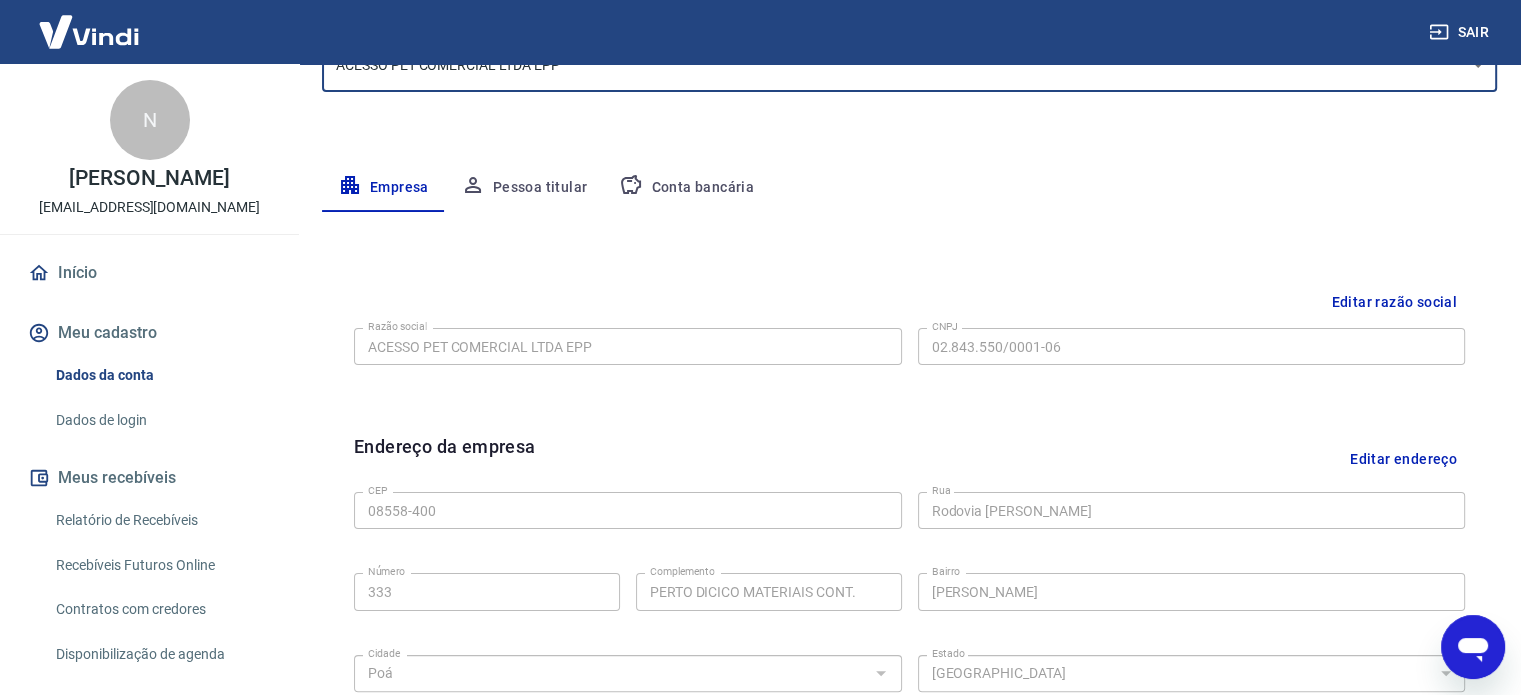 scroll, scrollTop: 300, scrollLeft: 0, axis: vertical 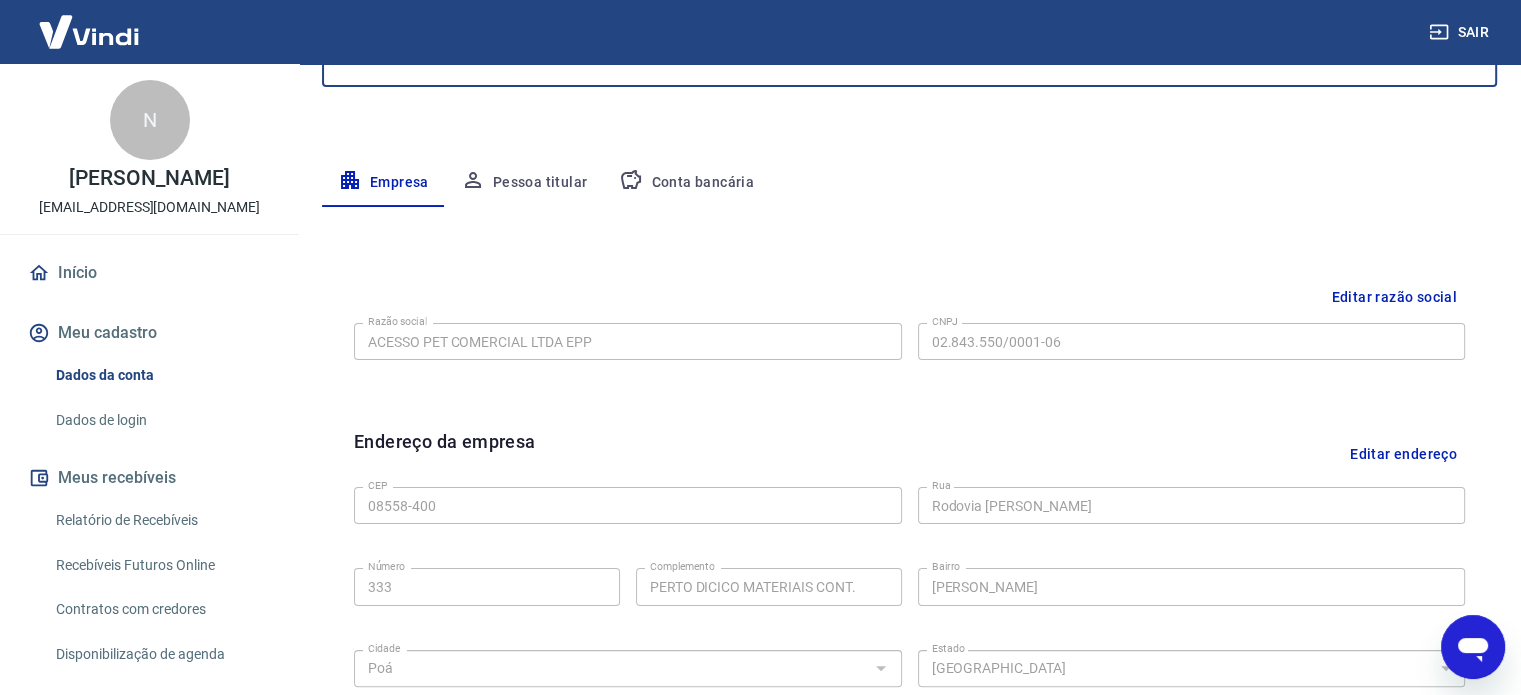 click on "Pessoa titular" at bounding box center (524, 183) 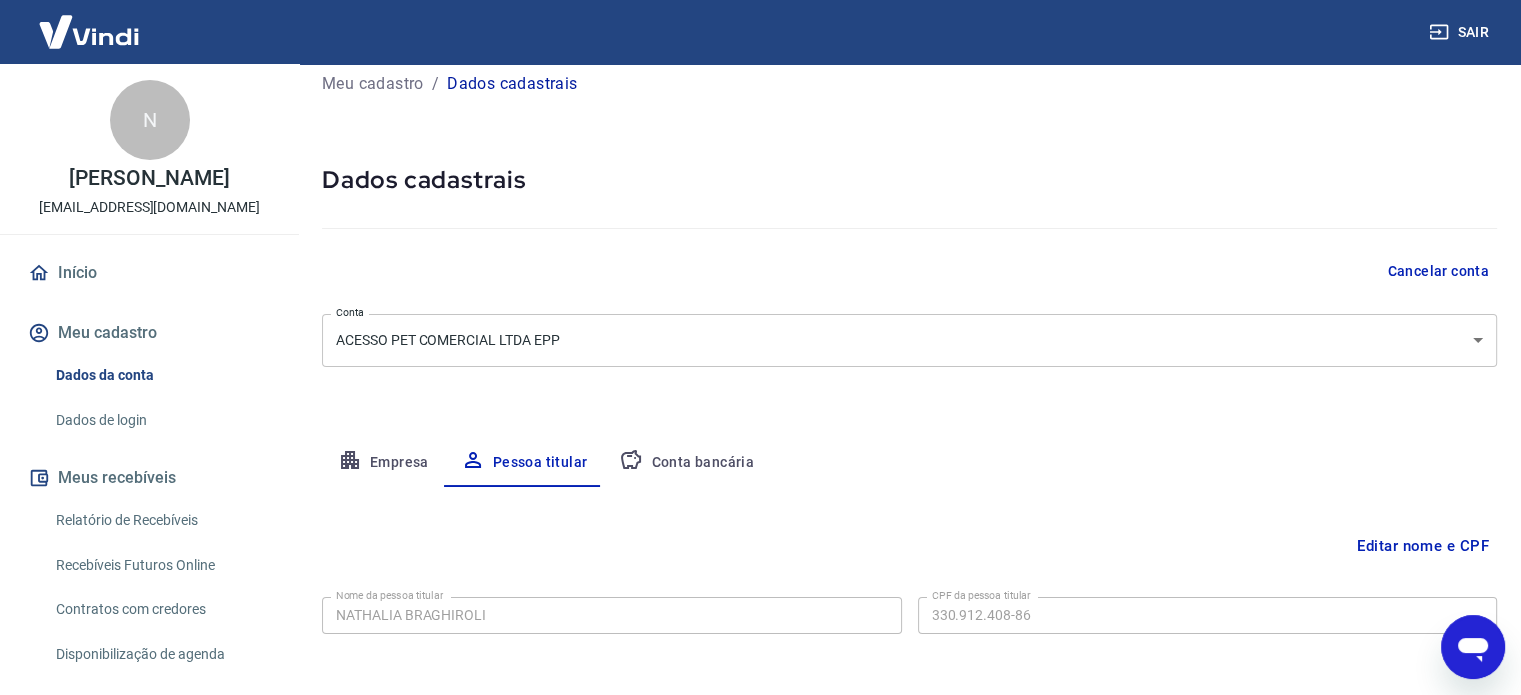scroll, scrollTop: 104, scrollLeft: 0, axis: vertical 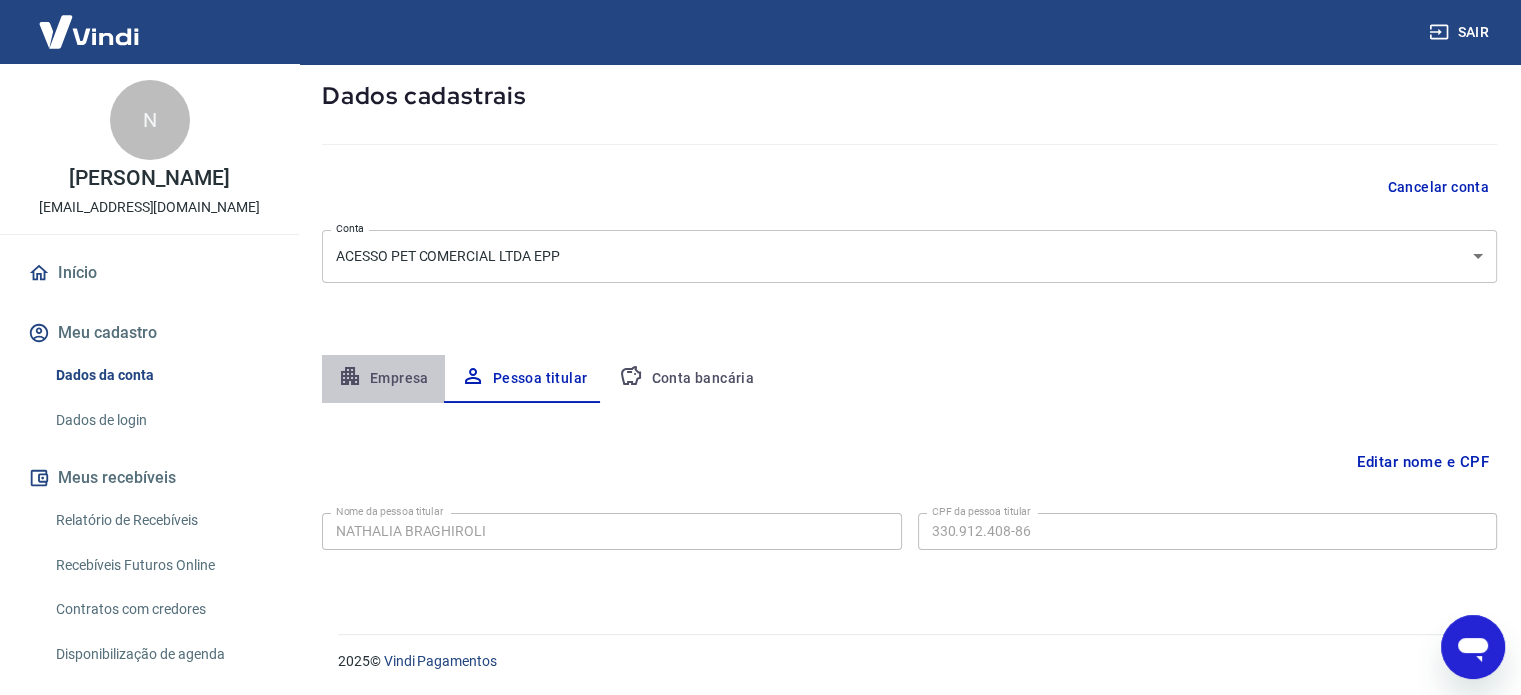 click on "Empresa" at bounding box center [383, 379] 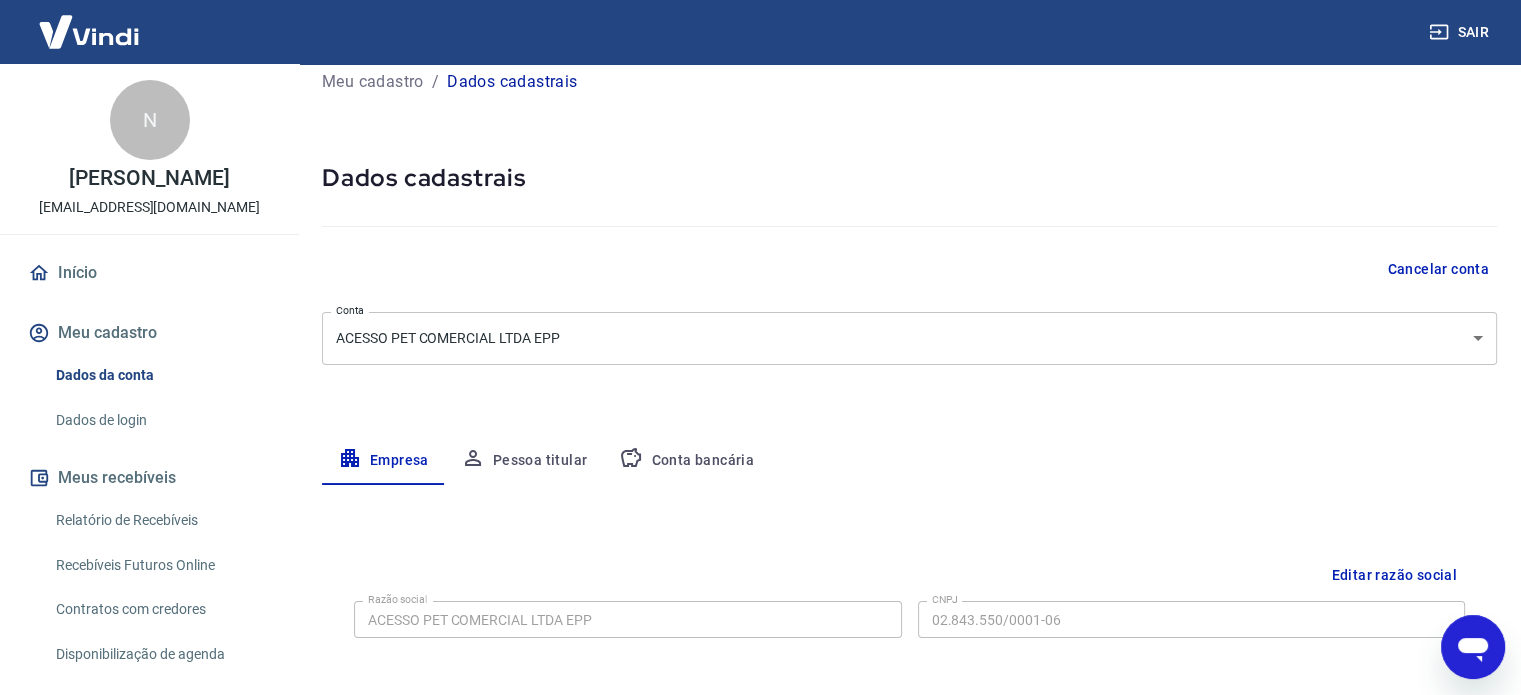 scroll, scrollTop: 0, scrollLeft: 0, axis: both 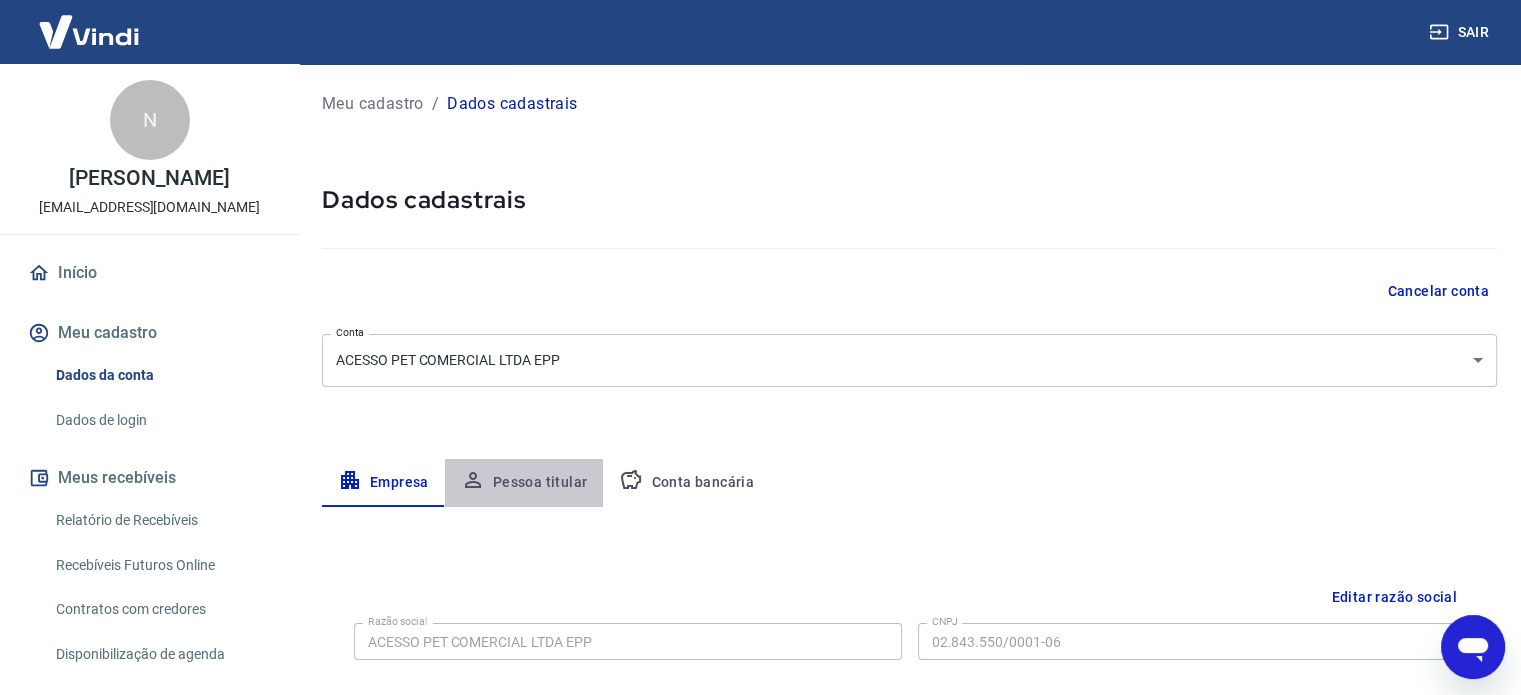 click on "Pessoa titular" at bounding box center (524, 483) 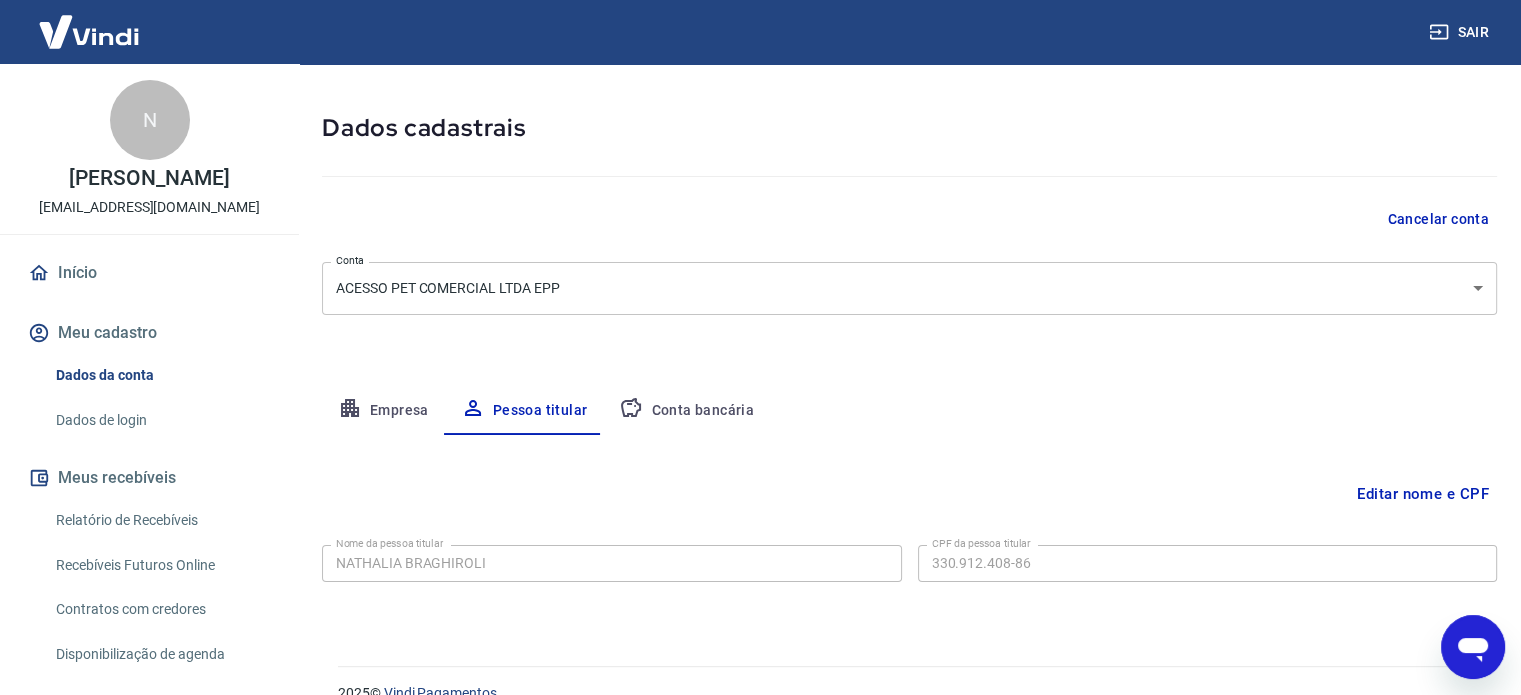 scroll, scrollTop: 104, scrollLeft: 0, axis: vertical 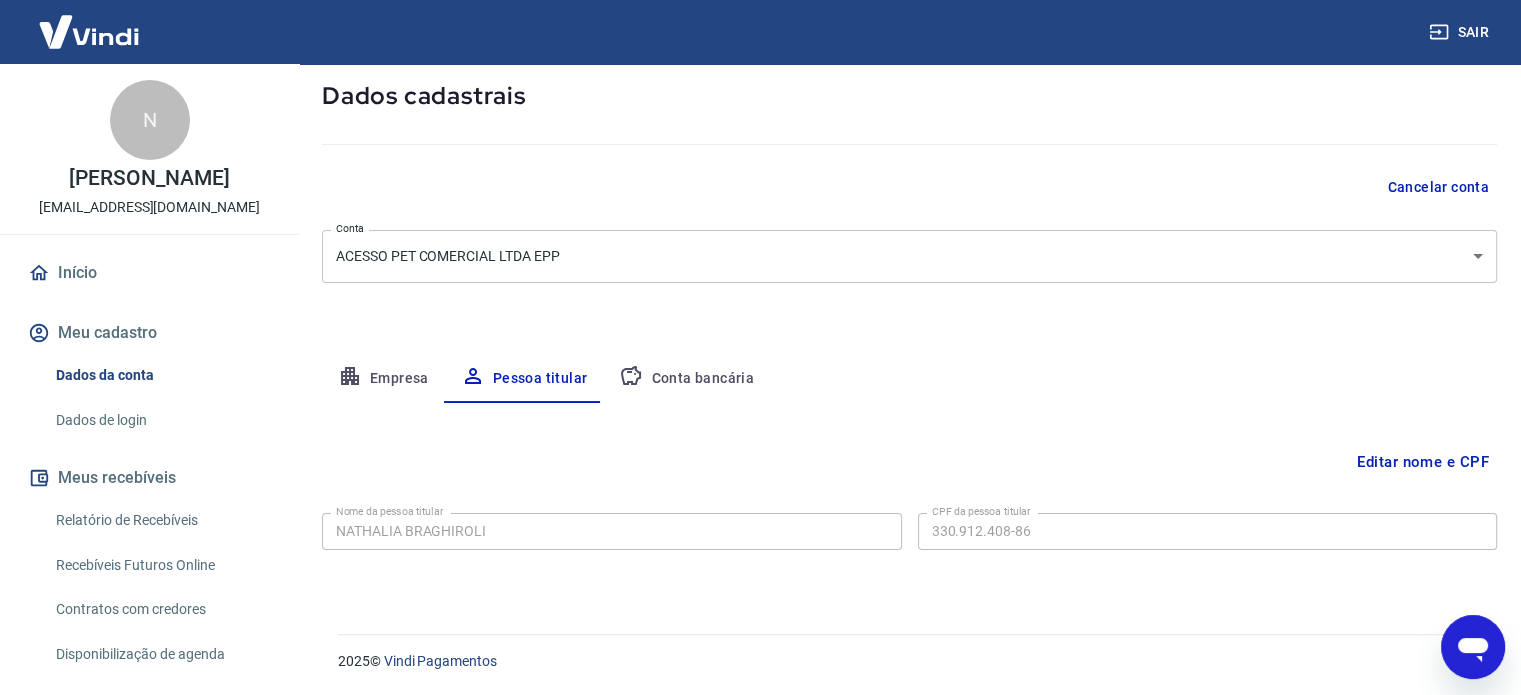 click on "Conta bancária" at bounding box center (686, 379) 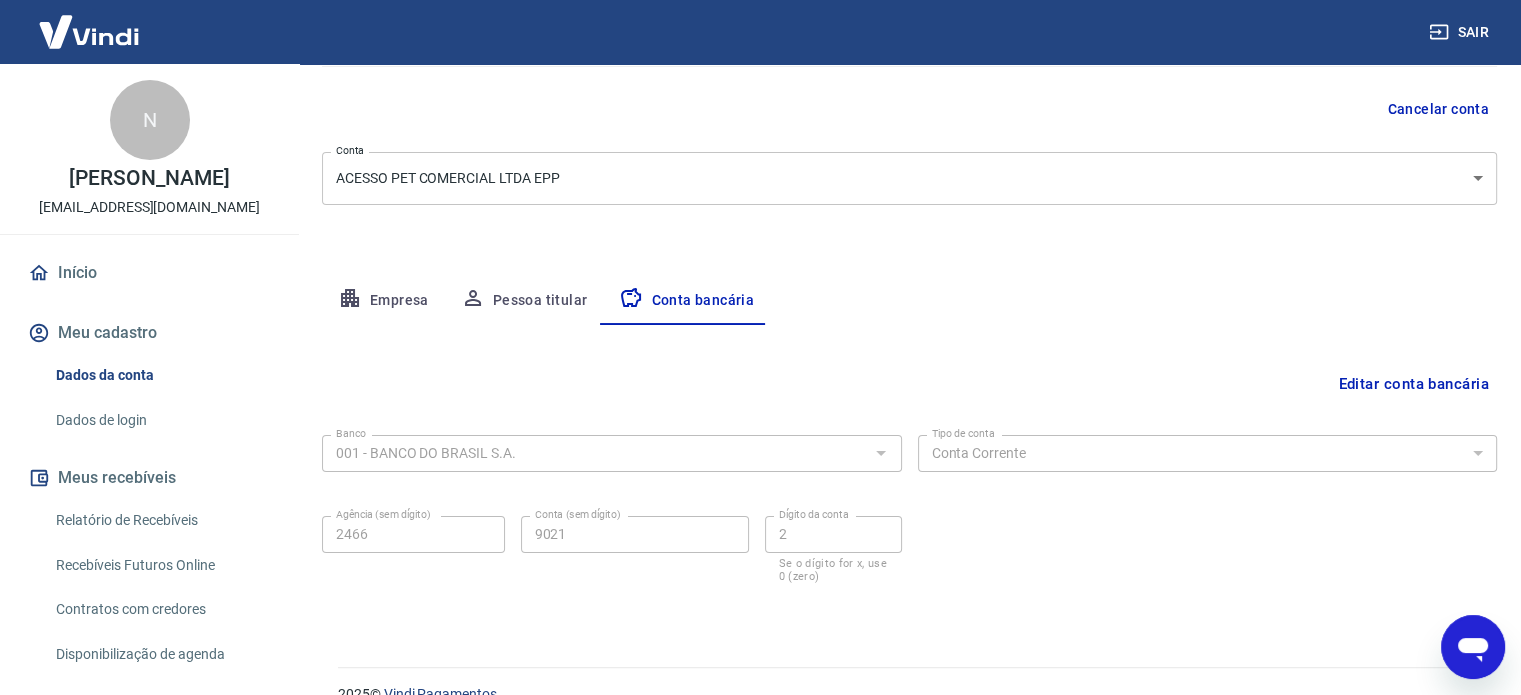 scroll, scrollTop: 215, scrollLeft: 0, axis: vertical 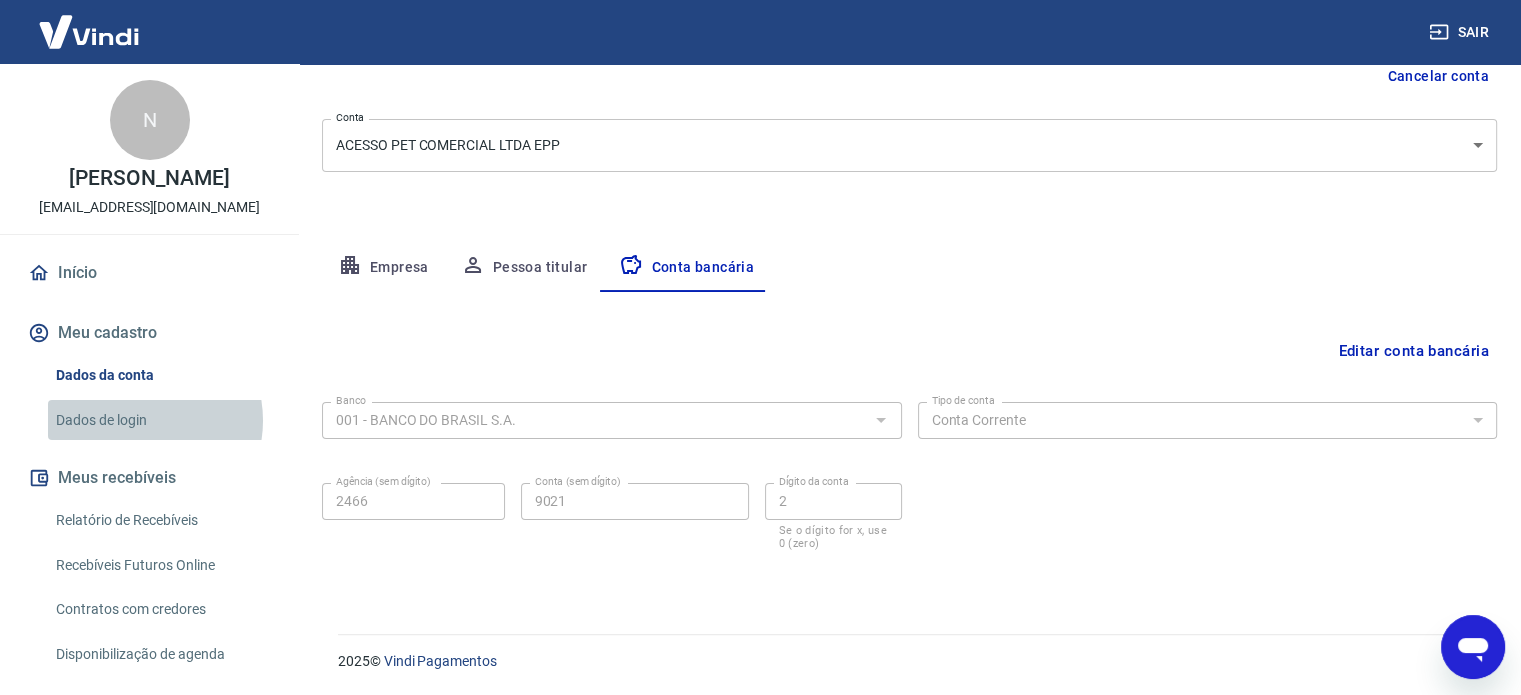 click on "Dados de login" at bounding box center (161, 420) 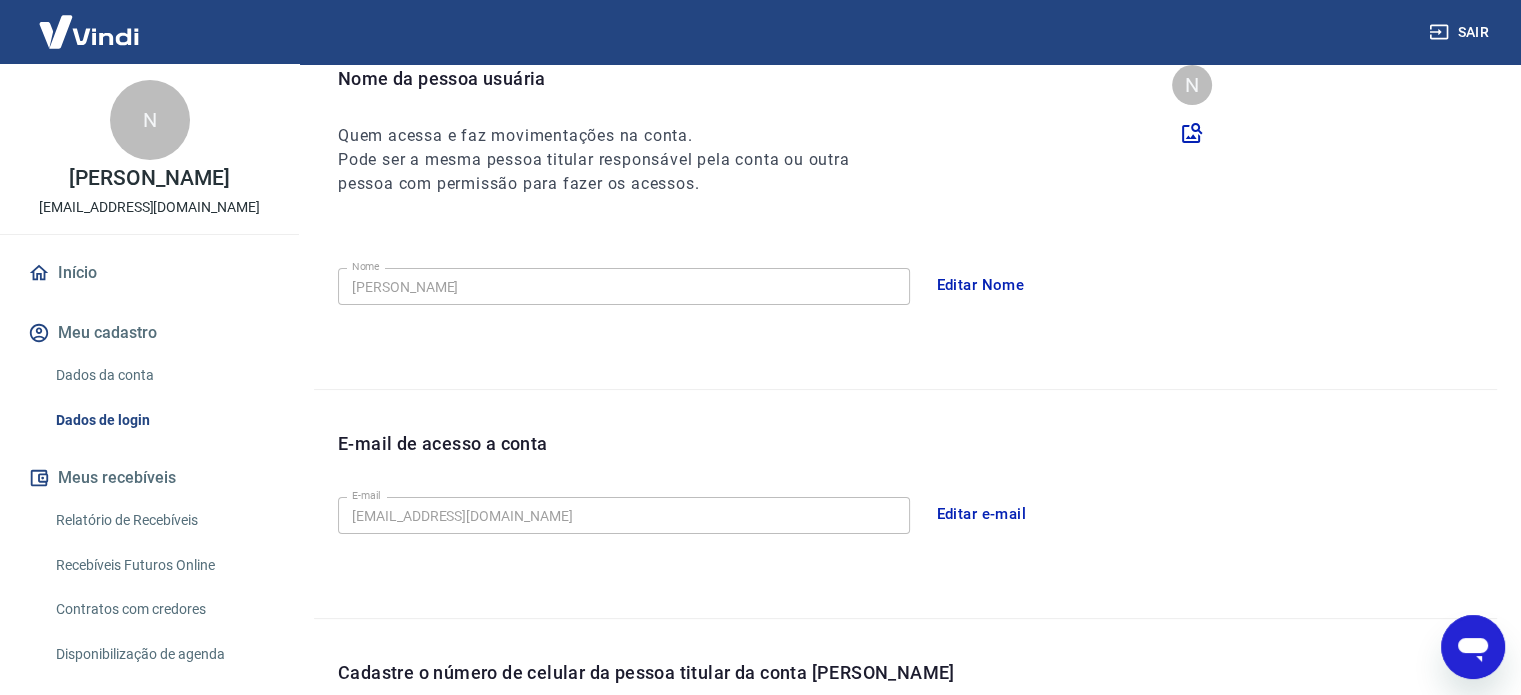 scroll, scrollTop: 516, scrollLeft: 0, axis: vertical 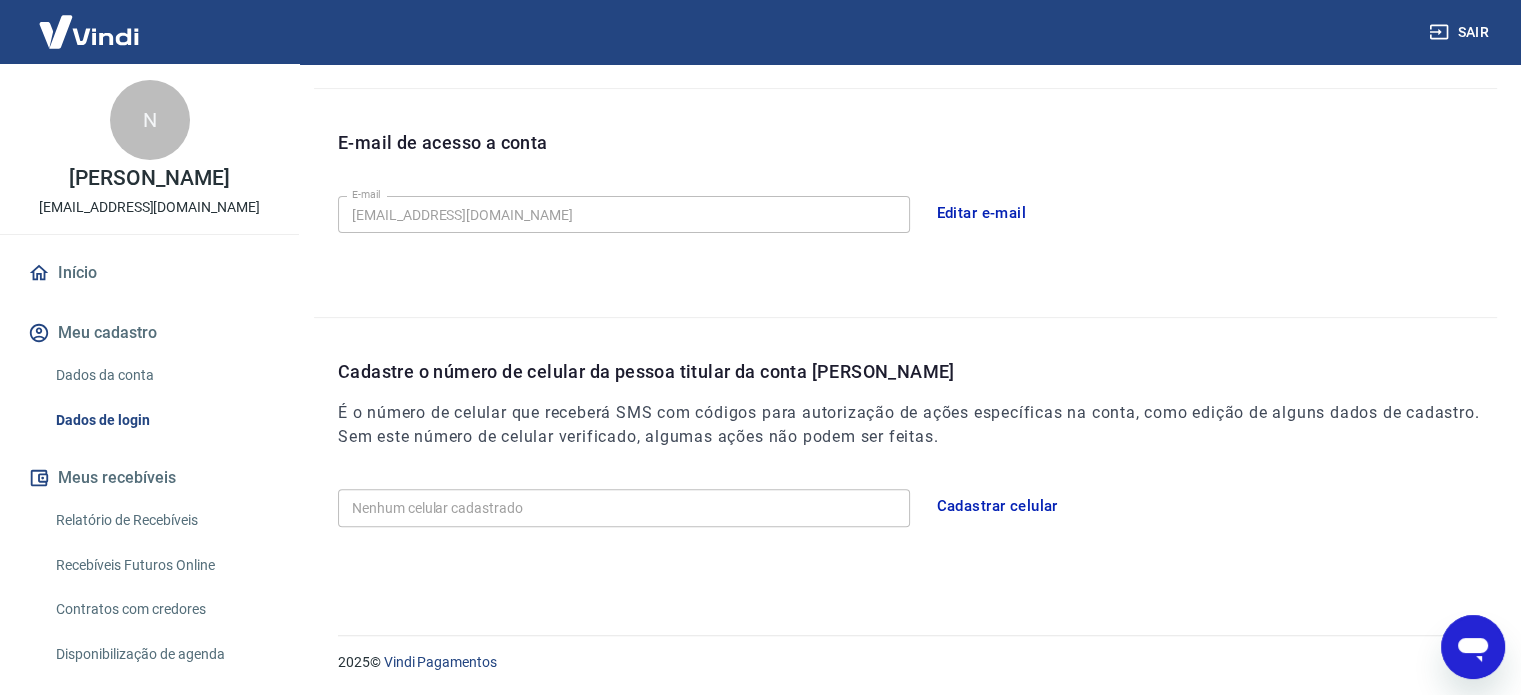 click on "Editar e-mail" at bounding box center [982, 213] 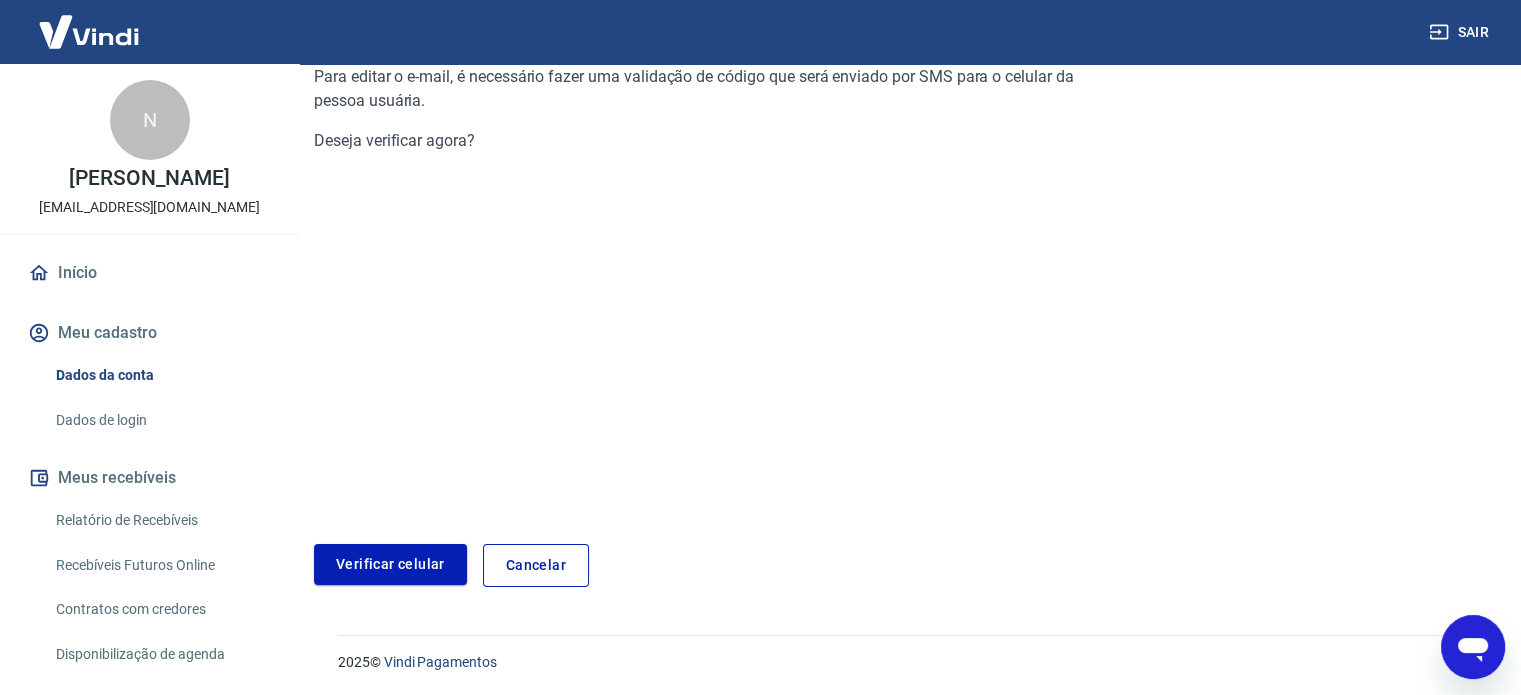 scroll, scrollTop: 220, scrollLeft: 0, axis: vertical 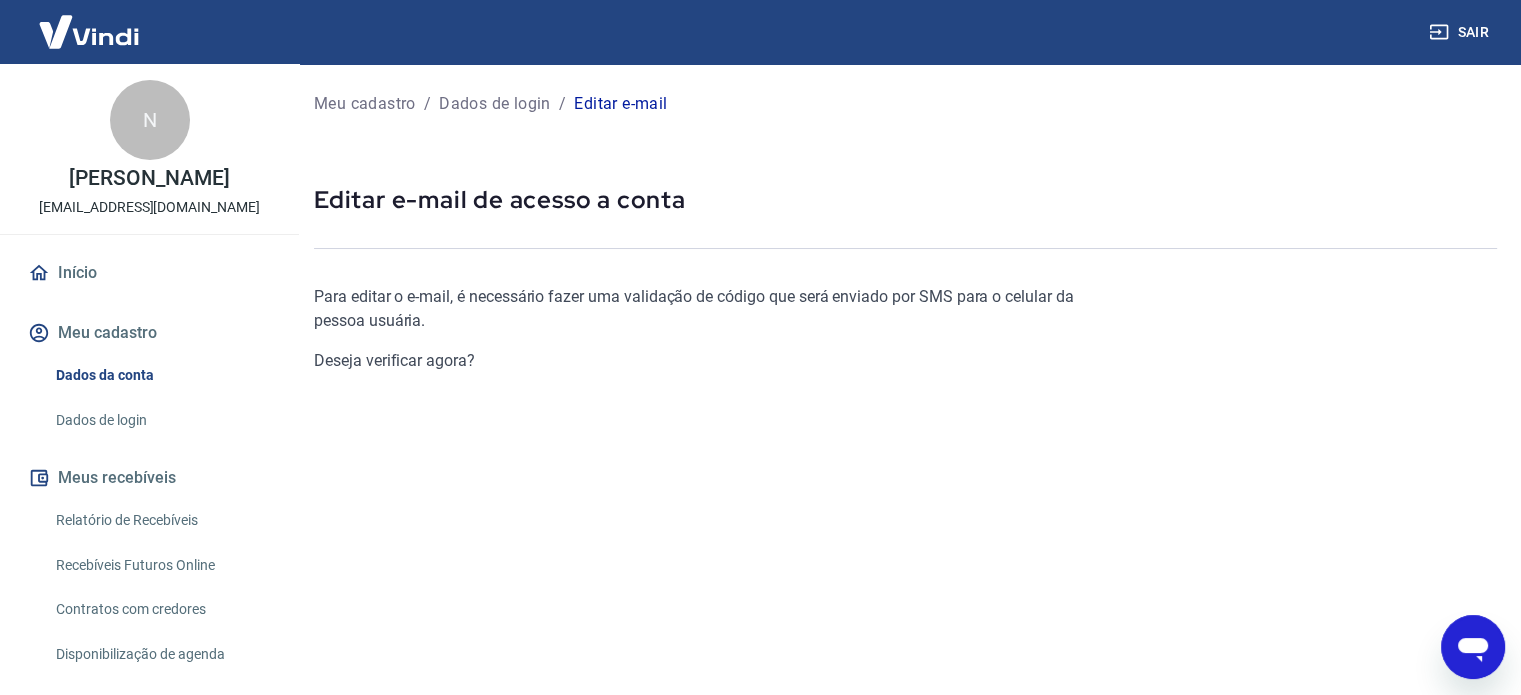 click on "Dados de login" at bounding box center (495, 104) 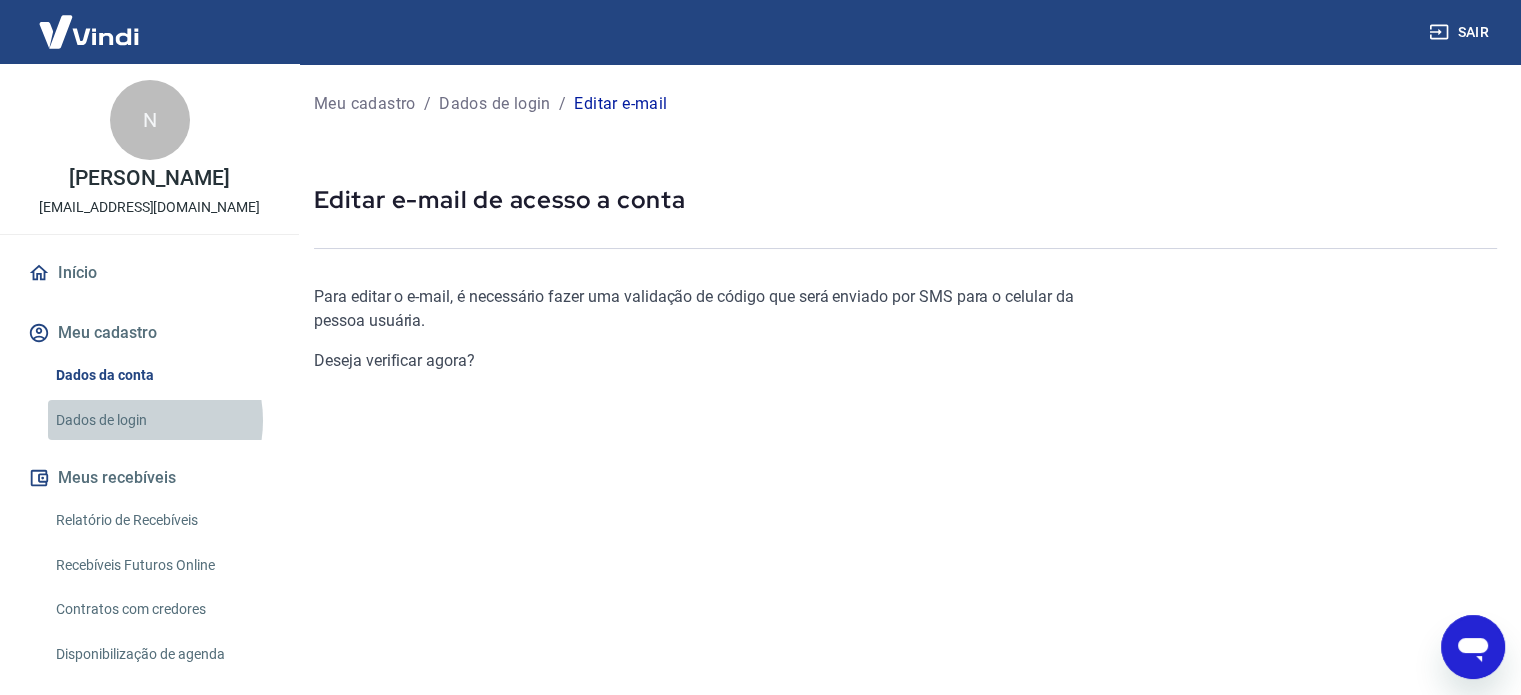 click on "Dados de login" at bounding box center (161, 420) 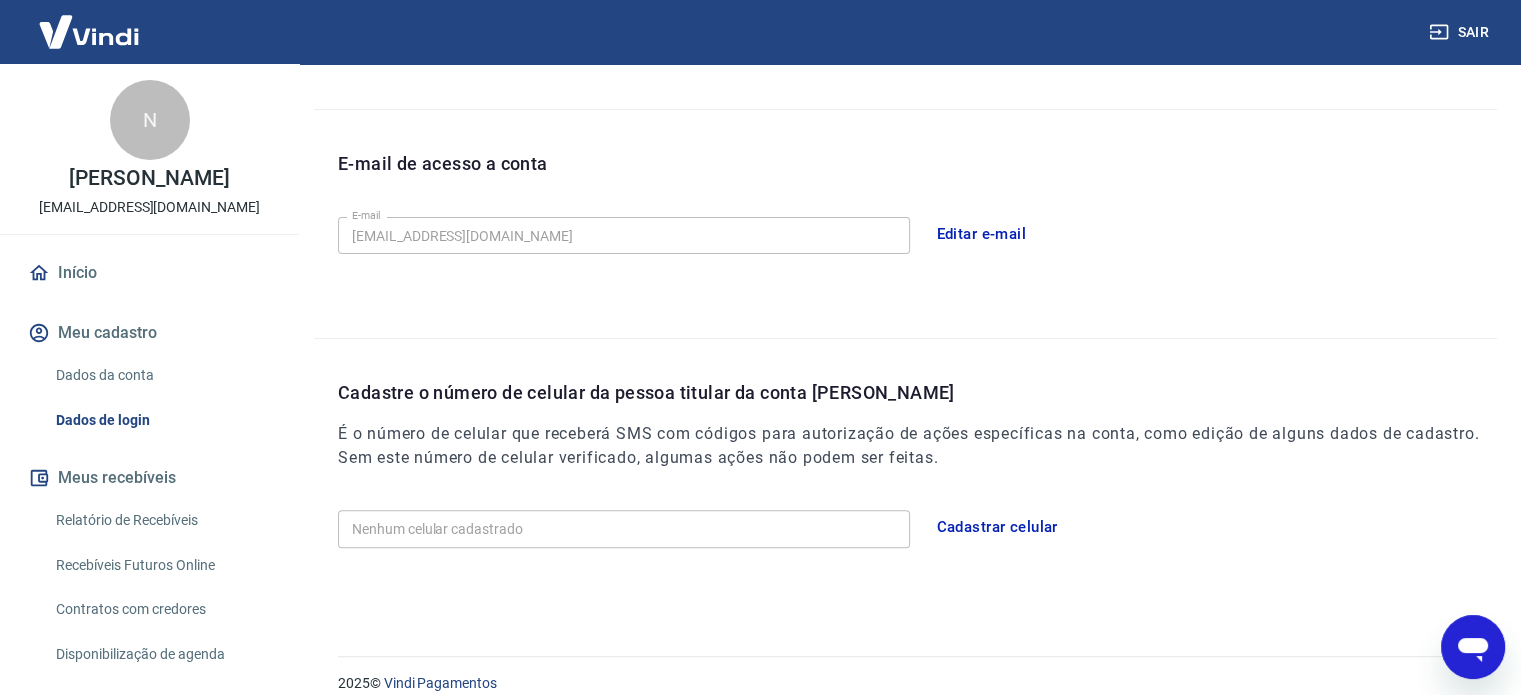 scroll, scrollTop: 516, scrollLeft: 0, axis: vertical 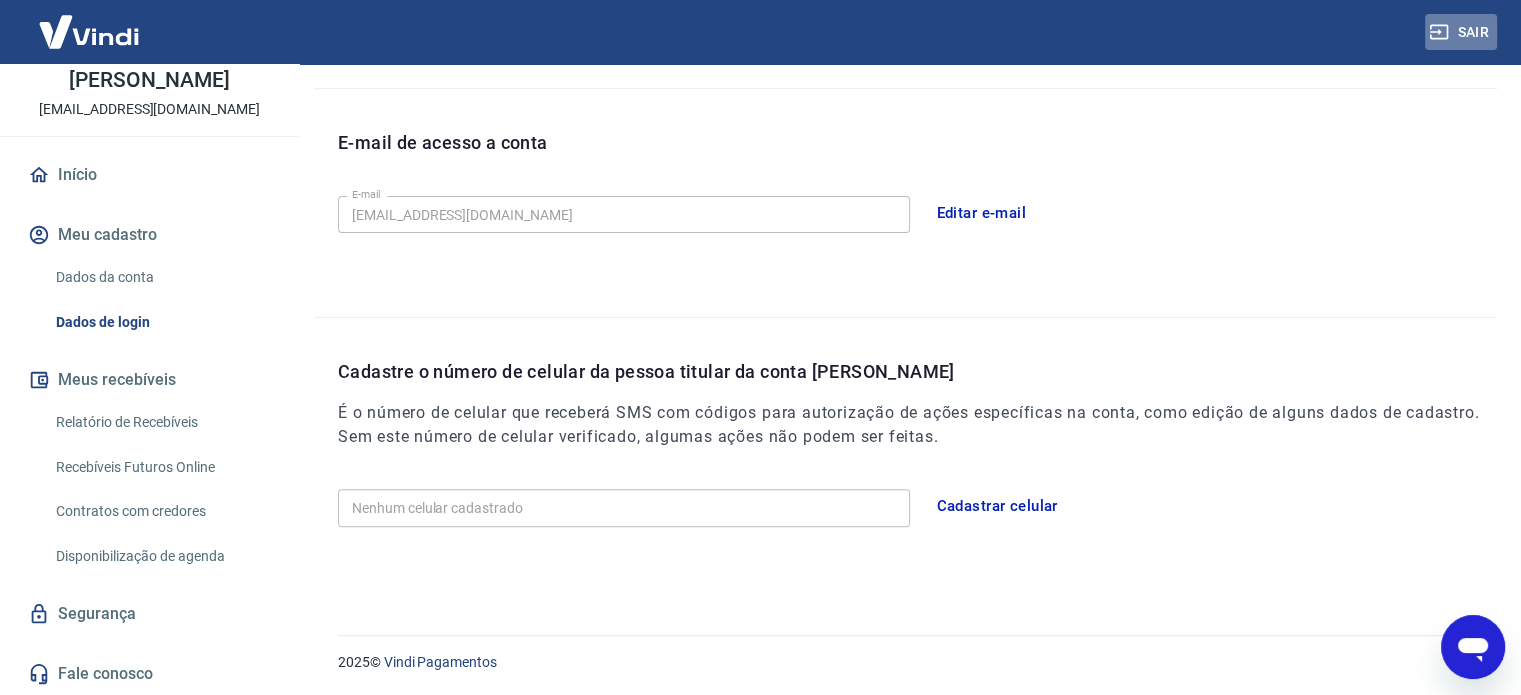 click on "Sair" at bounding box center (1461, 32) 